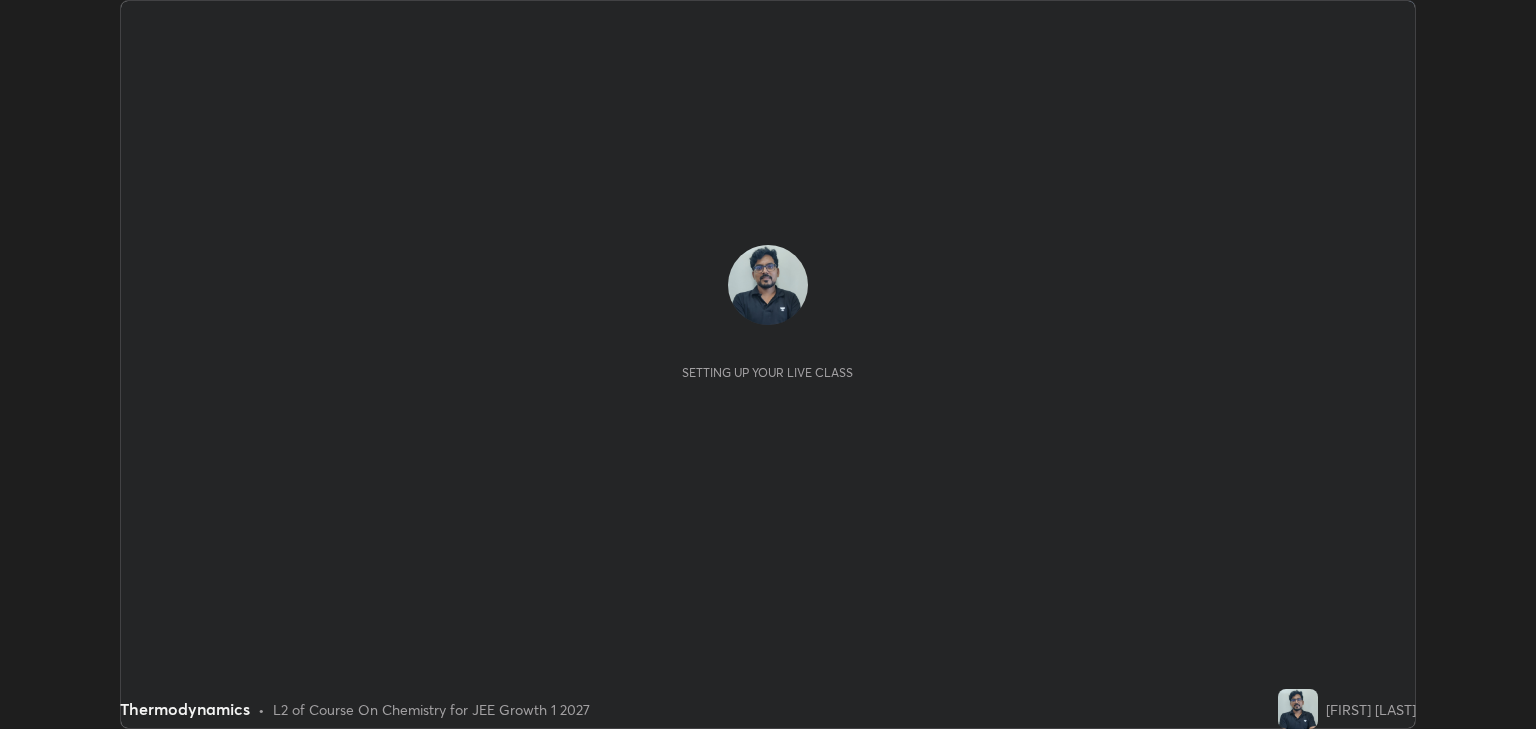 scroll, scrollTop: 0, scrollLeft: 0, axis: both 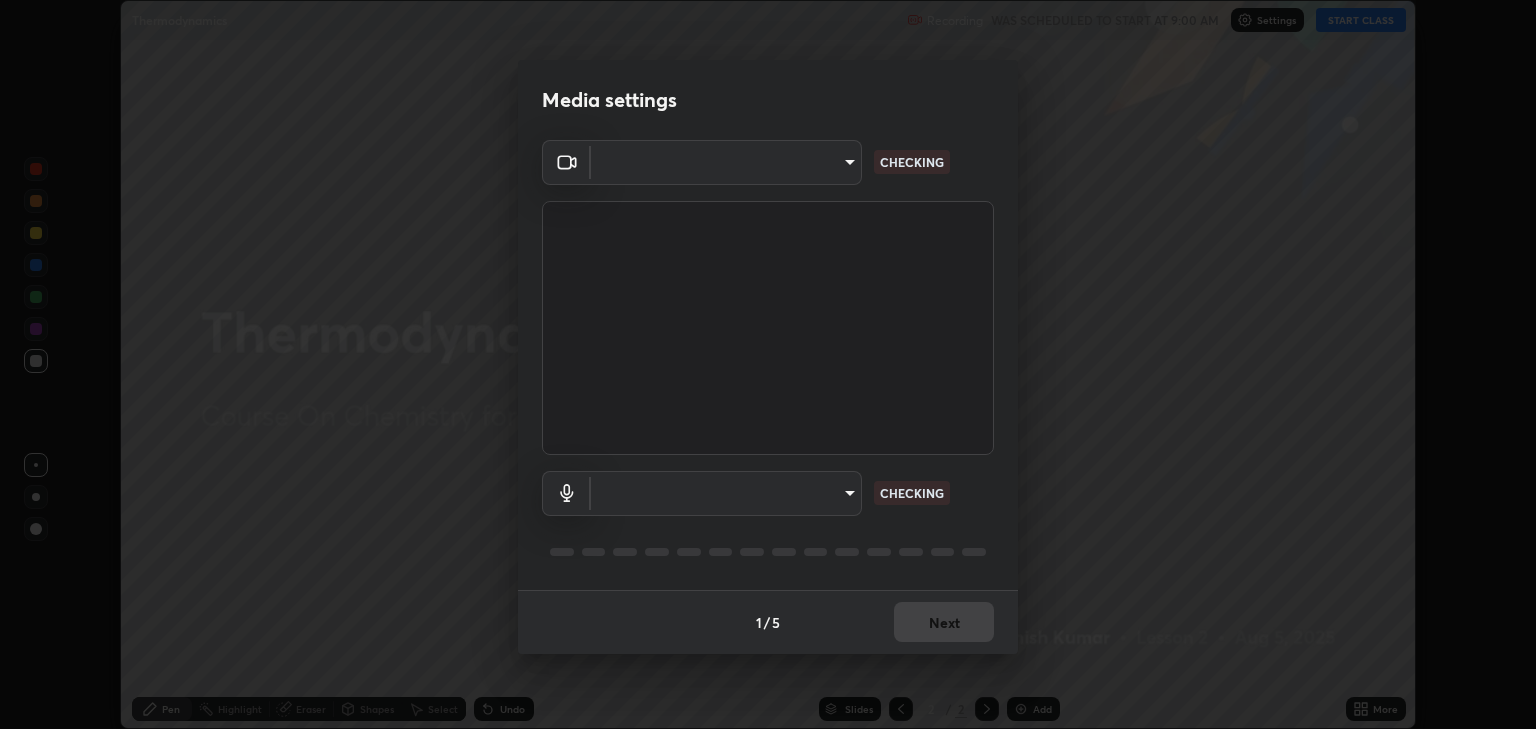 type on "a5fd4db2a2ff04be9e75800ceec395402009cfa99126b0c31c67d7c87717ec82" 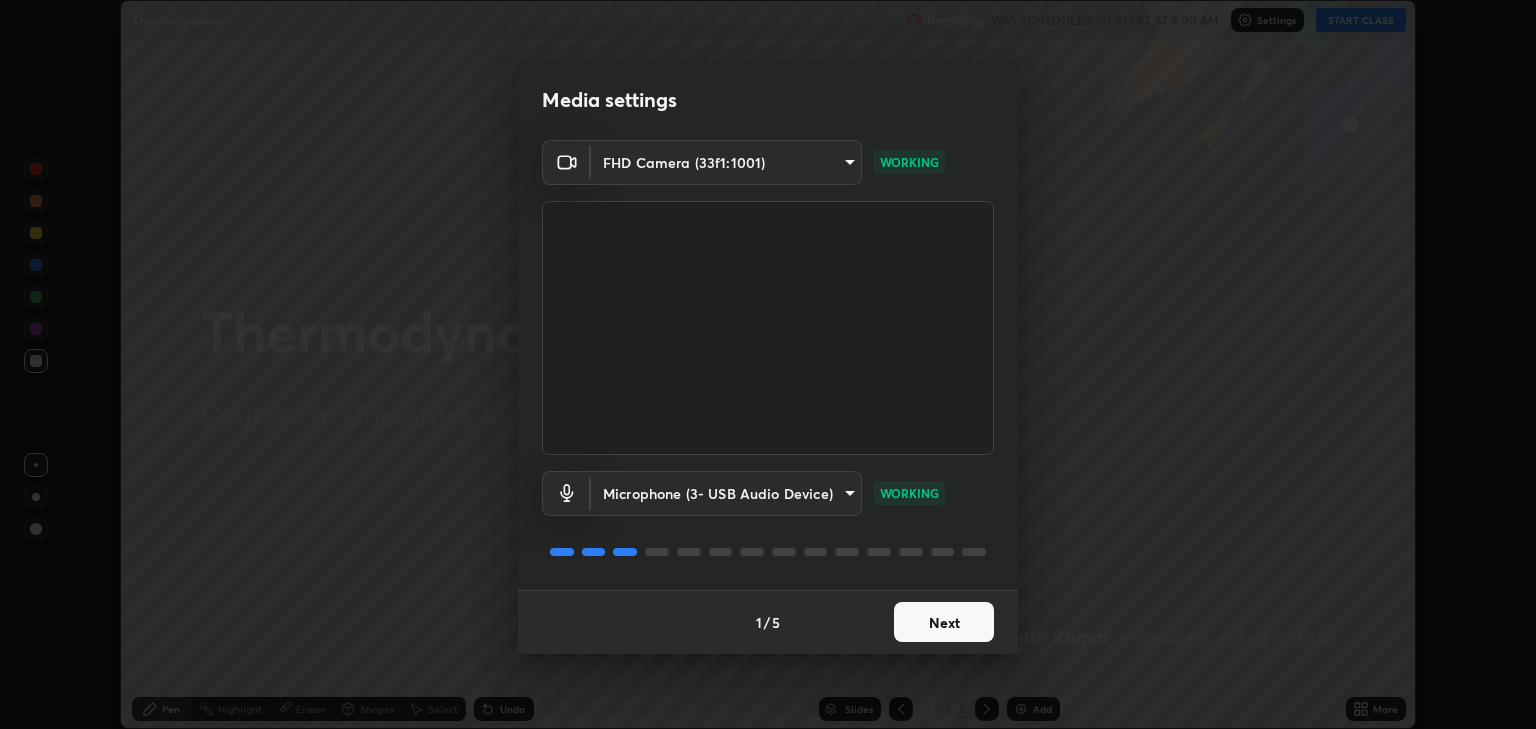 click on "Next" at bounding box center [944, 622] 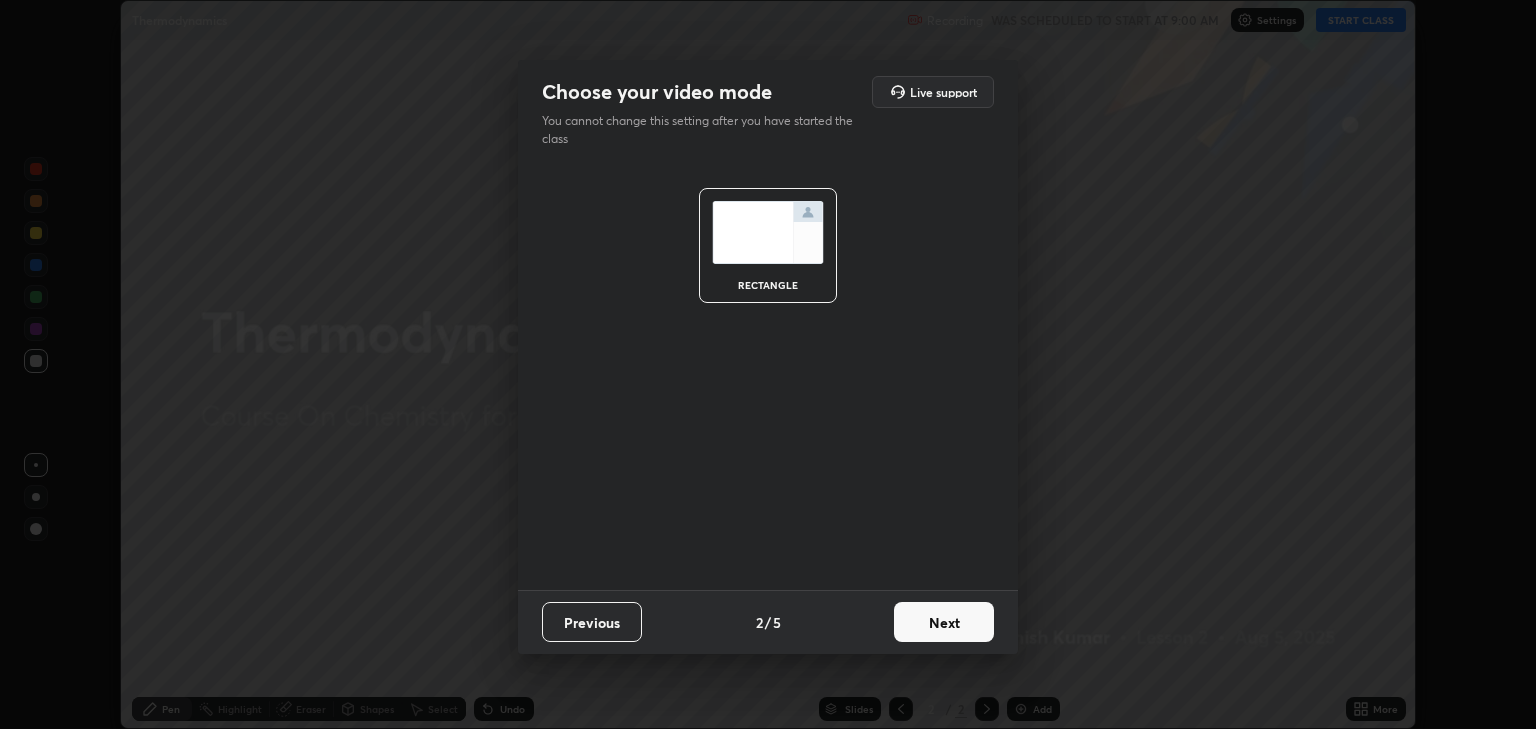 click on "Next" at bounding box center (944, 622) 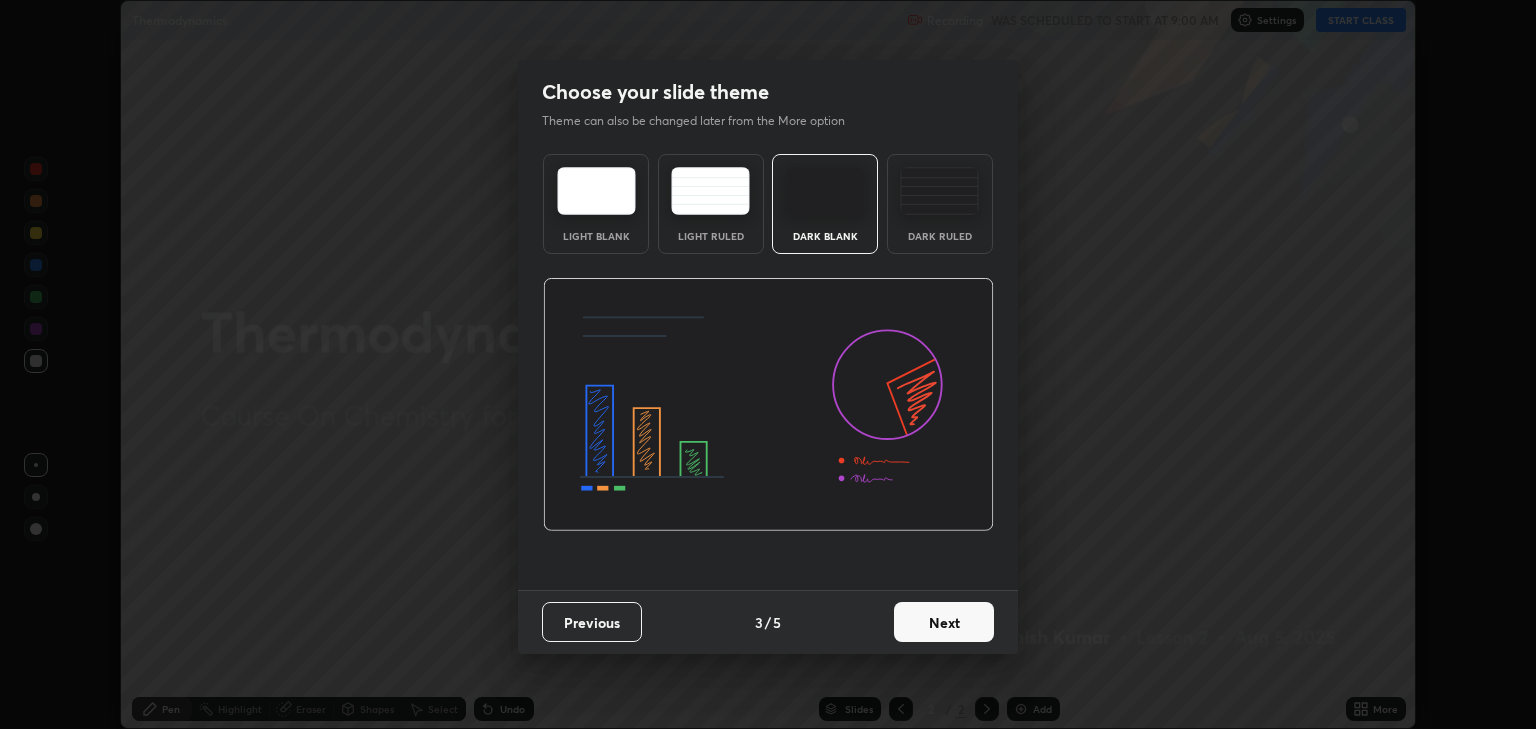 click on "Next" at bounding box center (944, 622) 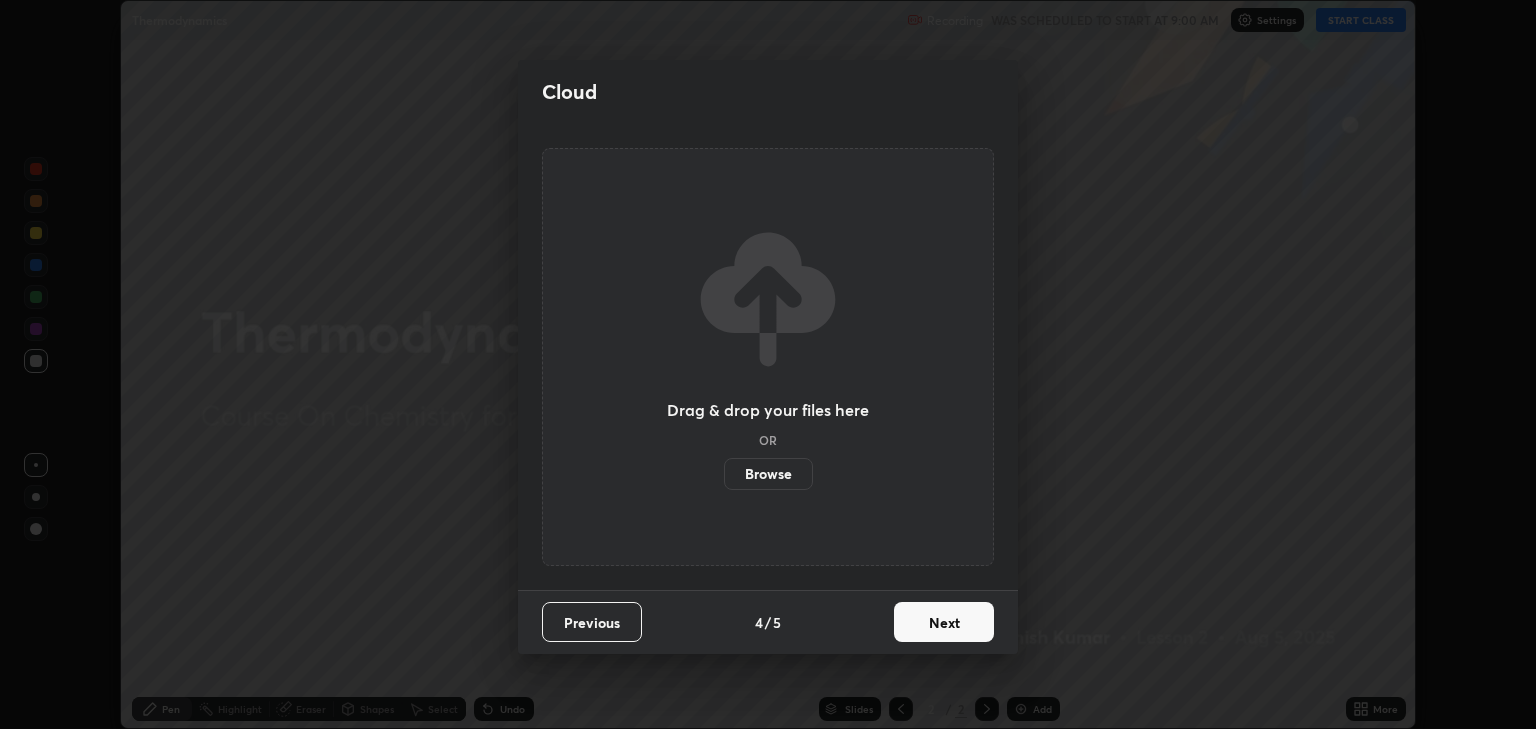 click on "Next" at bounding box center [944, 622] 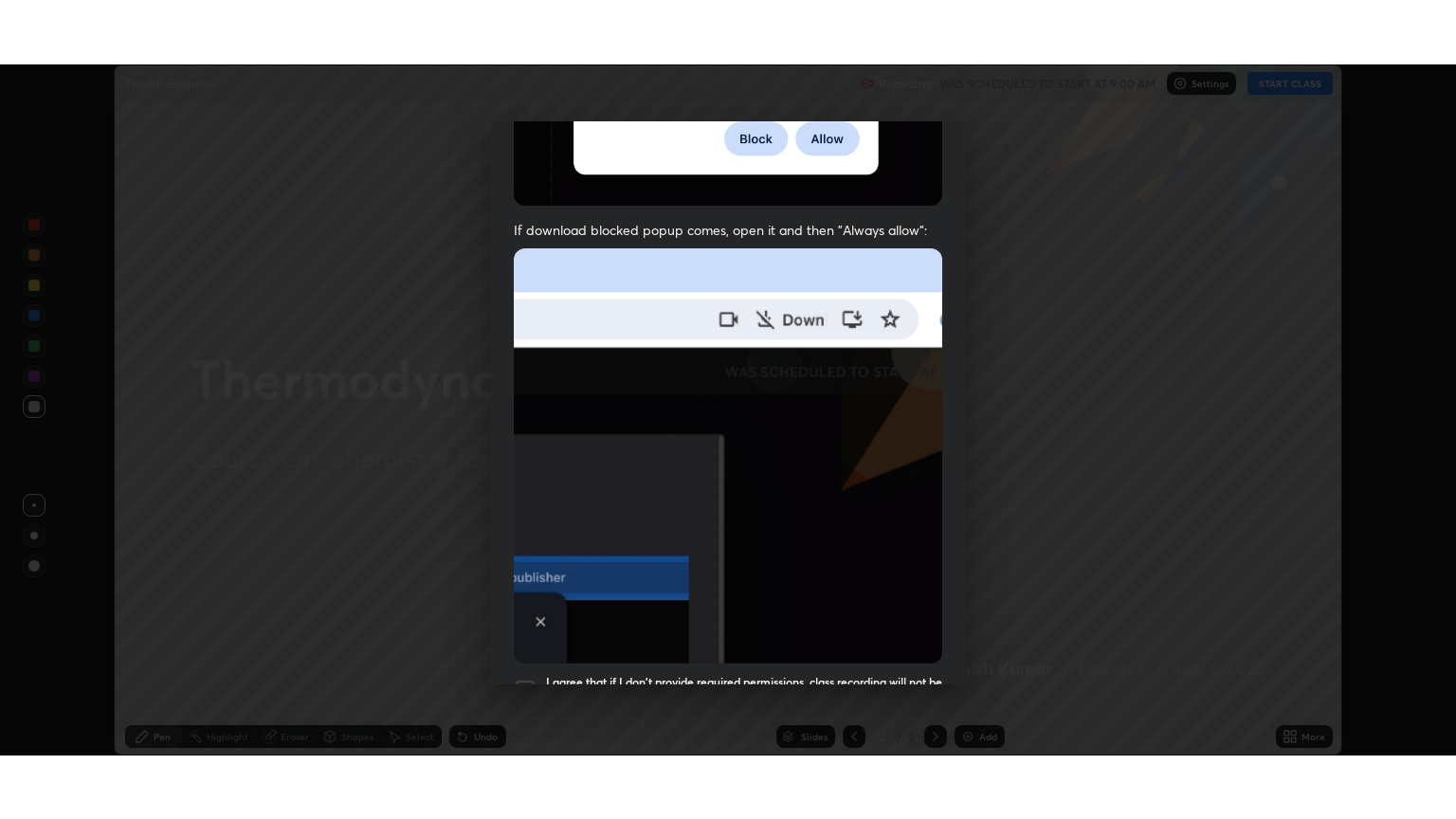 scroll, scrollTop: 384, scrollLeft: 0, axis: vertical 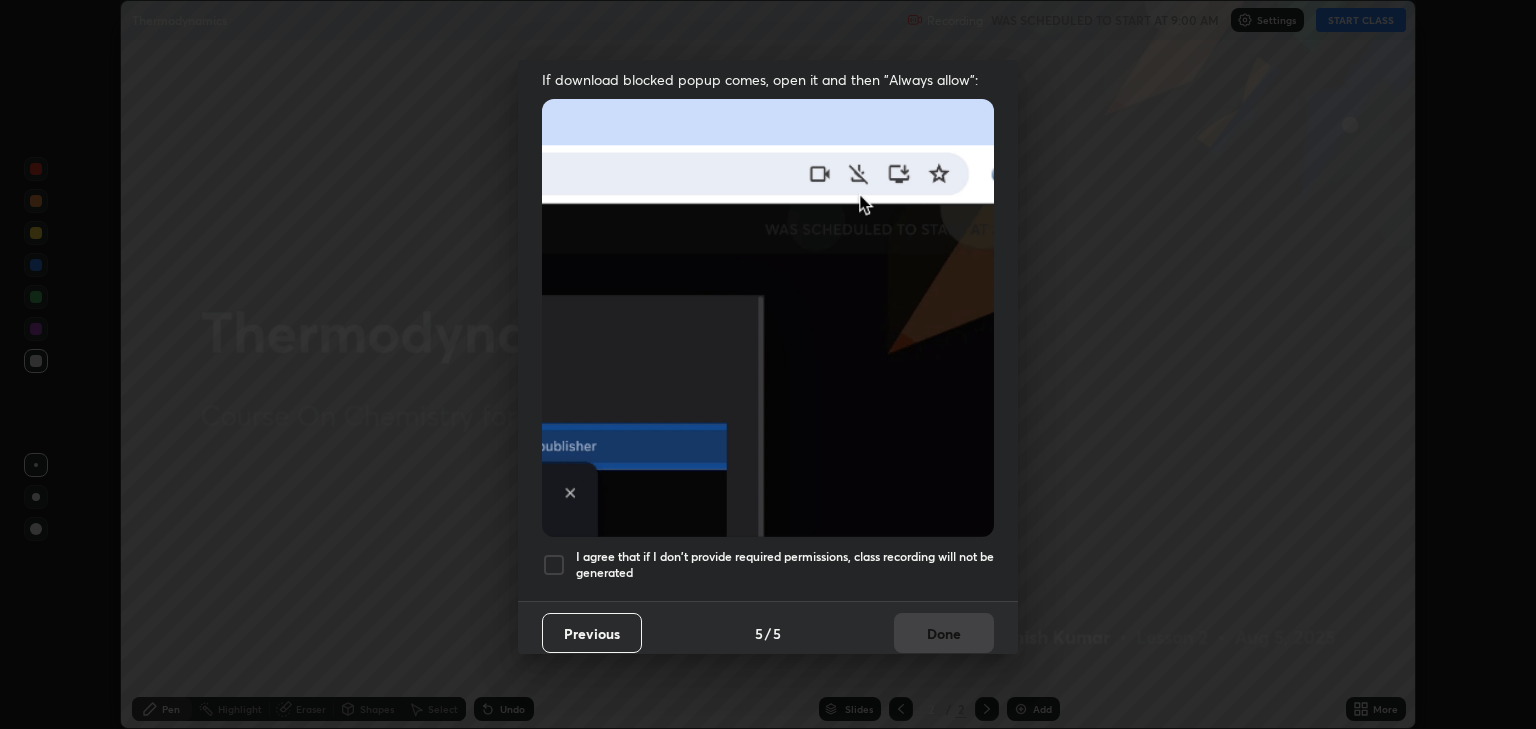 click at bounding box center (554, 565) 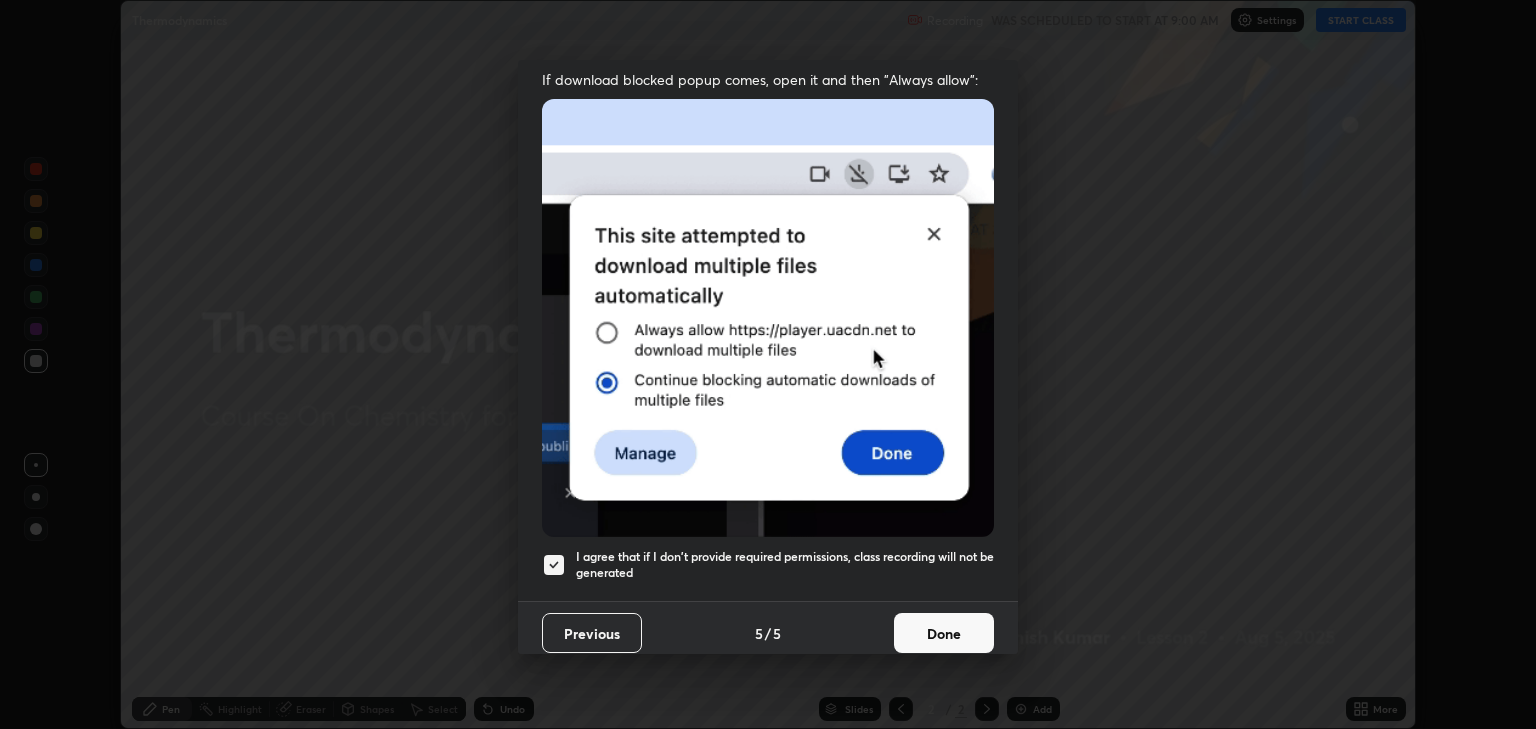 click on "Done" at bounding box center [944, 633] 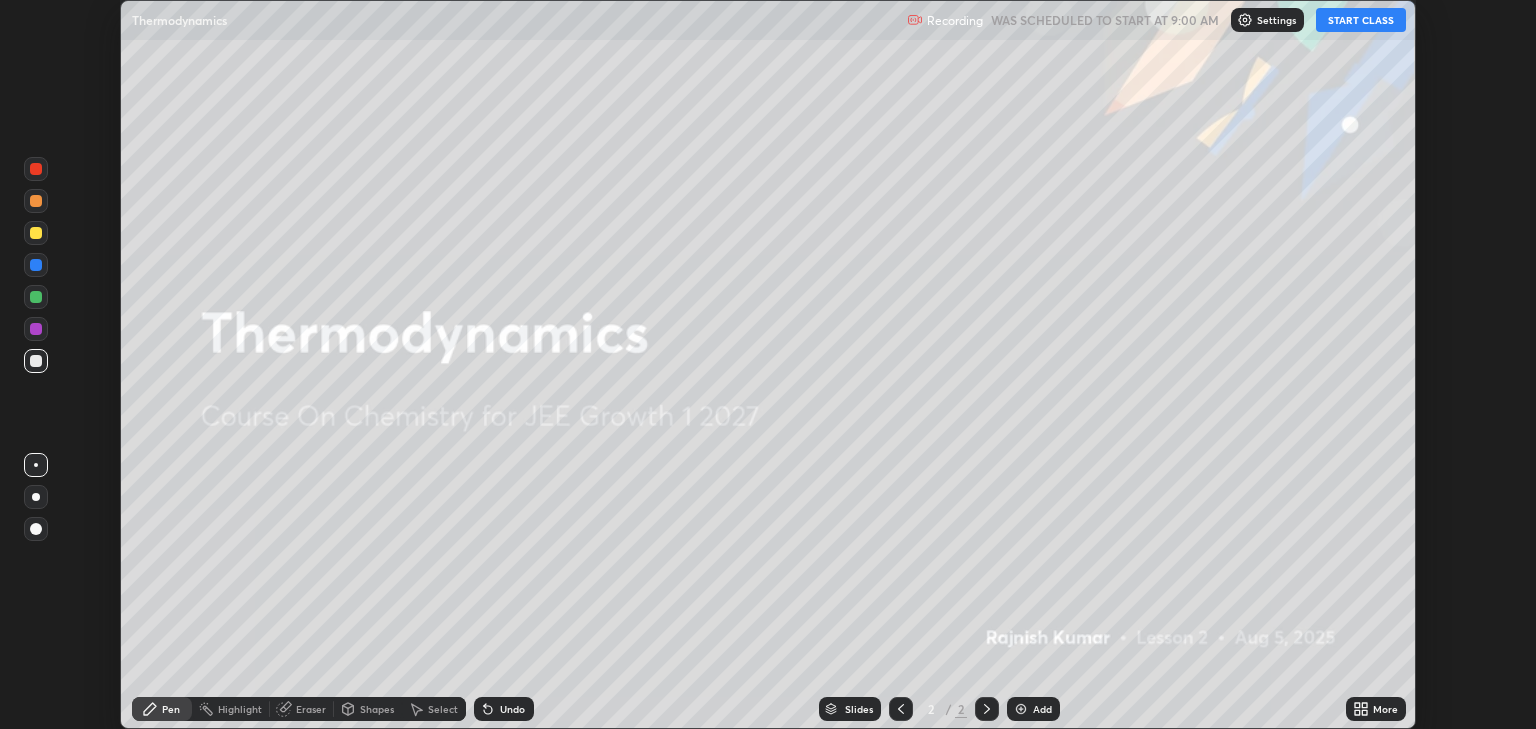 click on "START CLASS" at bounding box center (1361, 20) 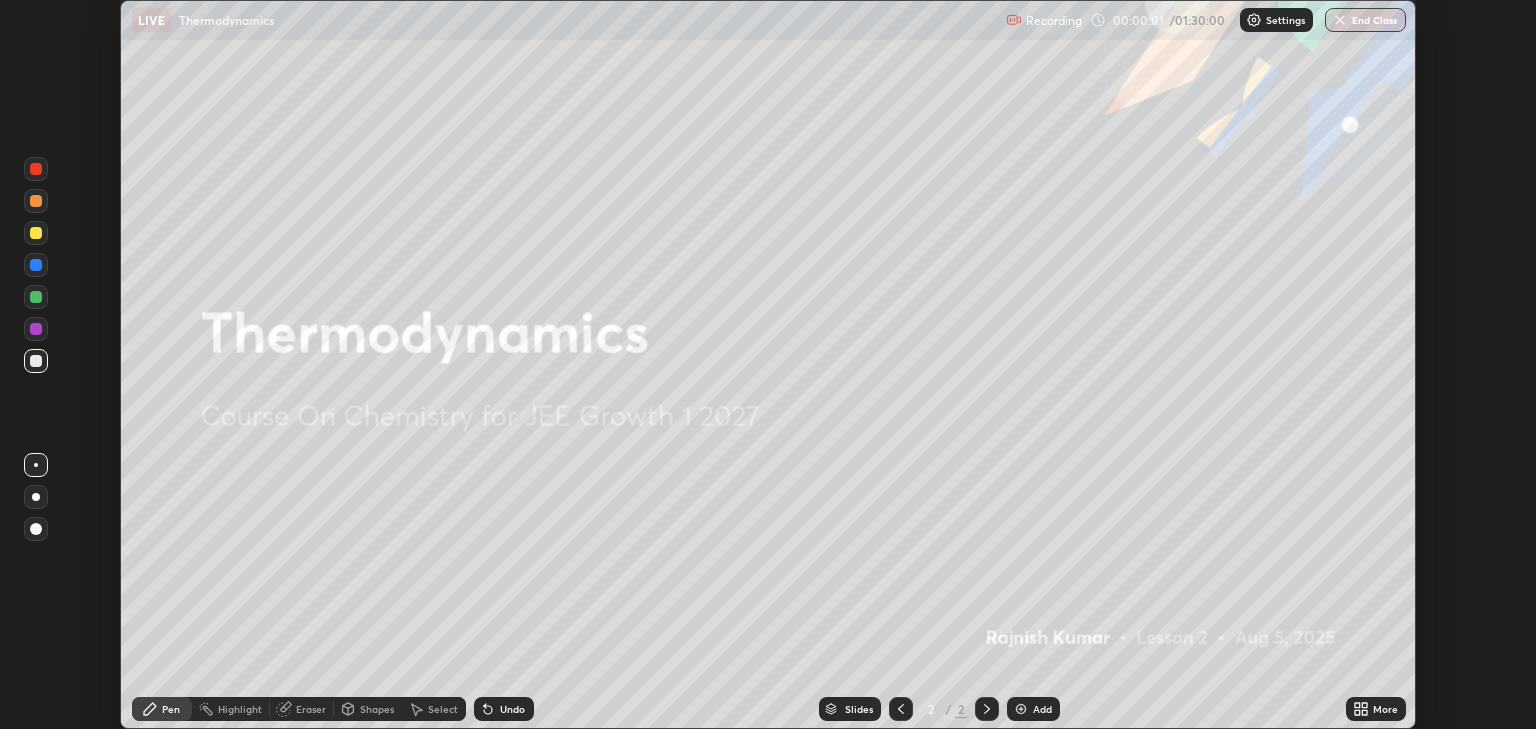 click 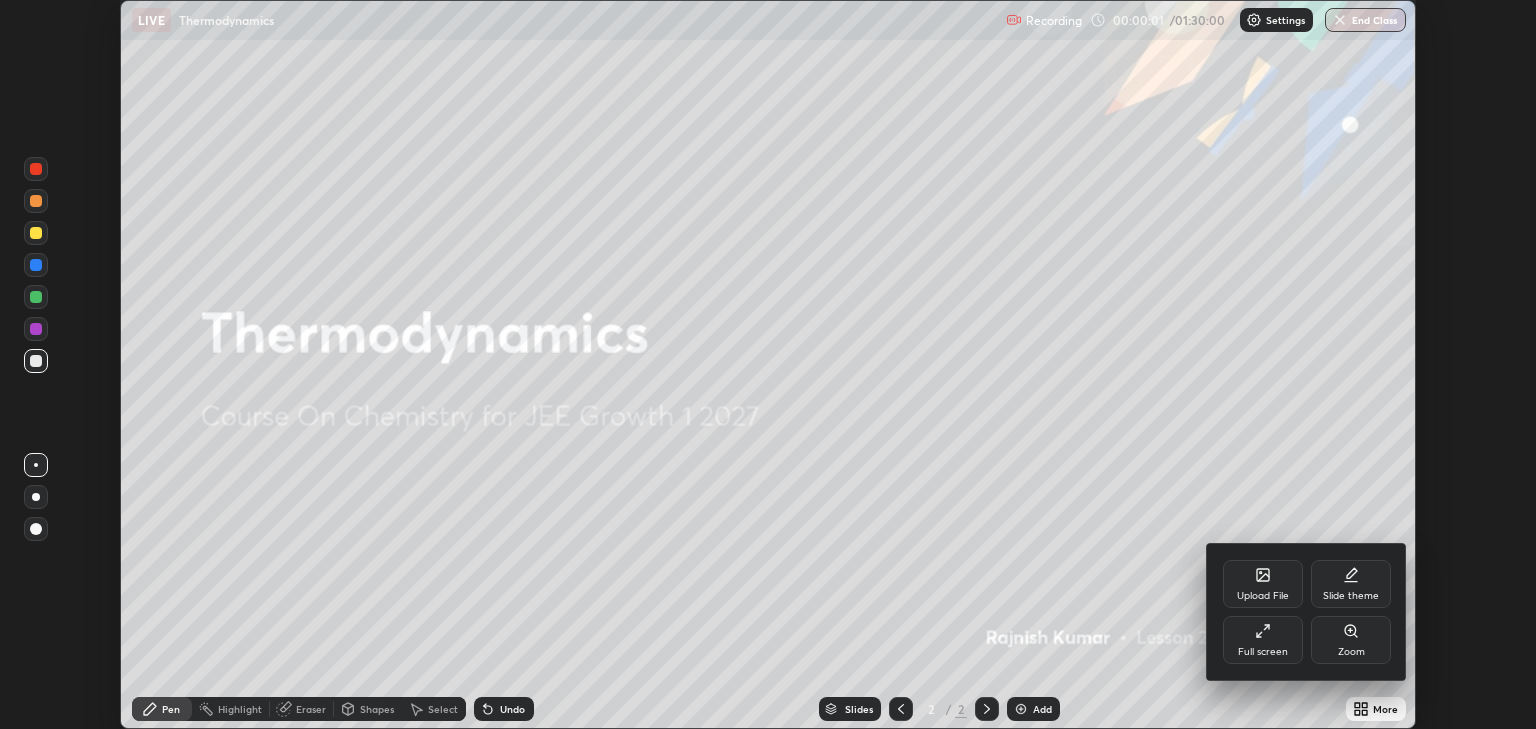 click on "Full screen" at bounding box center (1263, 640) 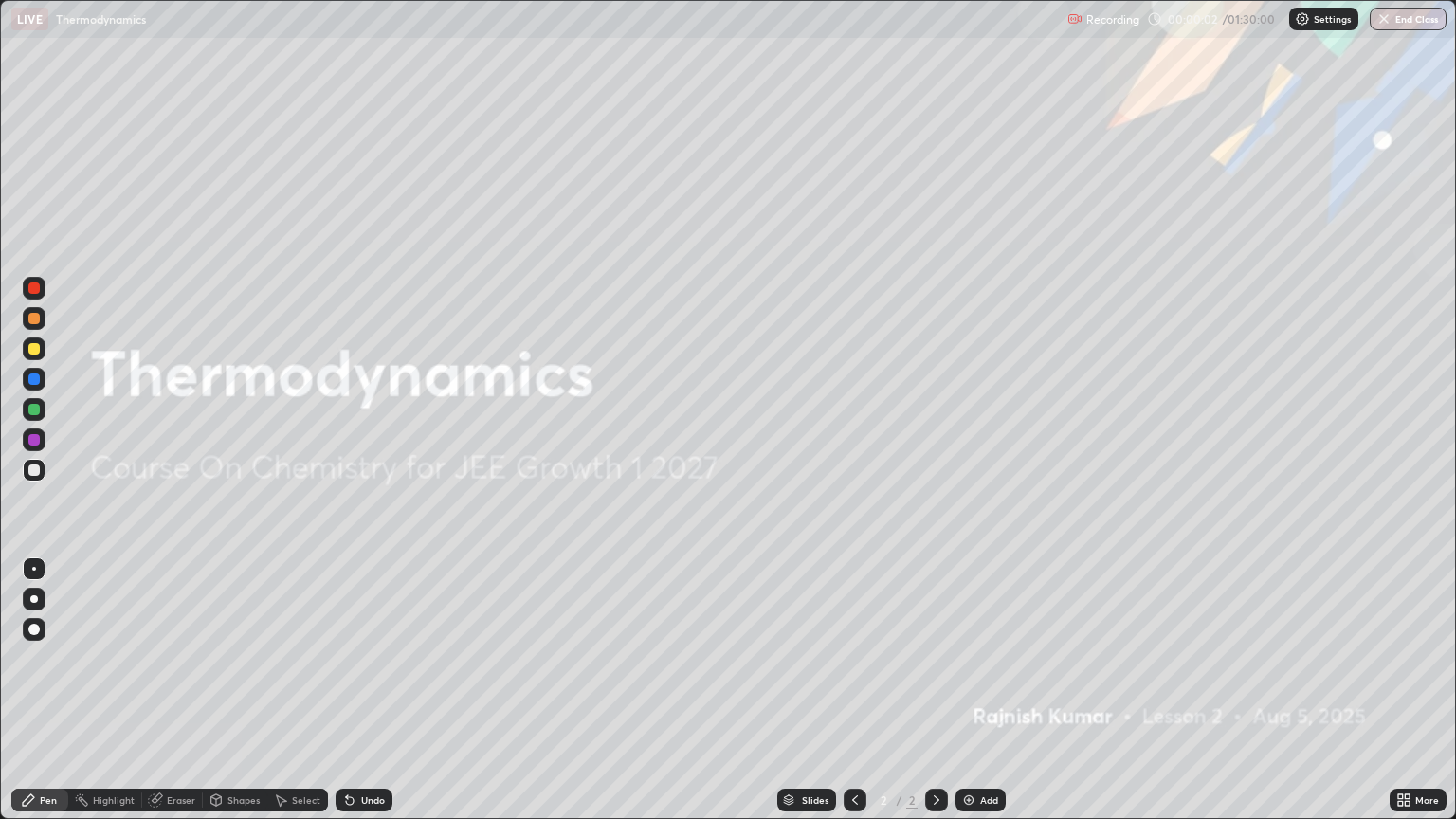 scroll, scrollTop: 93973, scrollLeft: 93336, axis: both 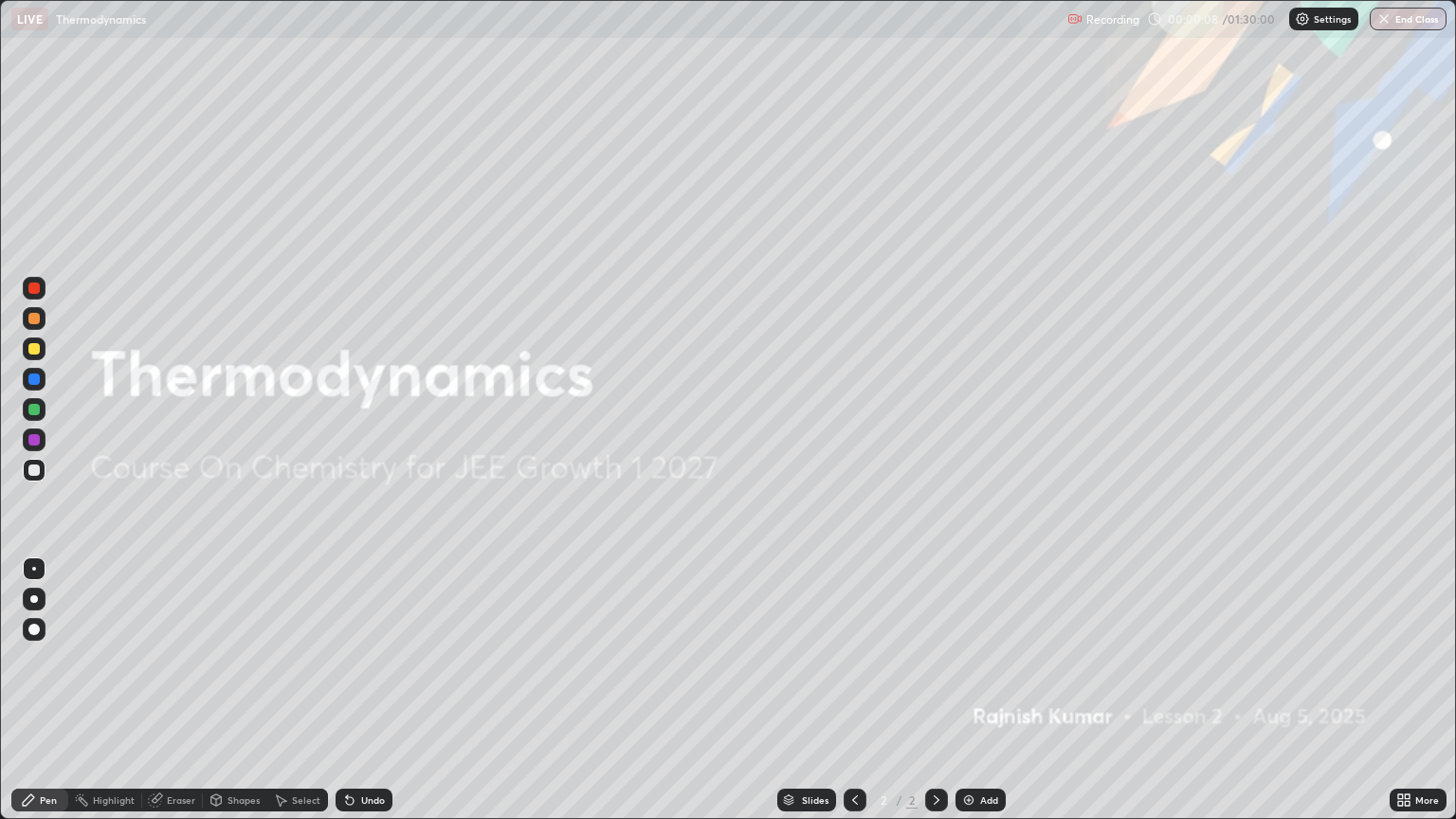 click at bounding box center [969, 800] 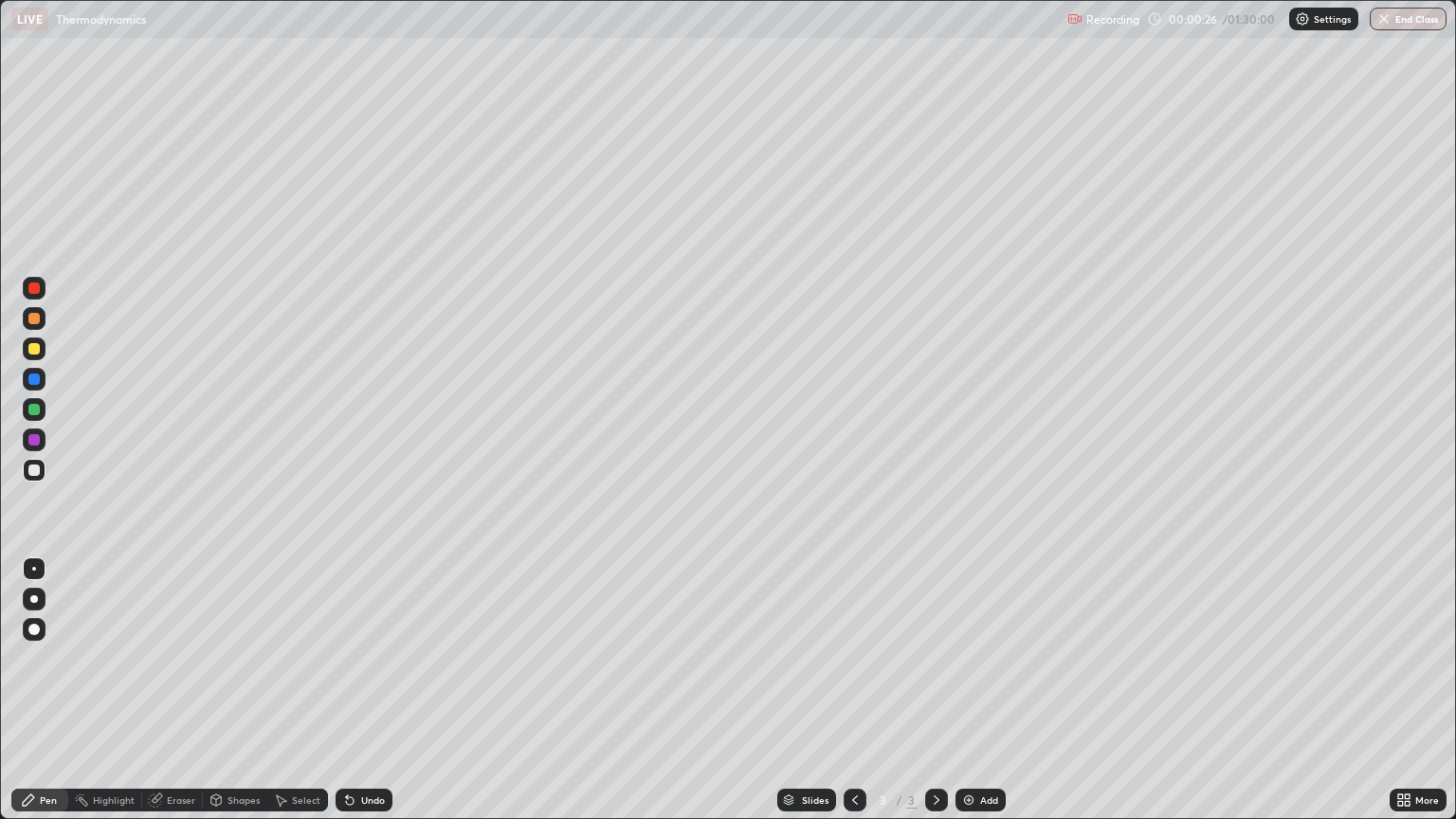 click at bounding box center [34, 349] 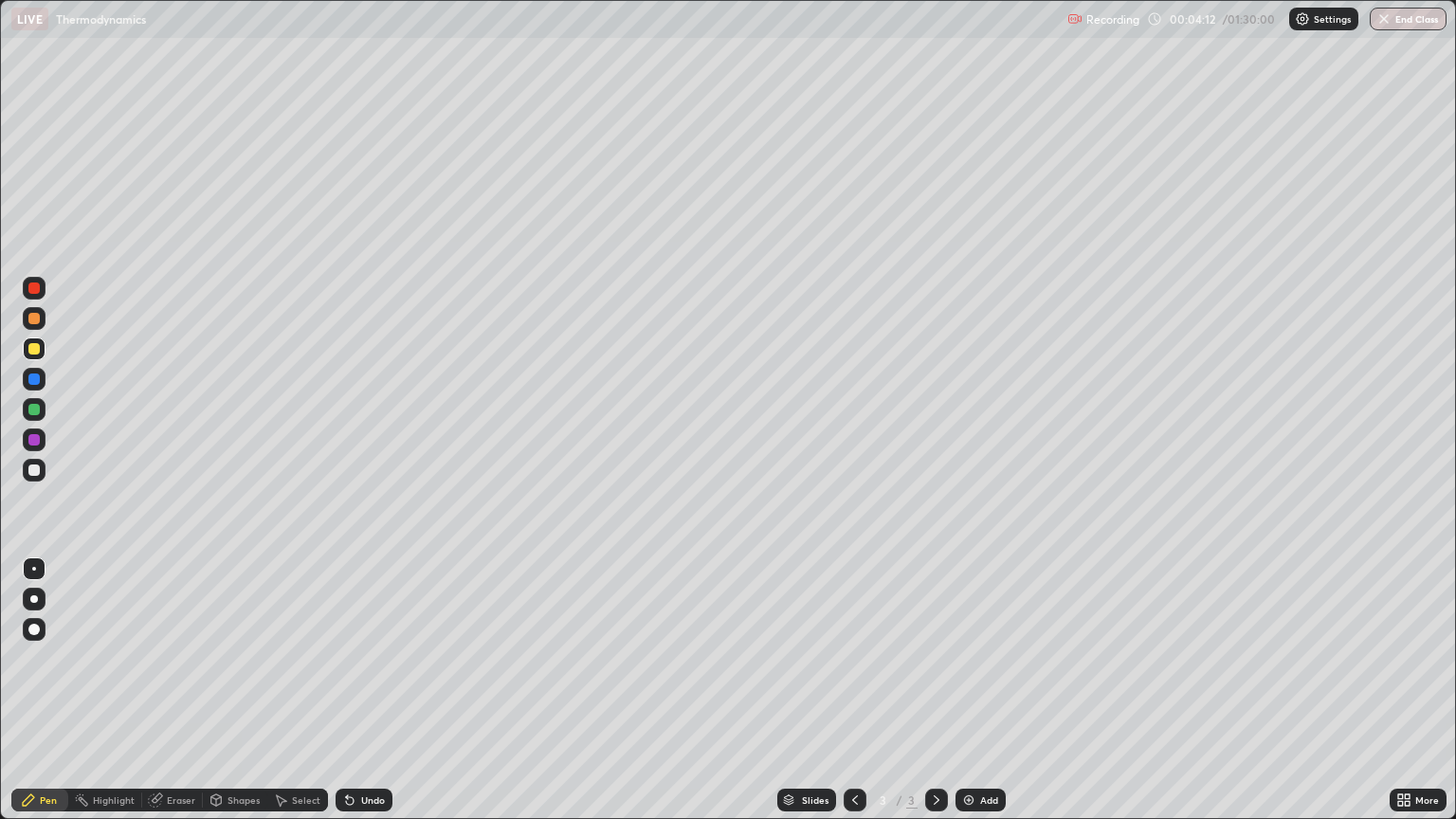 click at bounding box center (34, 318) 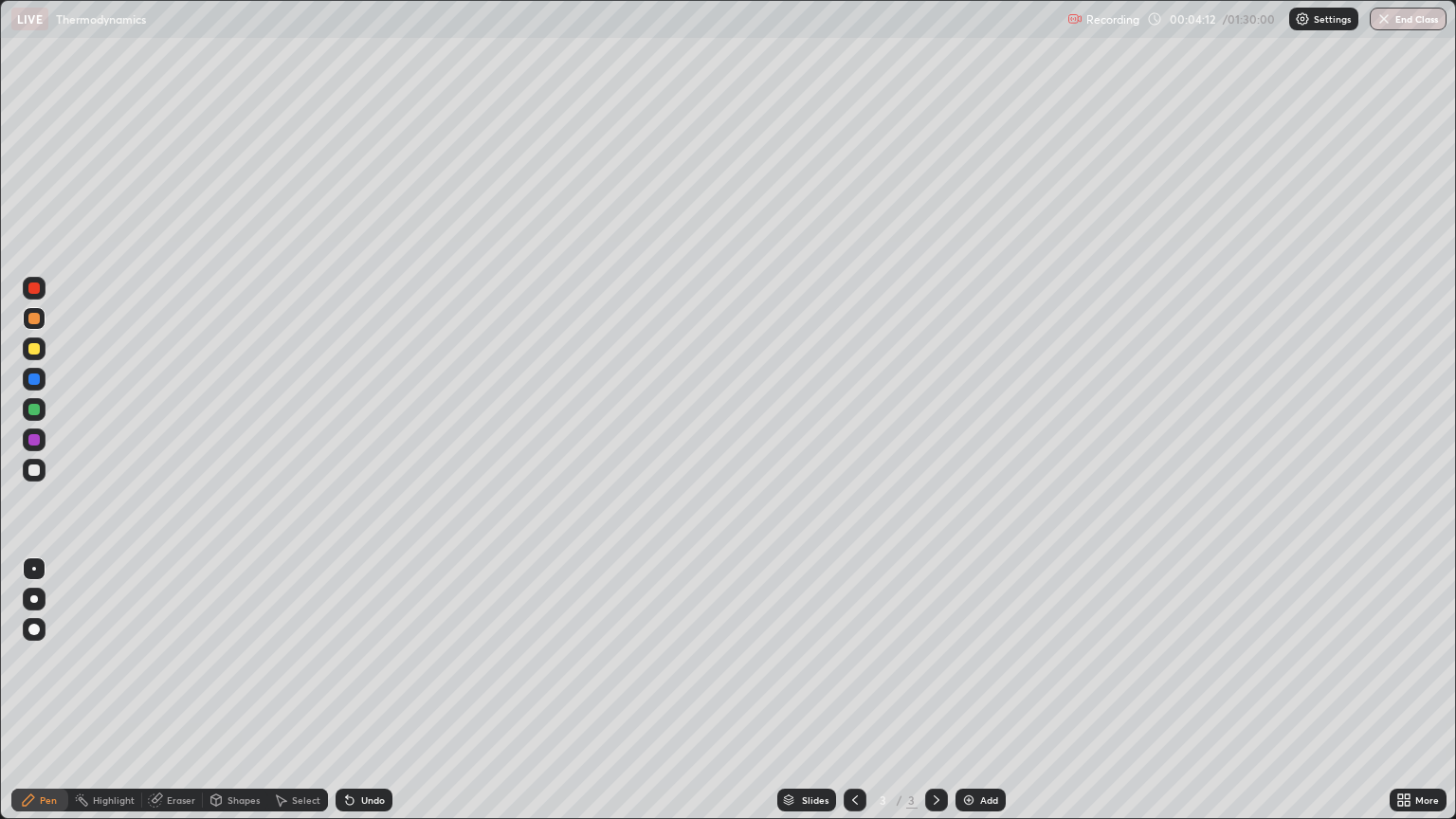 click at bounding box center (34, 349) 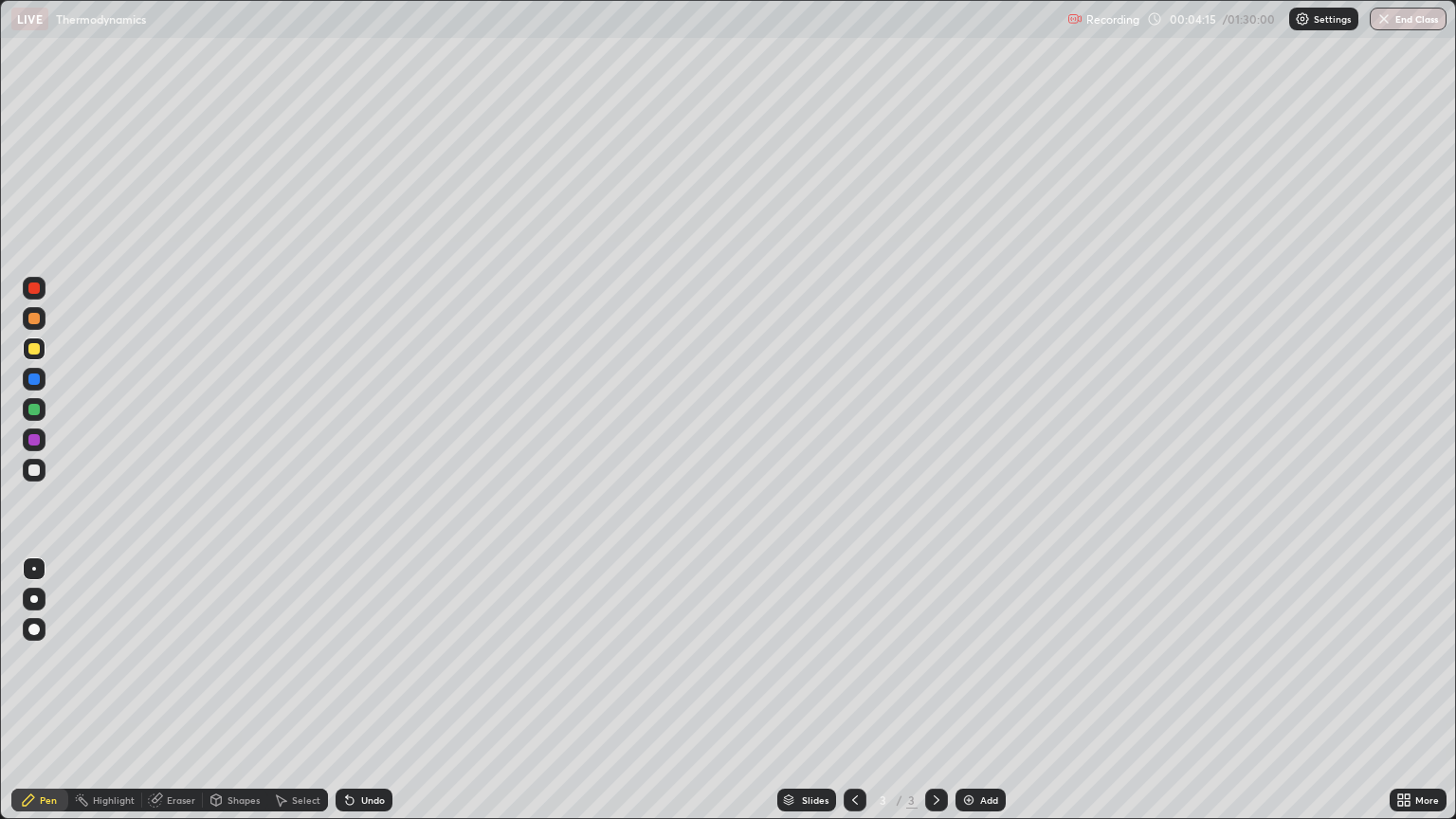 click at bounding box center (34, 629) 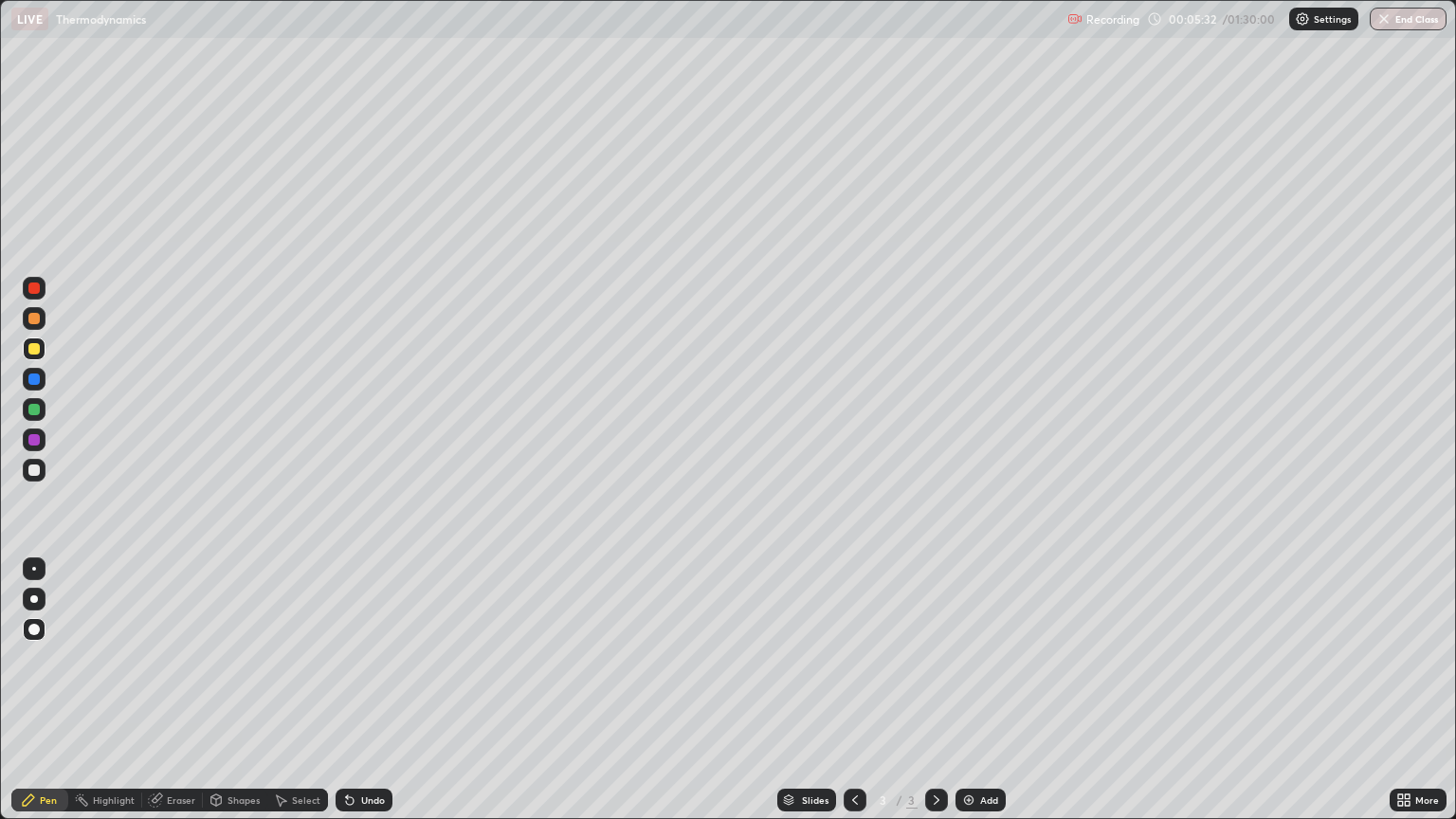 click at bounding box center [34, 440] 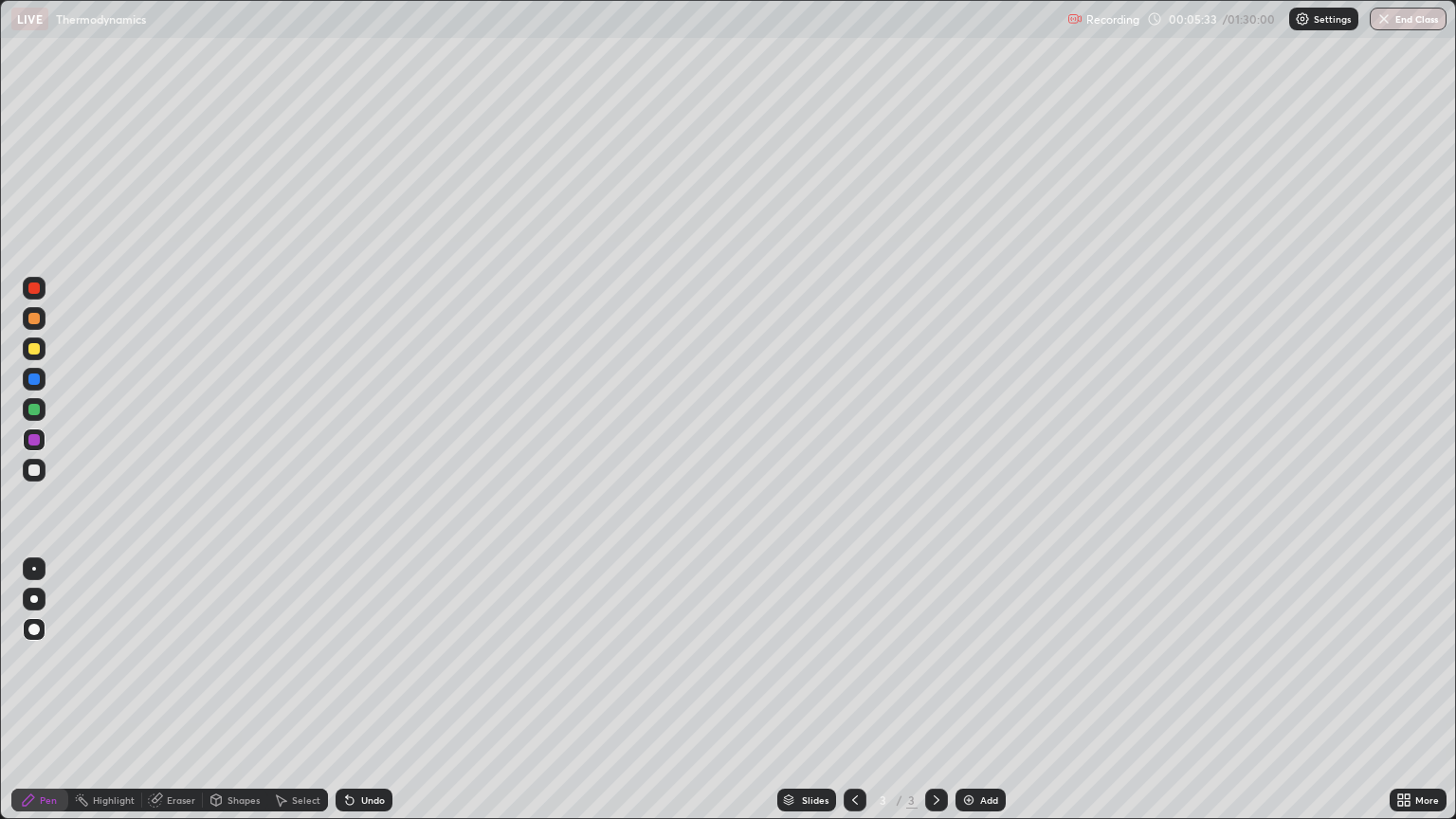 click at bounding box center [34, 410] 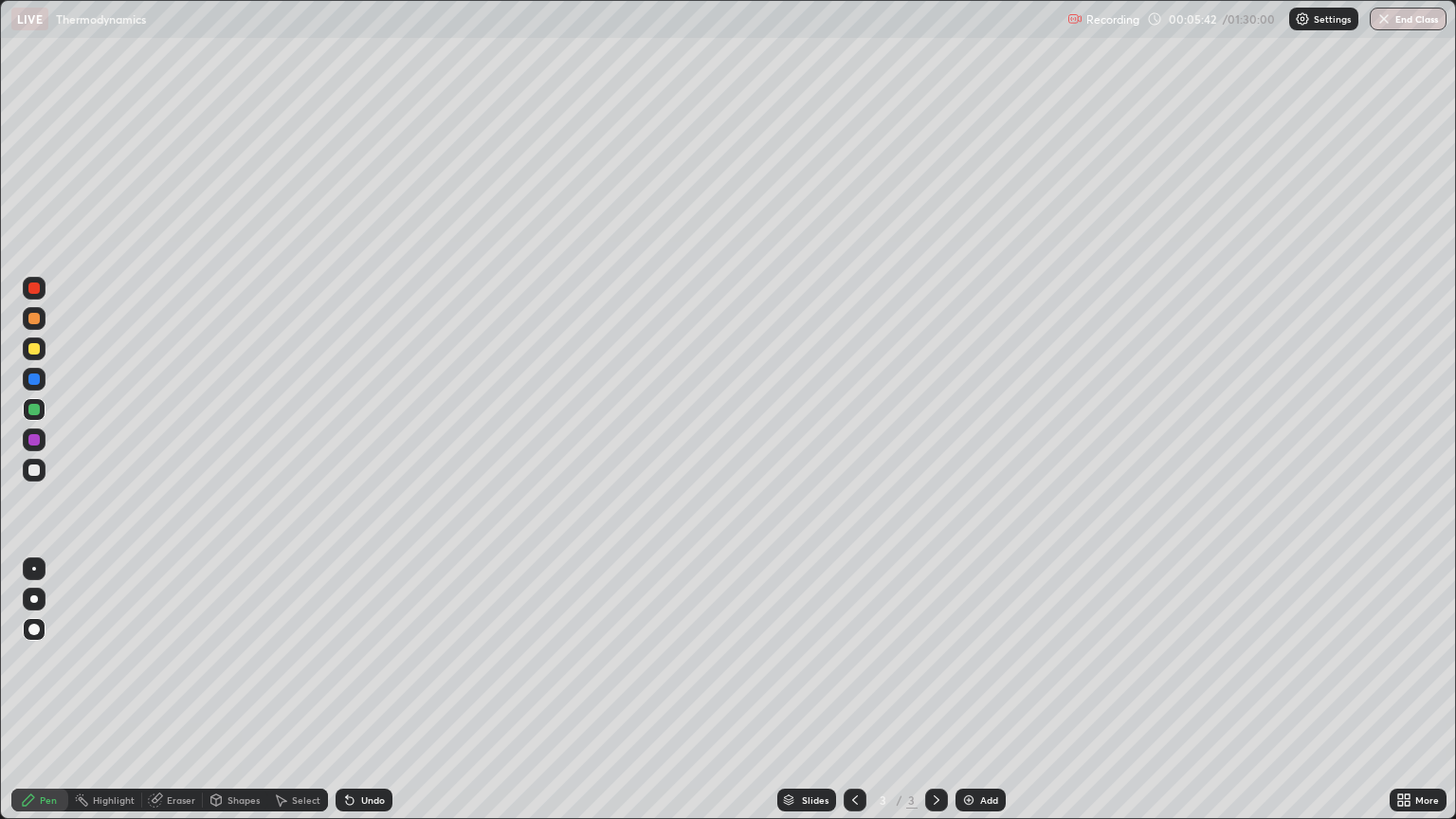 click at bounding box center [34, 410] 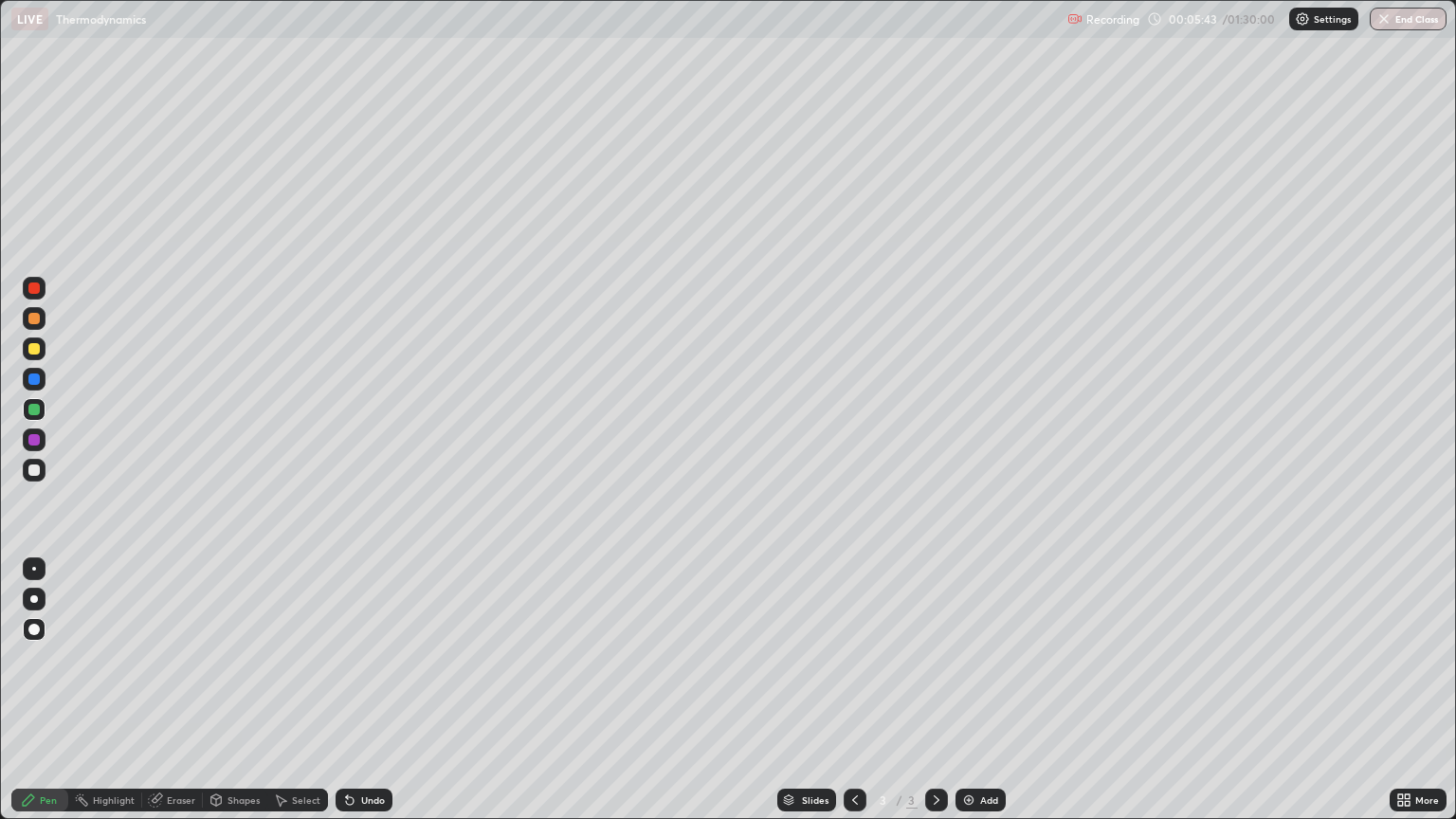 click at bounding box center (34, 349) 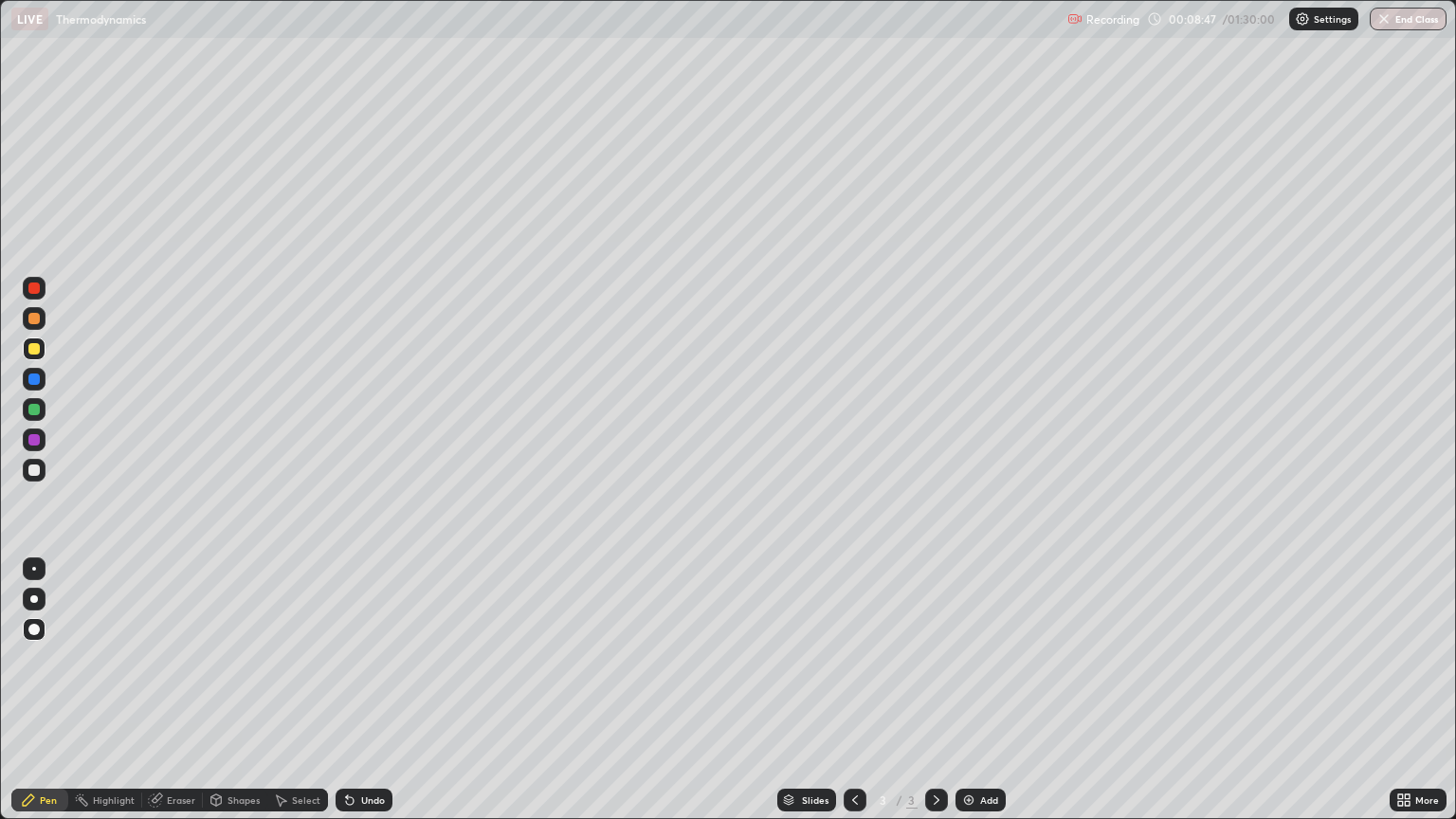 click on "Add" at bounding box center (989, 800) 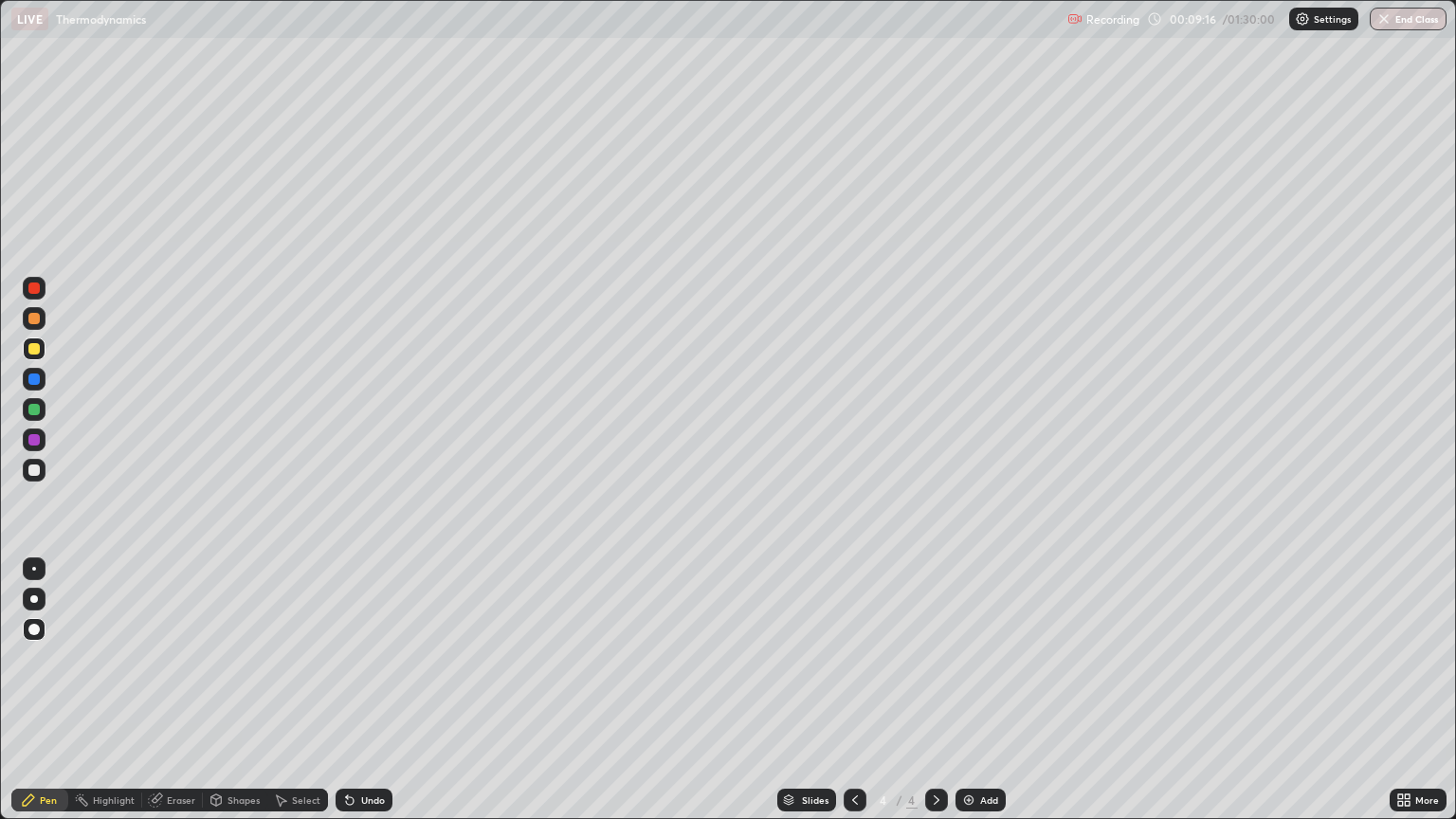 click at bounding box center (34, 410) 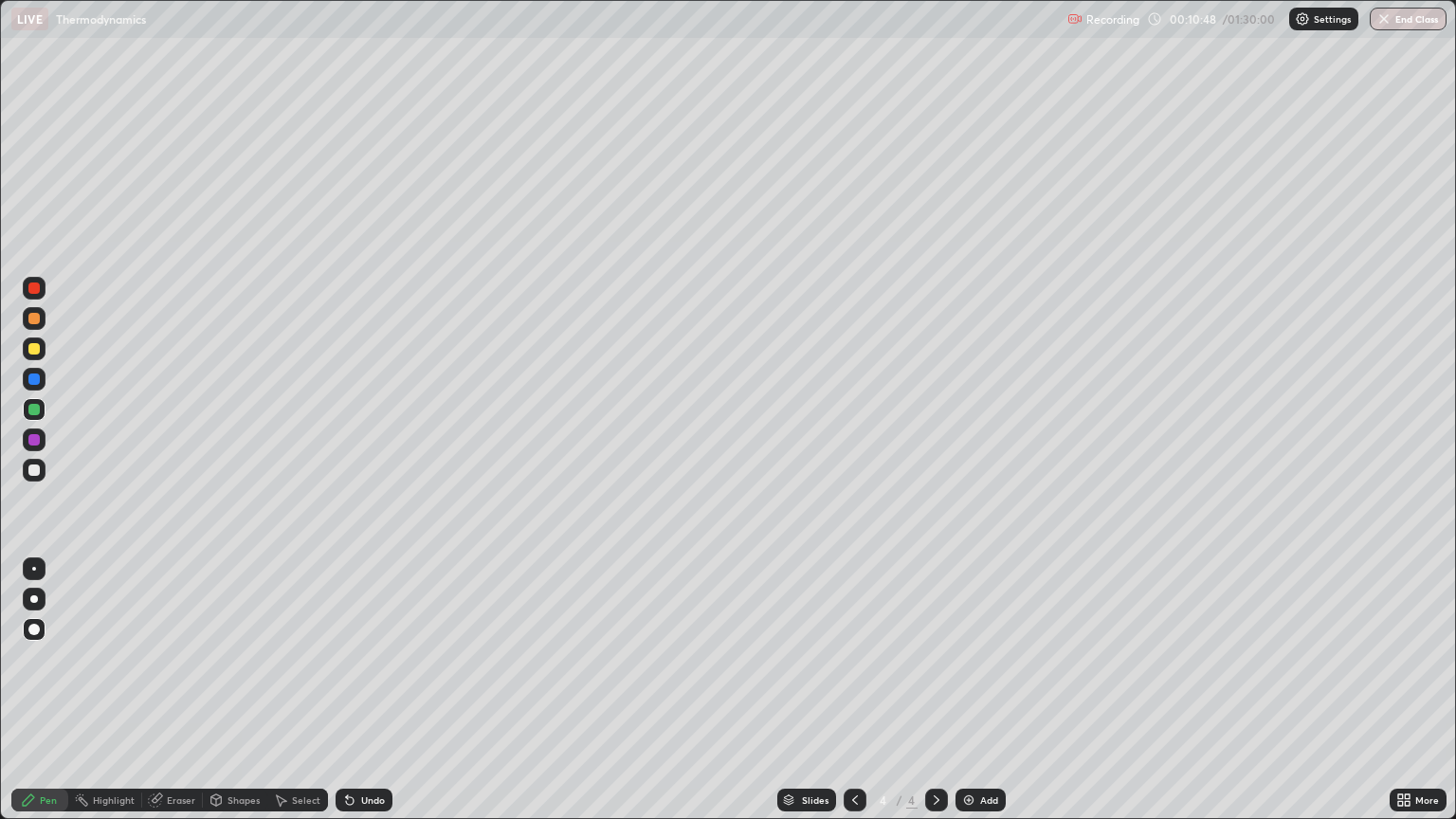 click at bounding box center [34, 470] 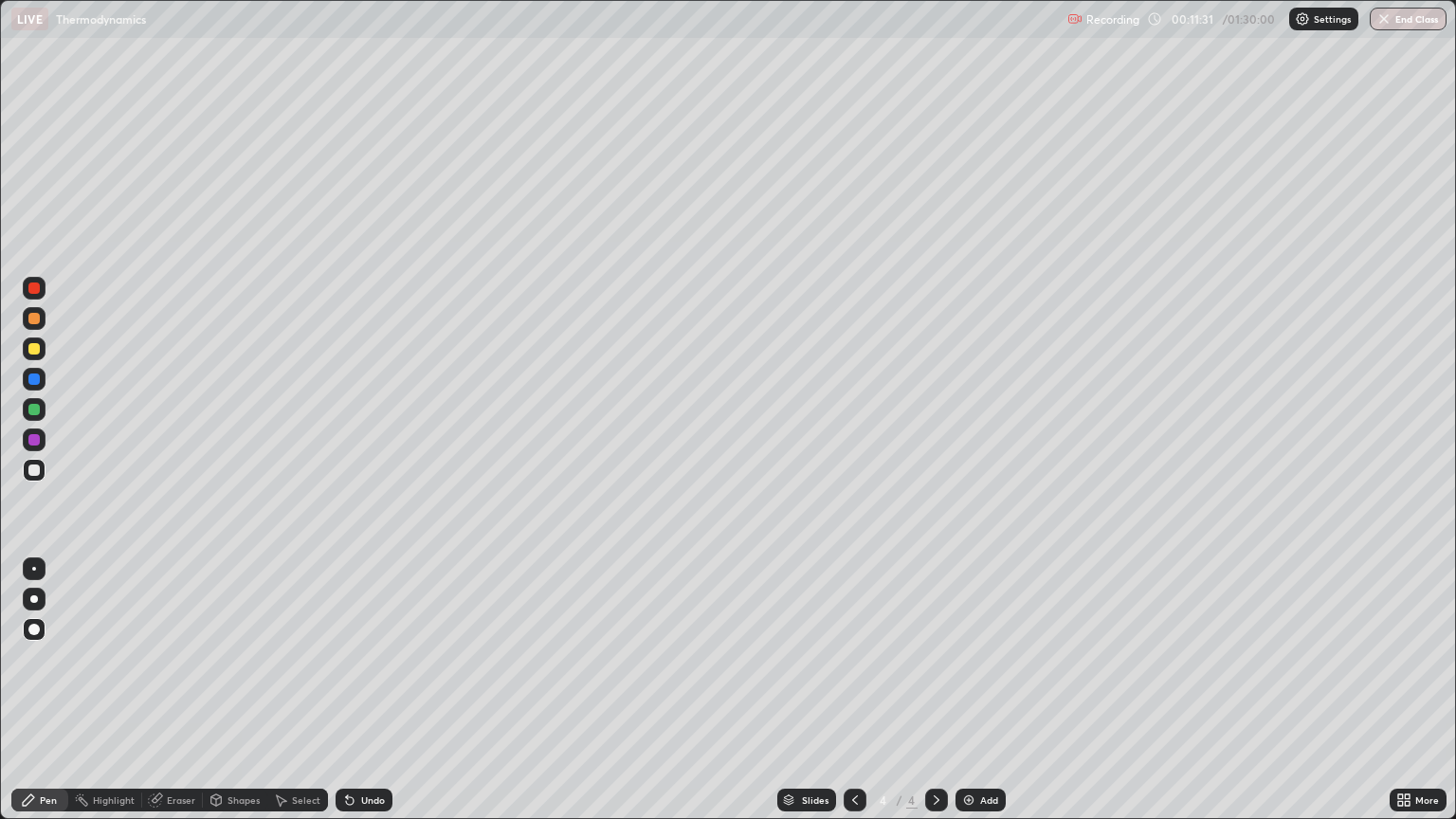 click on "Shapes" at bounding box center [244, 800] 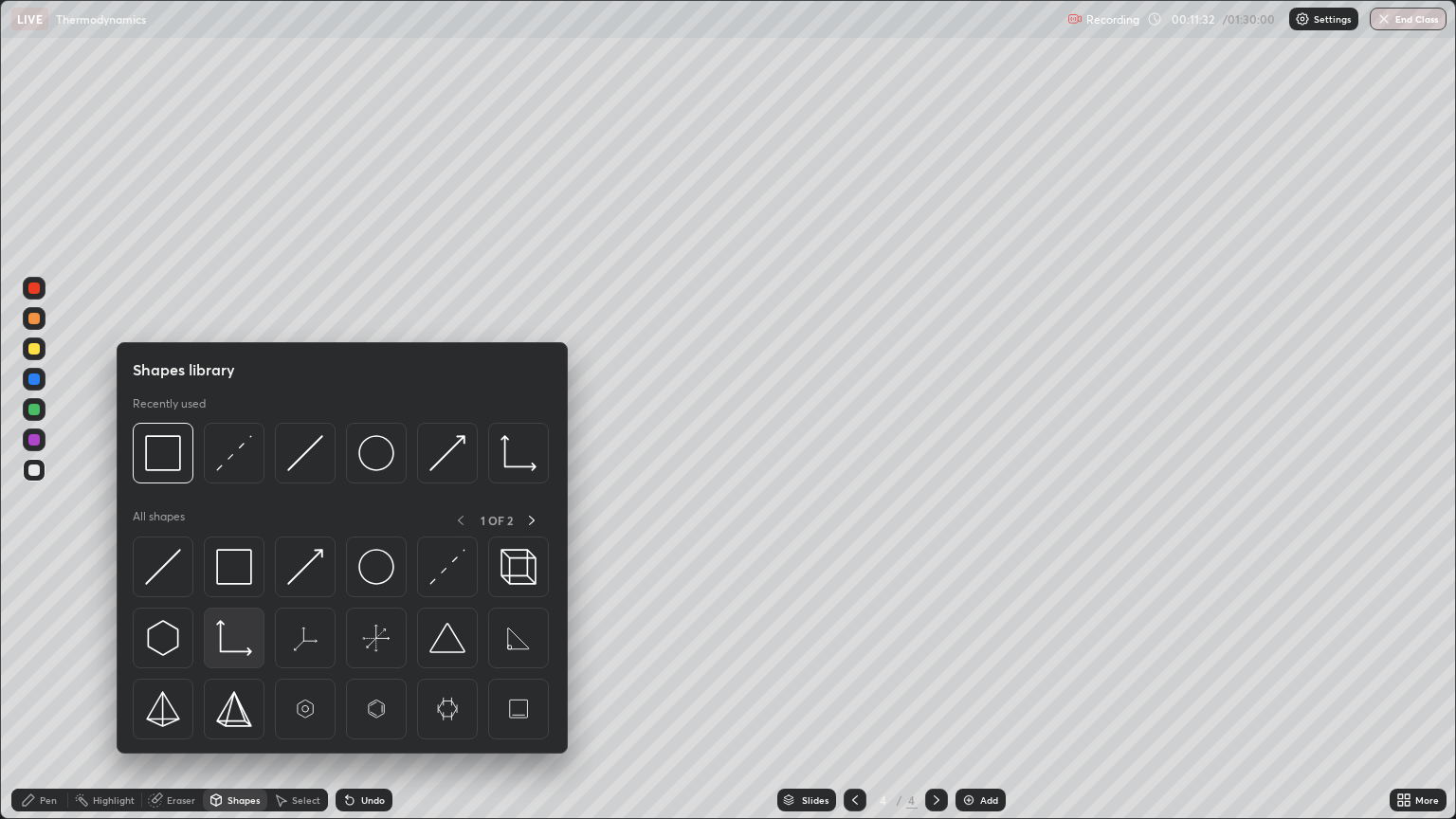 click at bounding box center (234, 638) 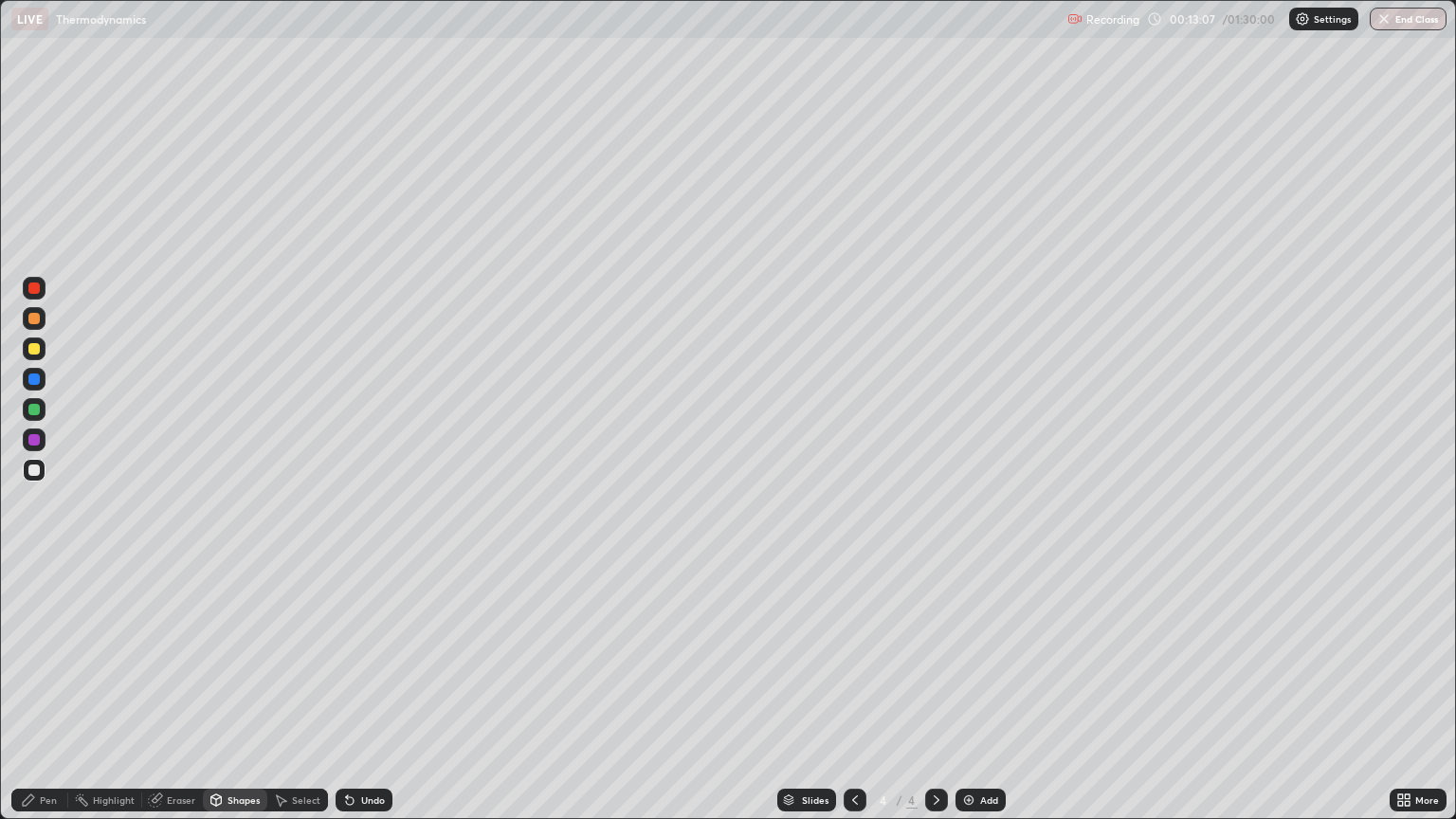 click on "Add" at bounding box center [989, 800] 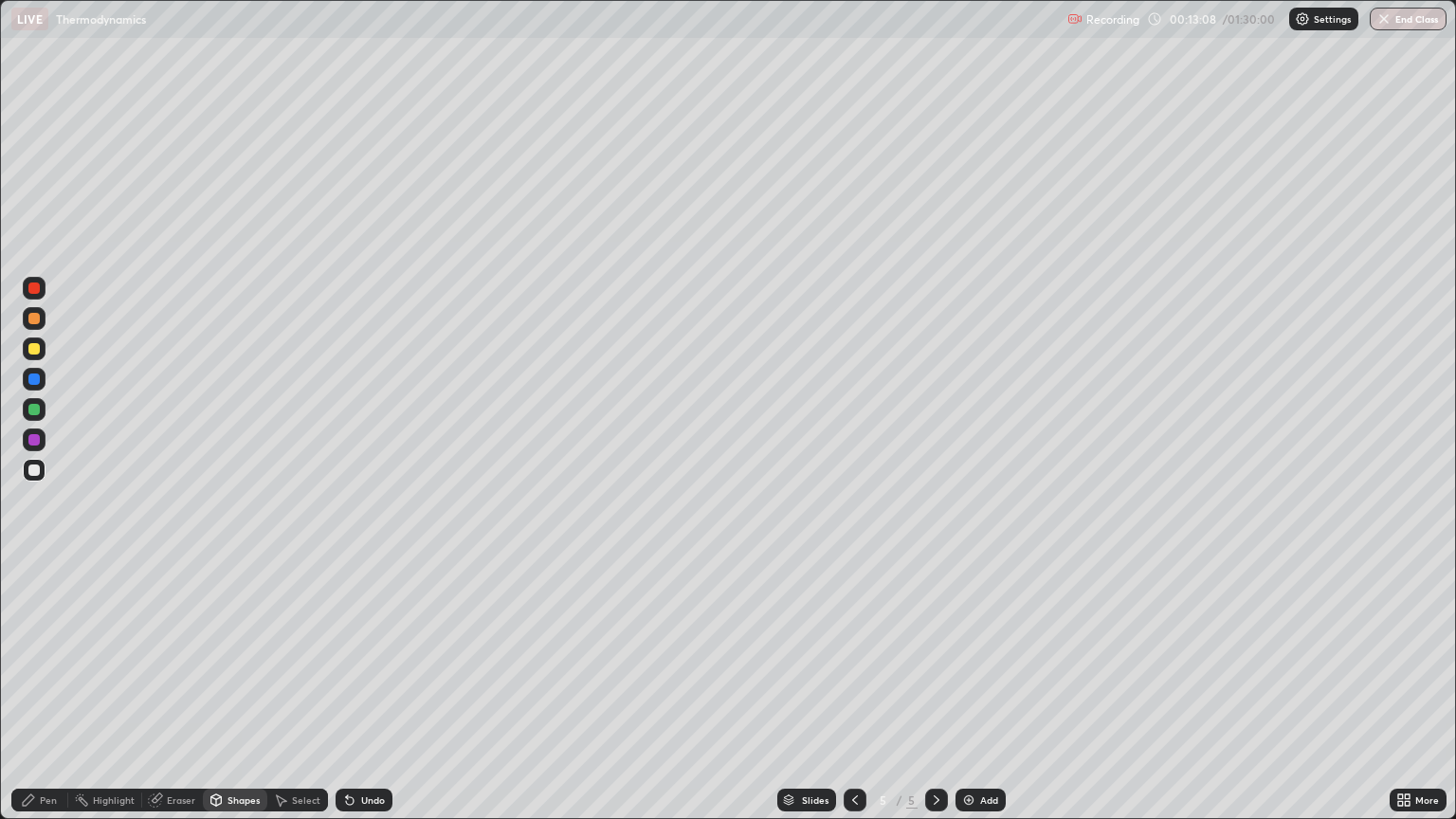 click on "Pen" at bounding box center [40, 800] 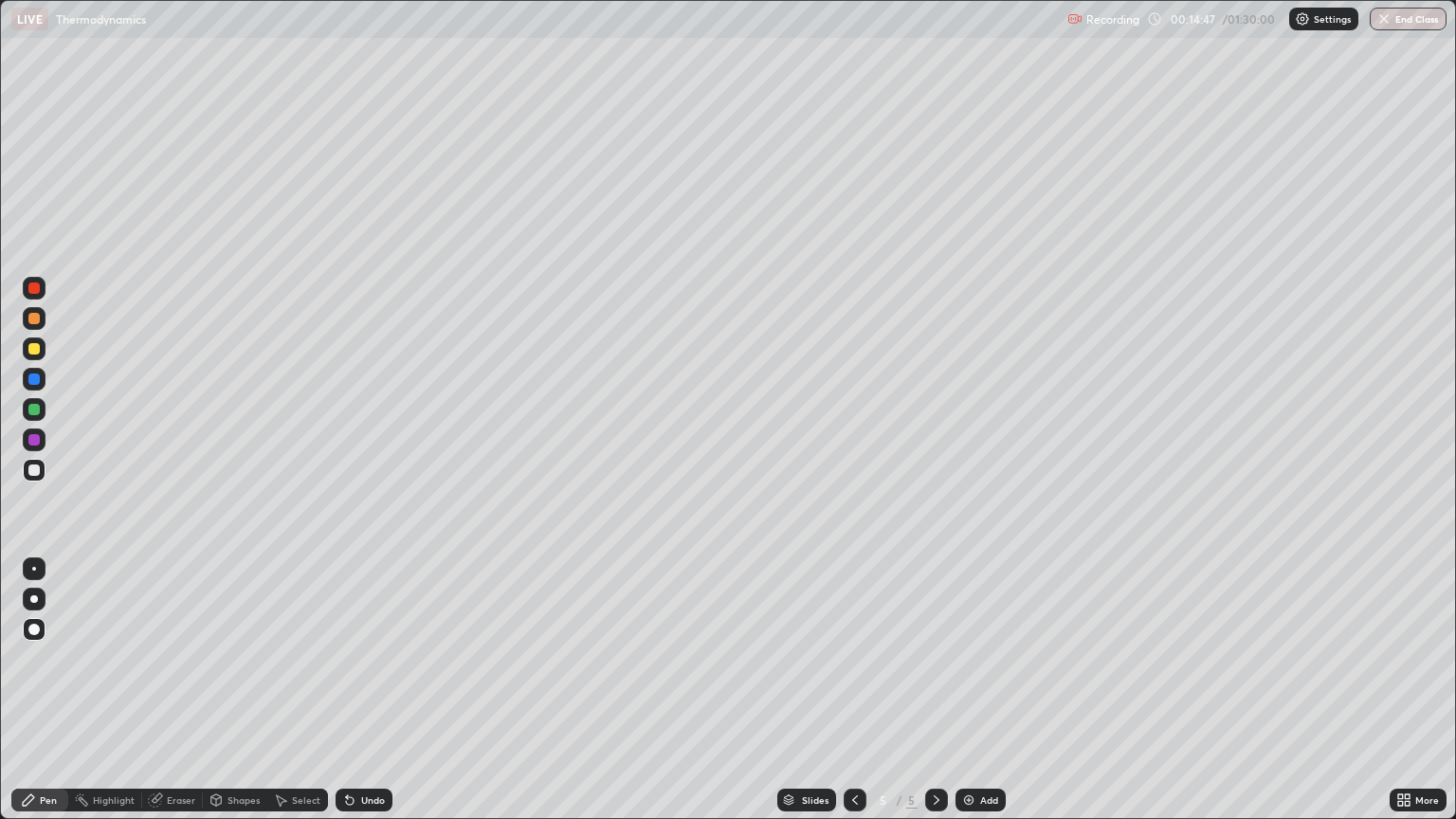 click on "Shapes" at bounding box center [244, 800] 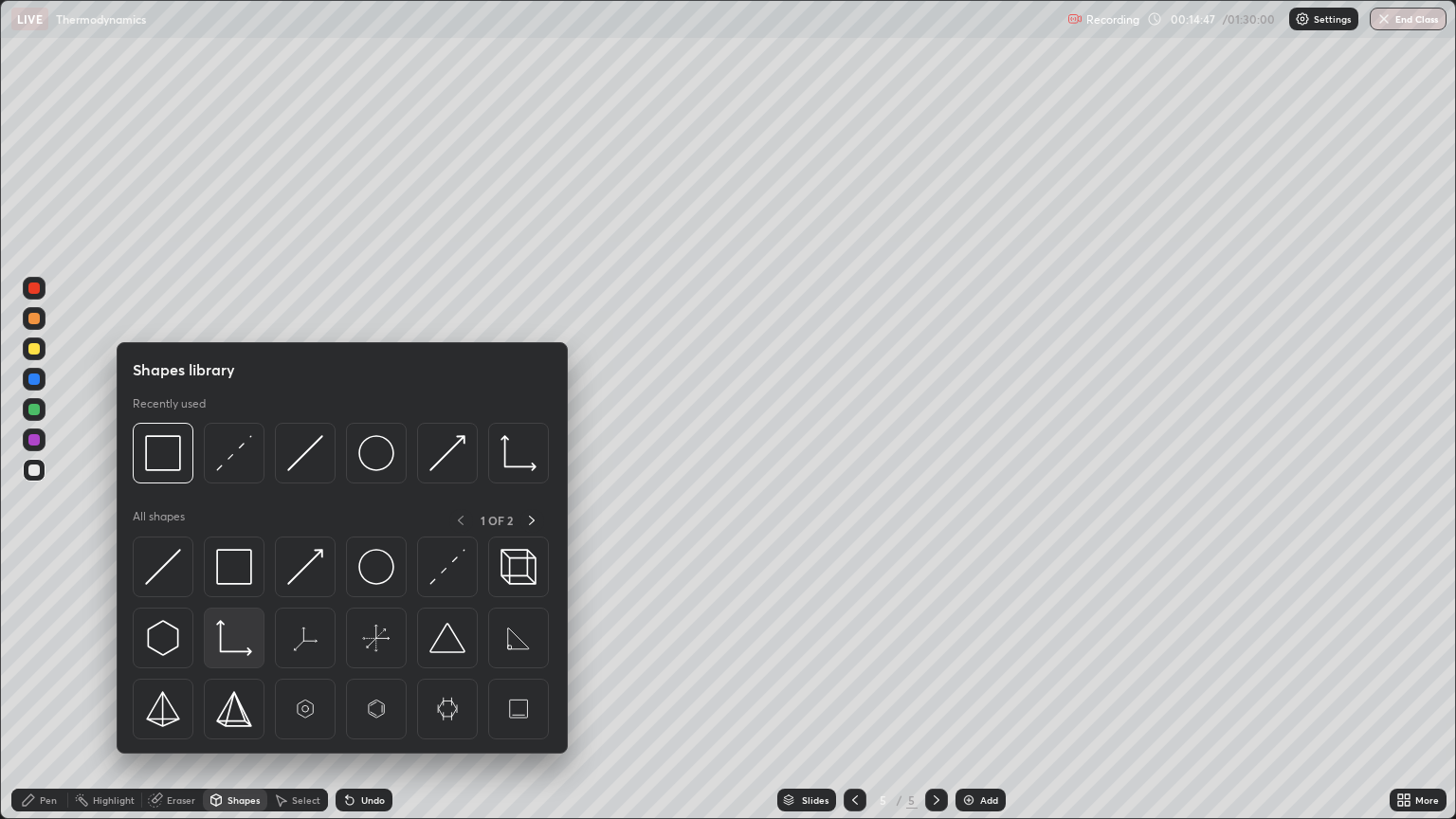 click at bounding box center (234, 638) 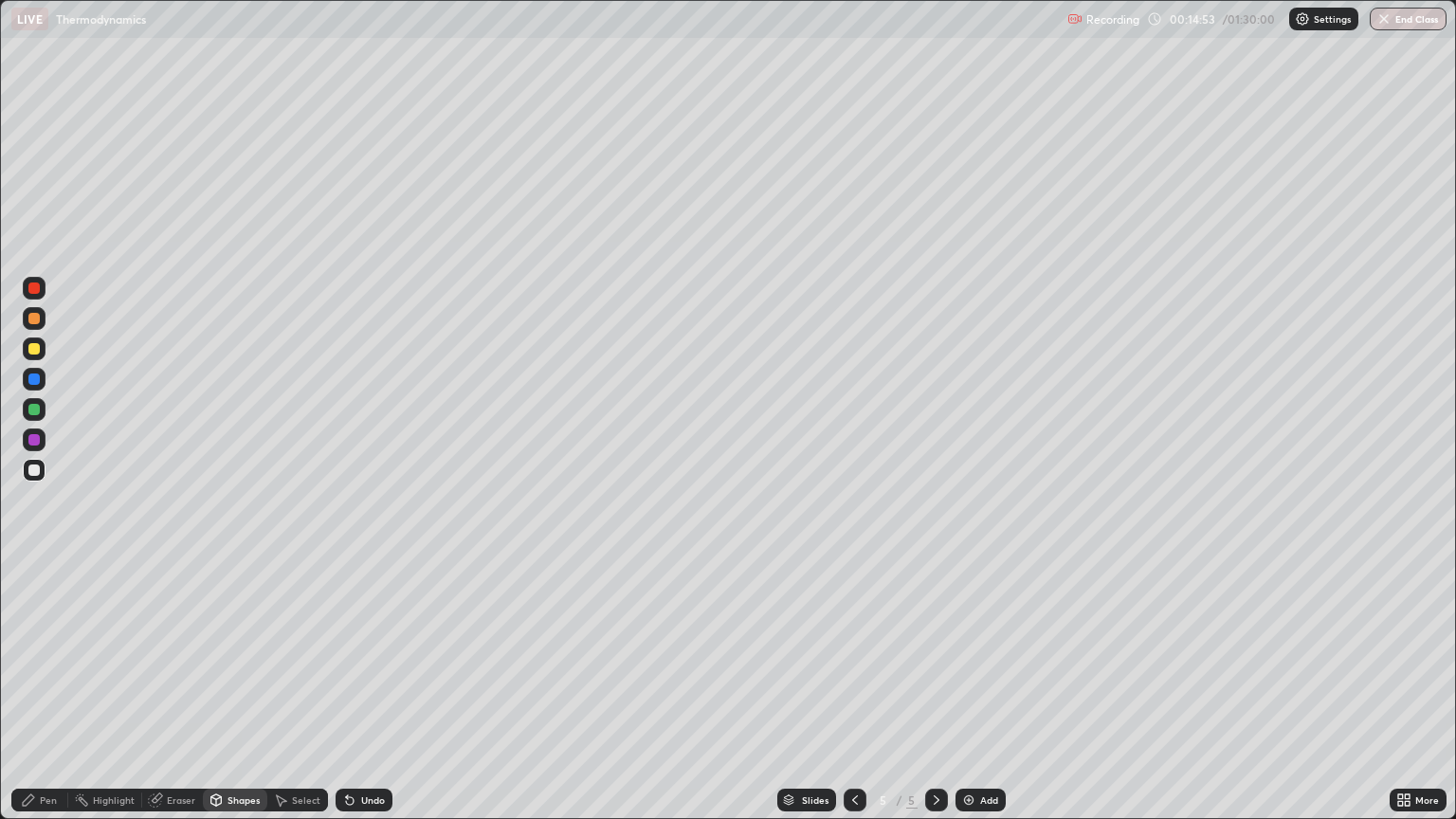 click on "Pen" at bounding box center [48, 800] 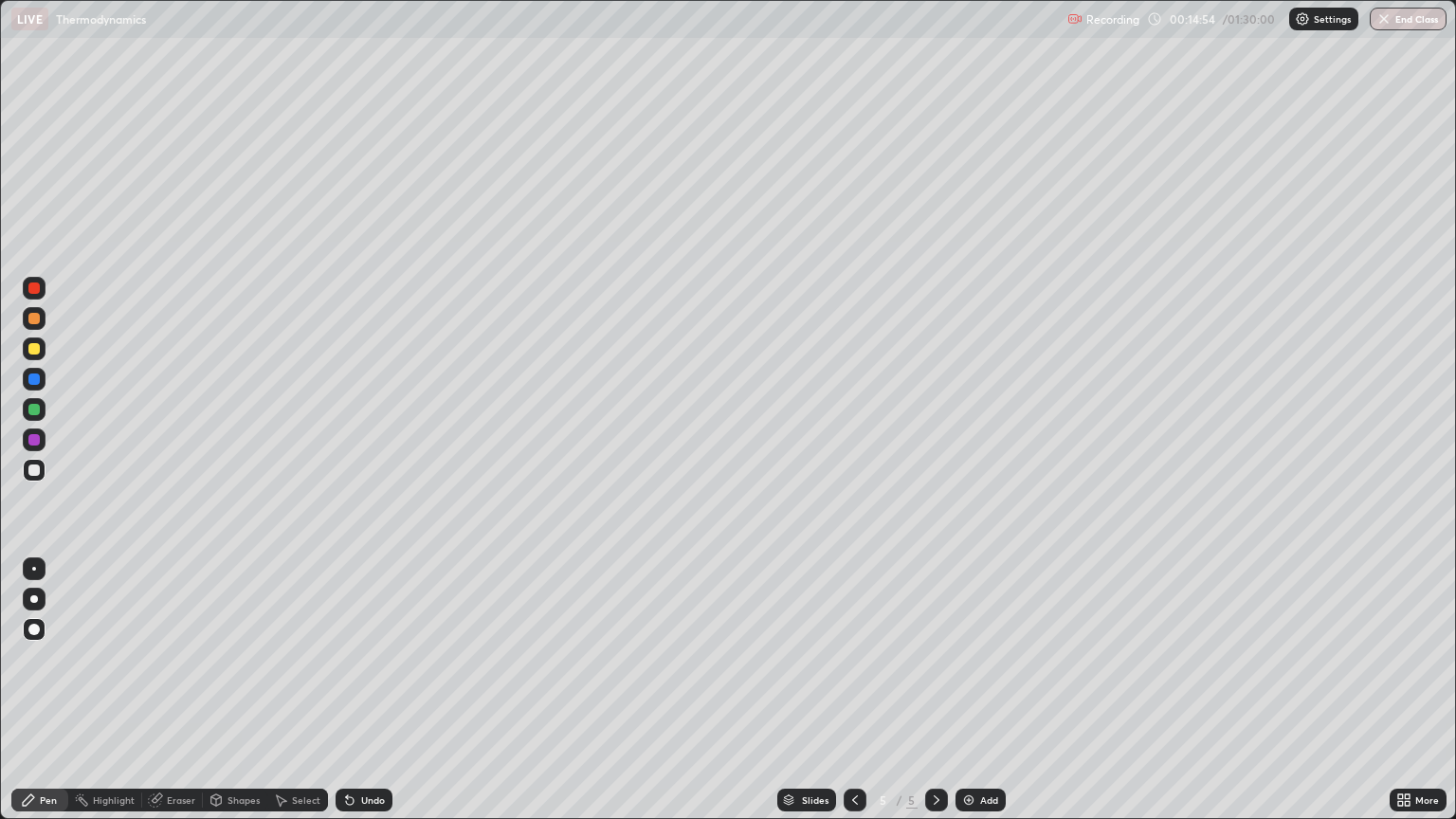 click at bounding box center [34, 410] 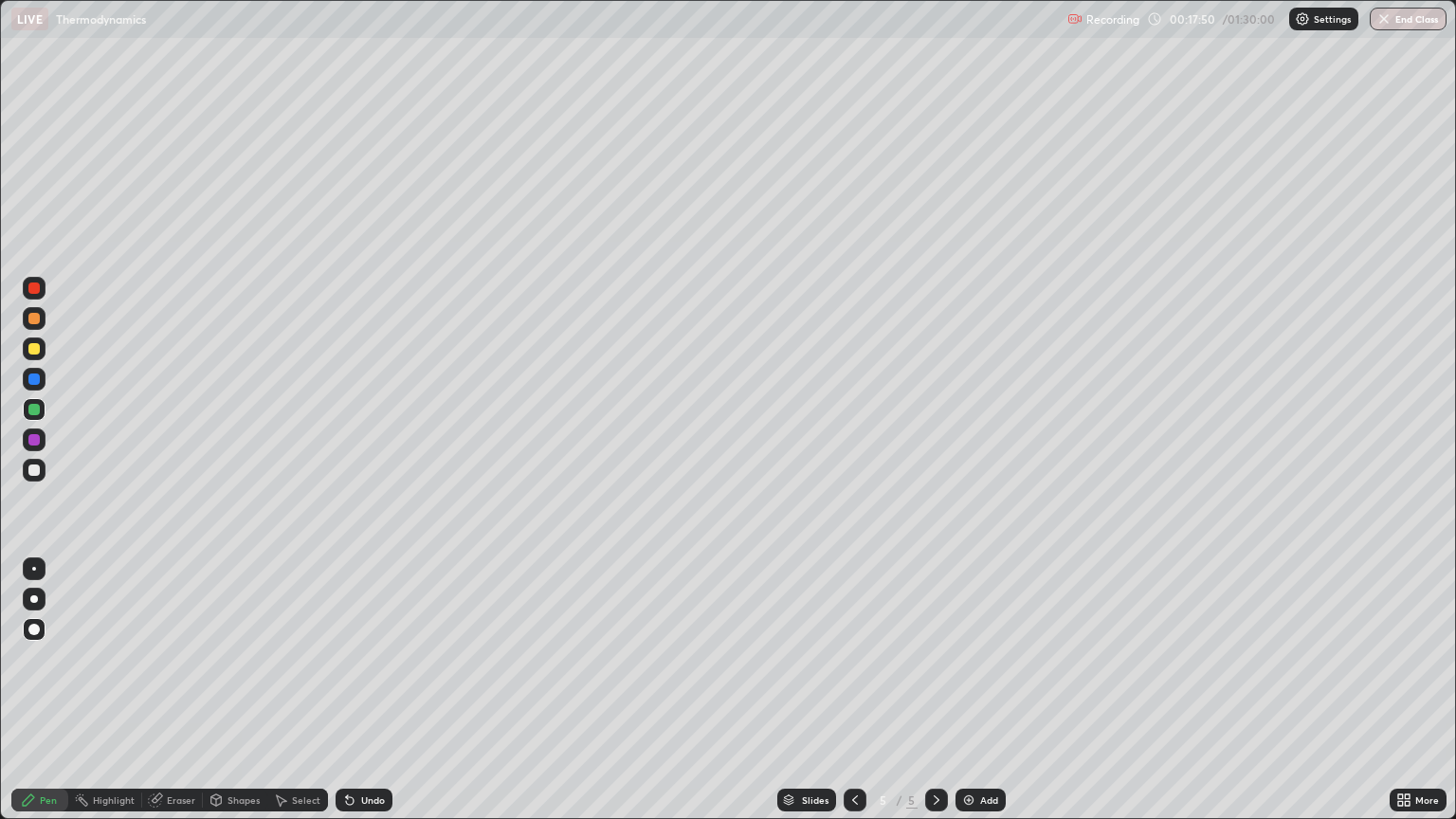 click on "Shapes" at bounding box center [235, 800] 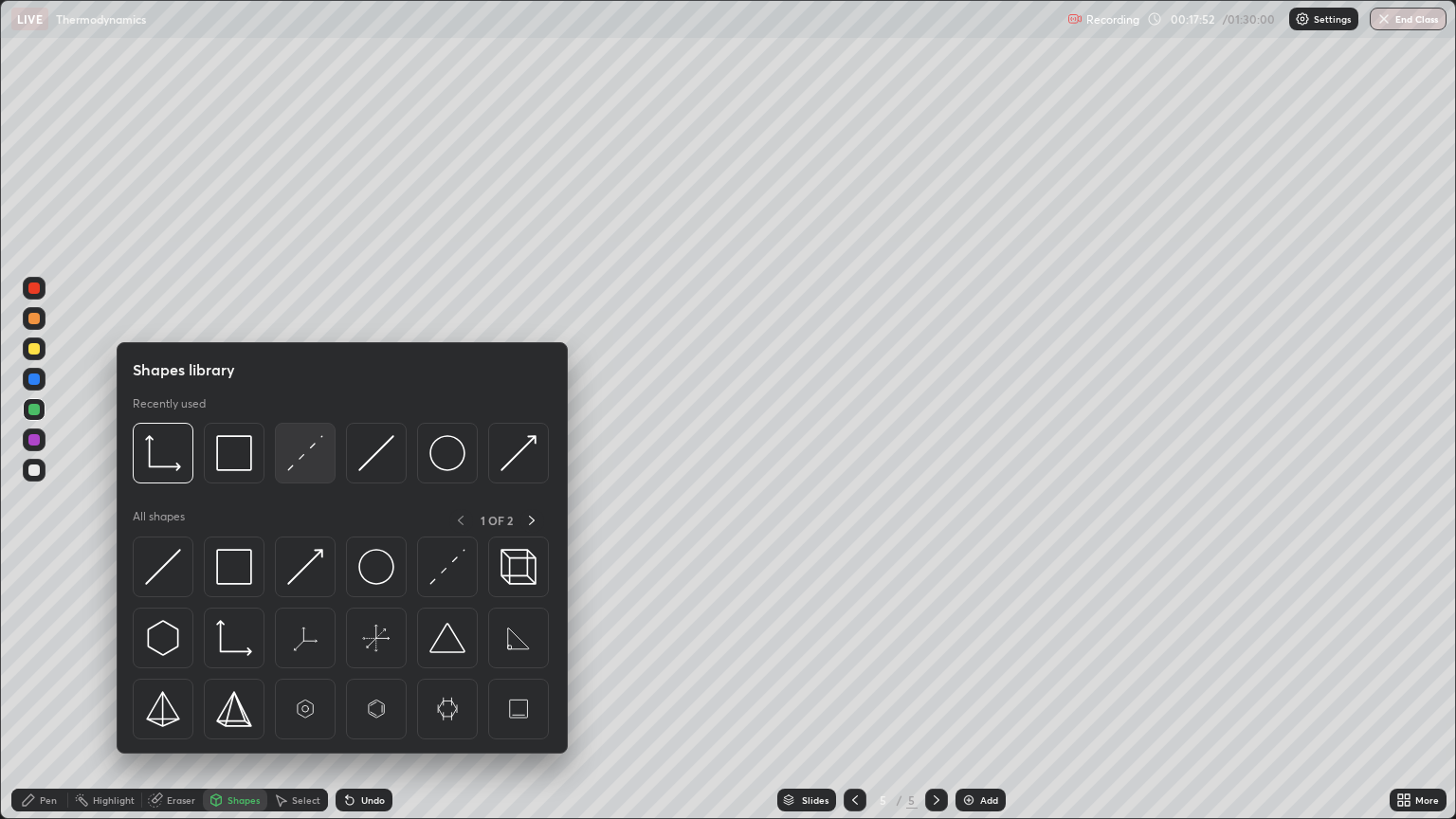 click at bounding box center (305, 453) 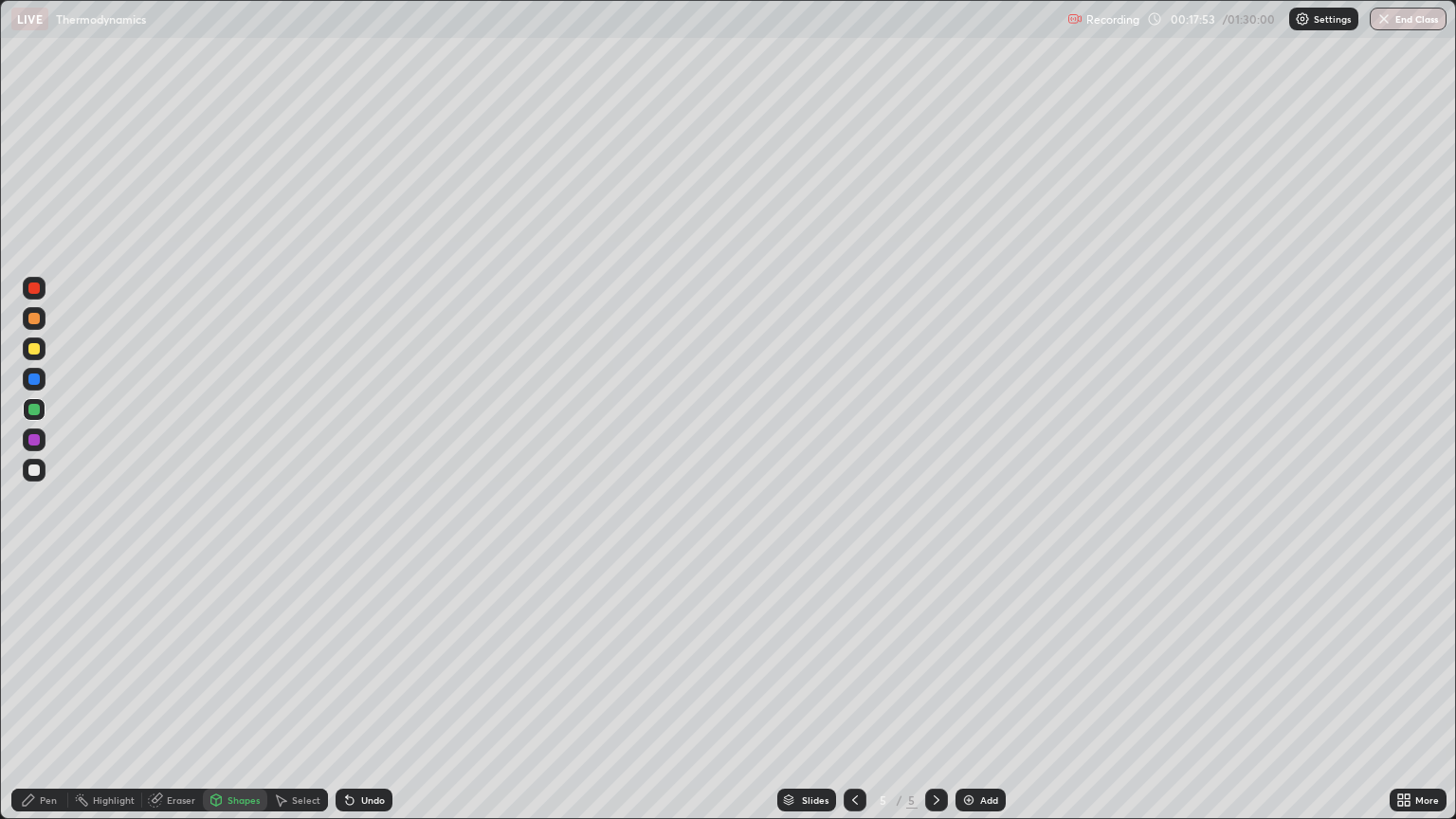 click at bounding box center [34, 379] 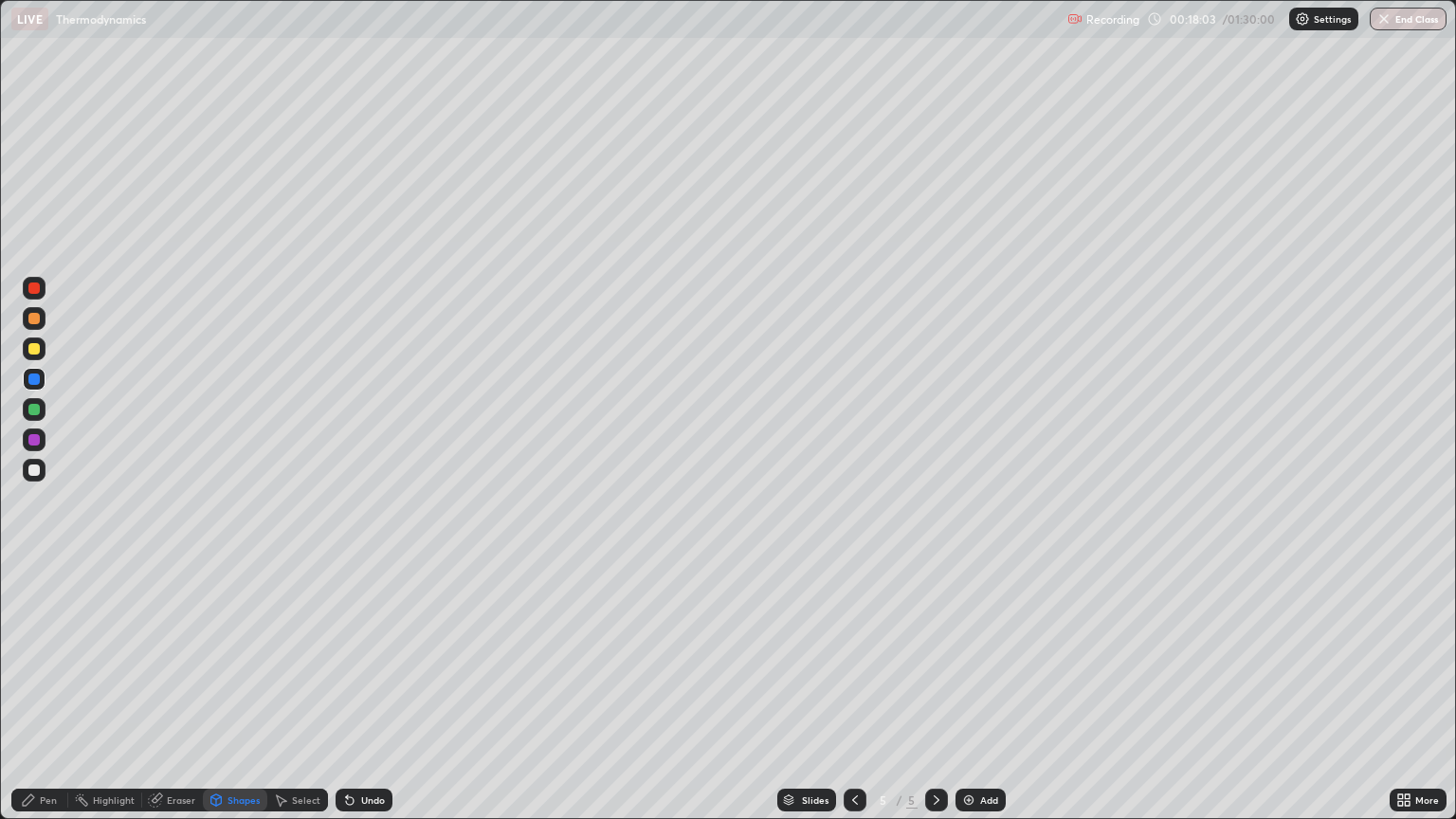 click at bounding box center (34, 470) 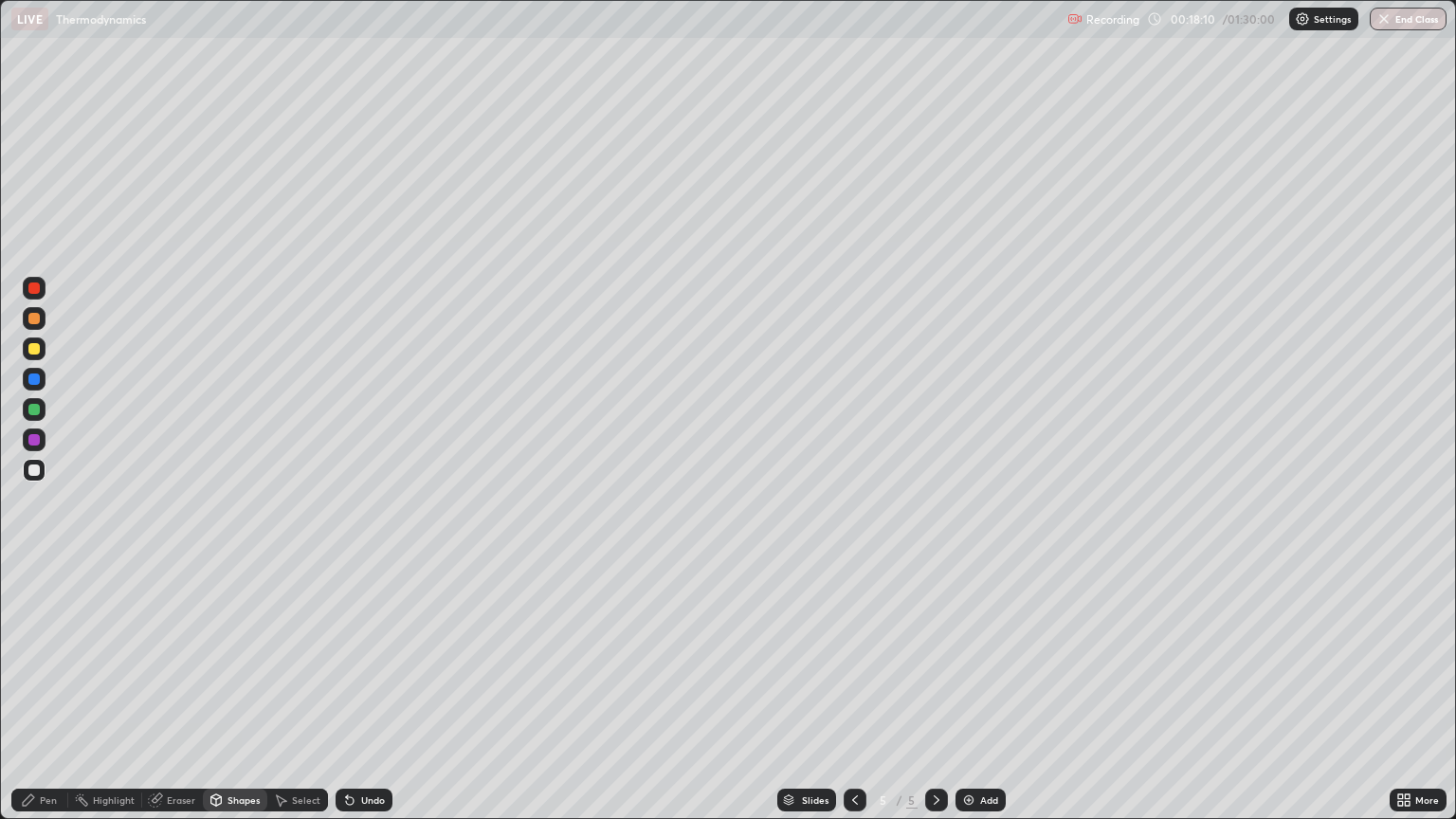 click on "Undo" at bounding box center [364, 800] 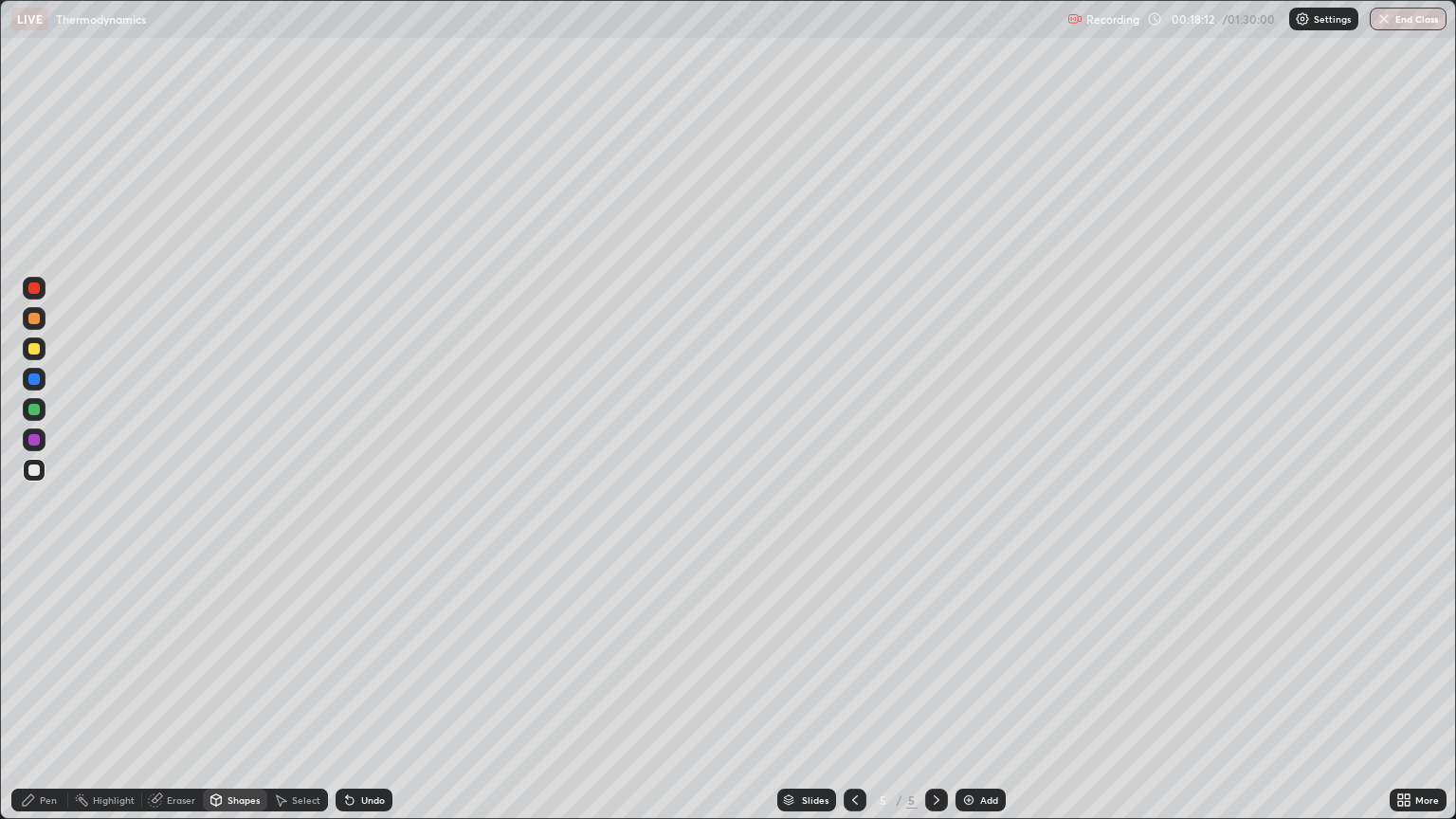 click 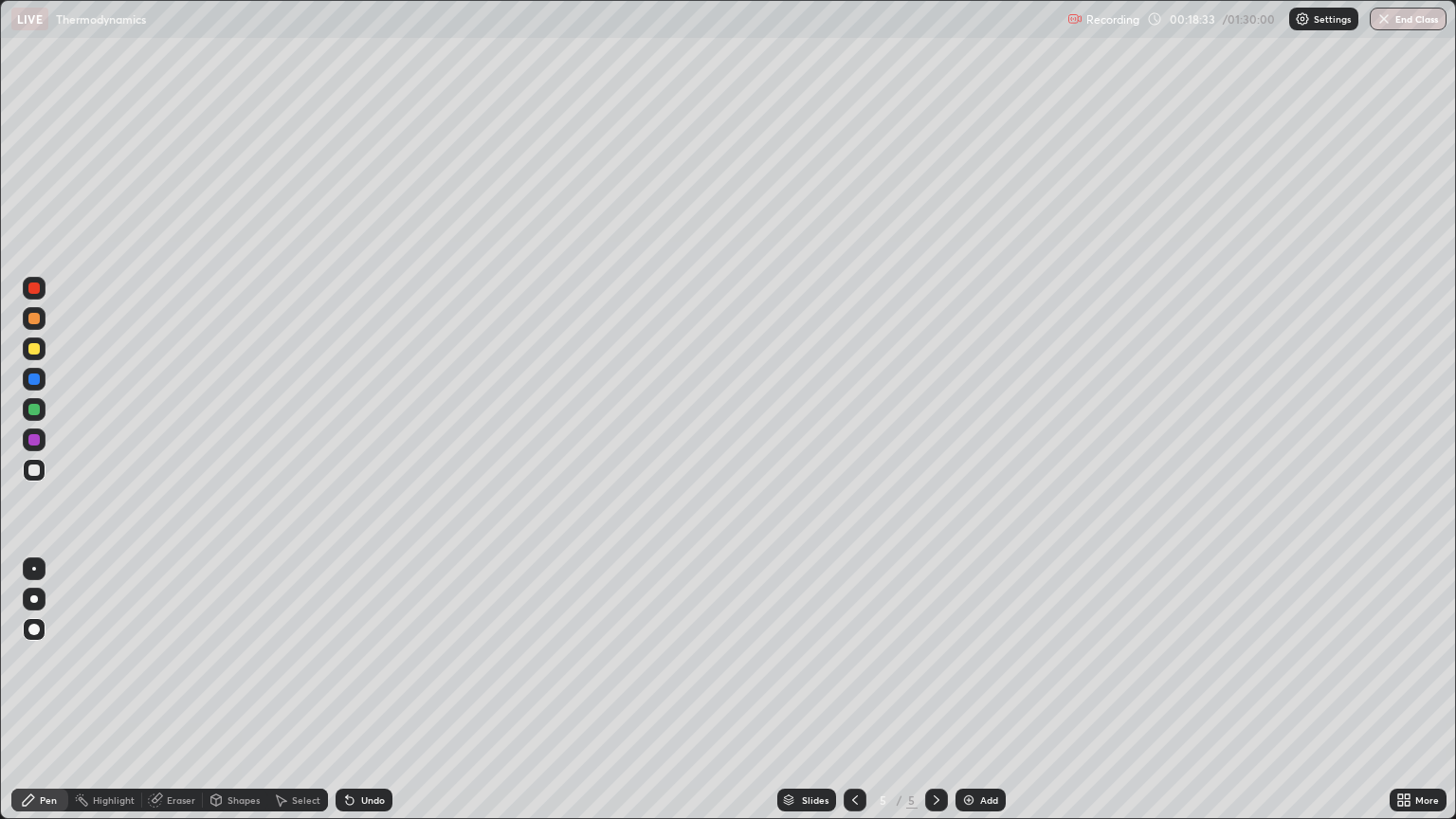 click on "Shapes" at bounding box center (235, 800) 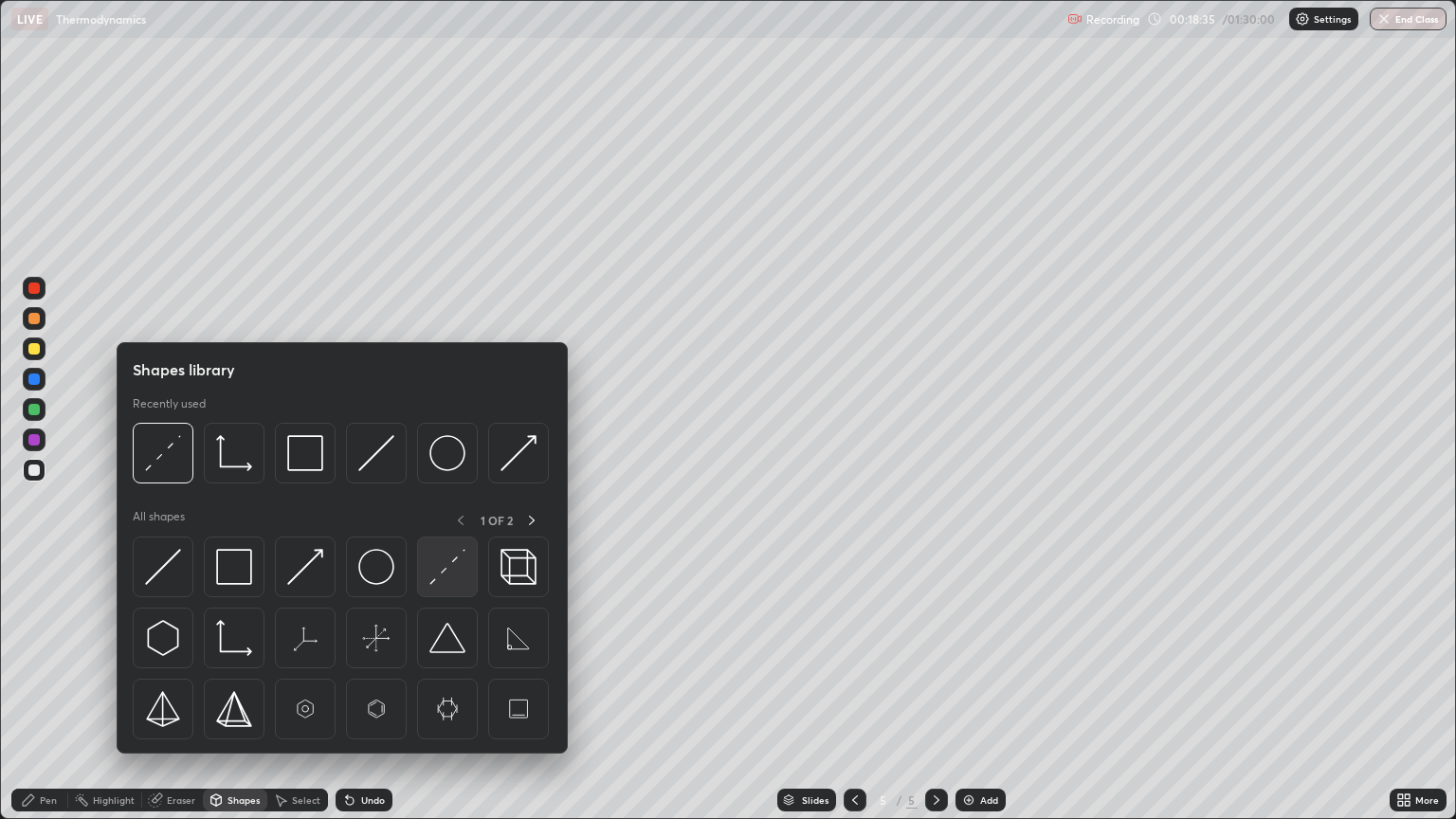 click at bounding box center [447, 567] 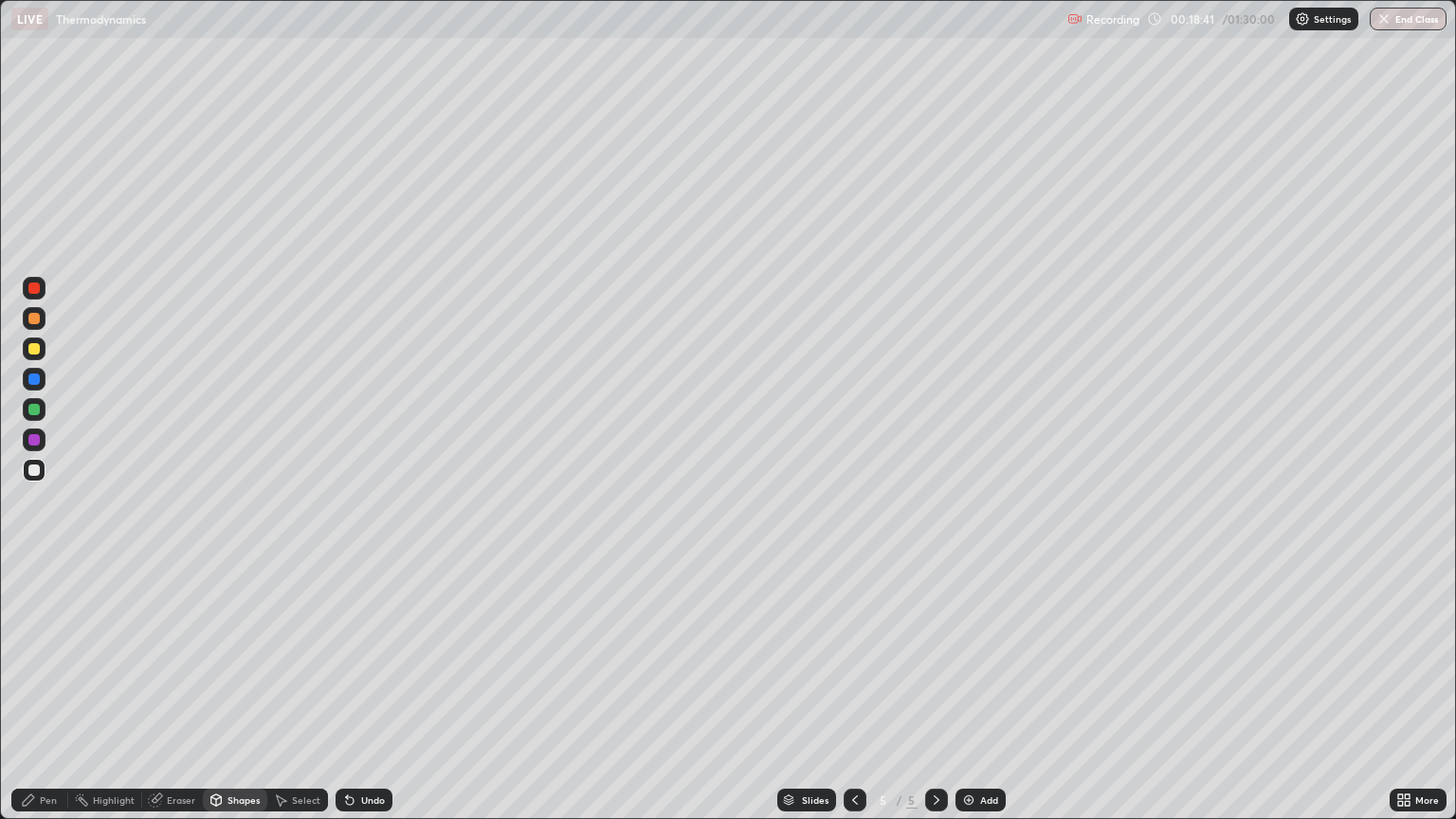 click on "Pen" at bounding box center [40, 800] 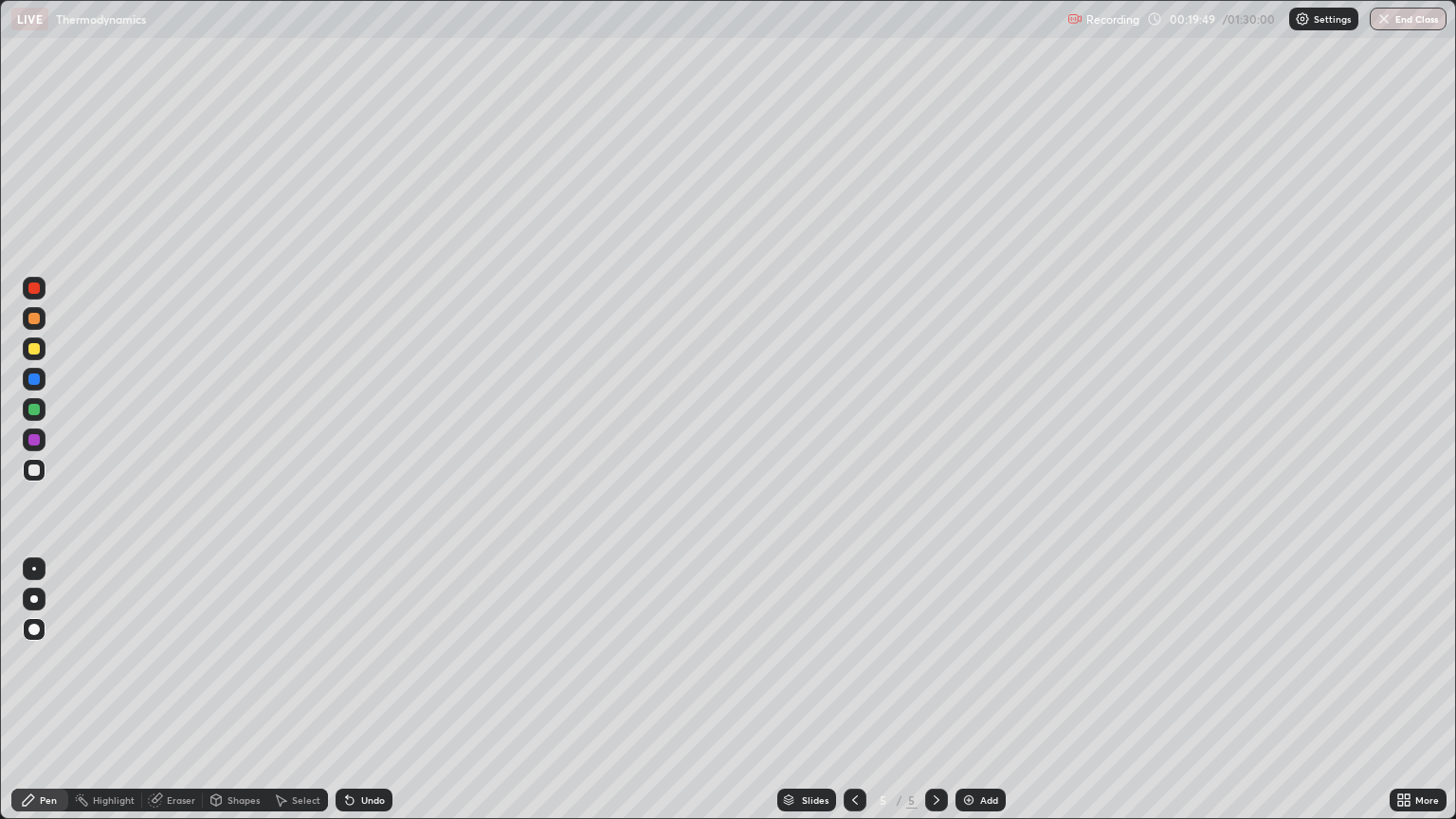 click on "Add" at bounding box center [989, 800] 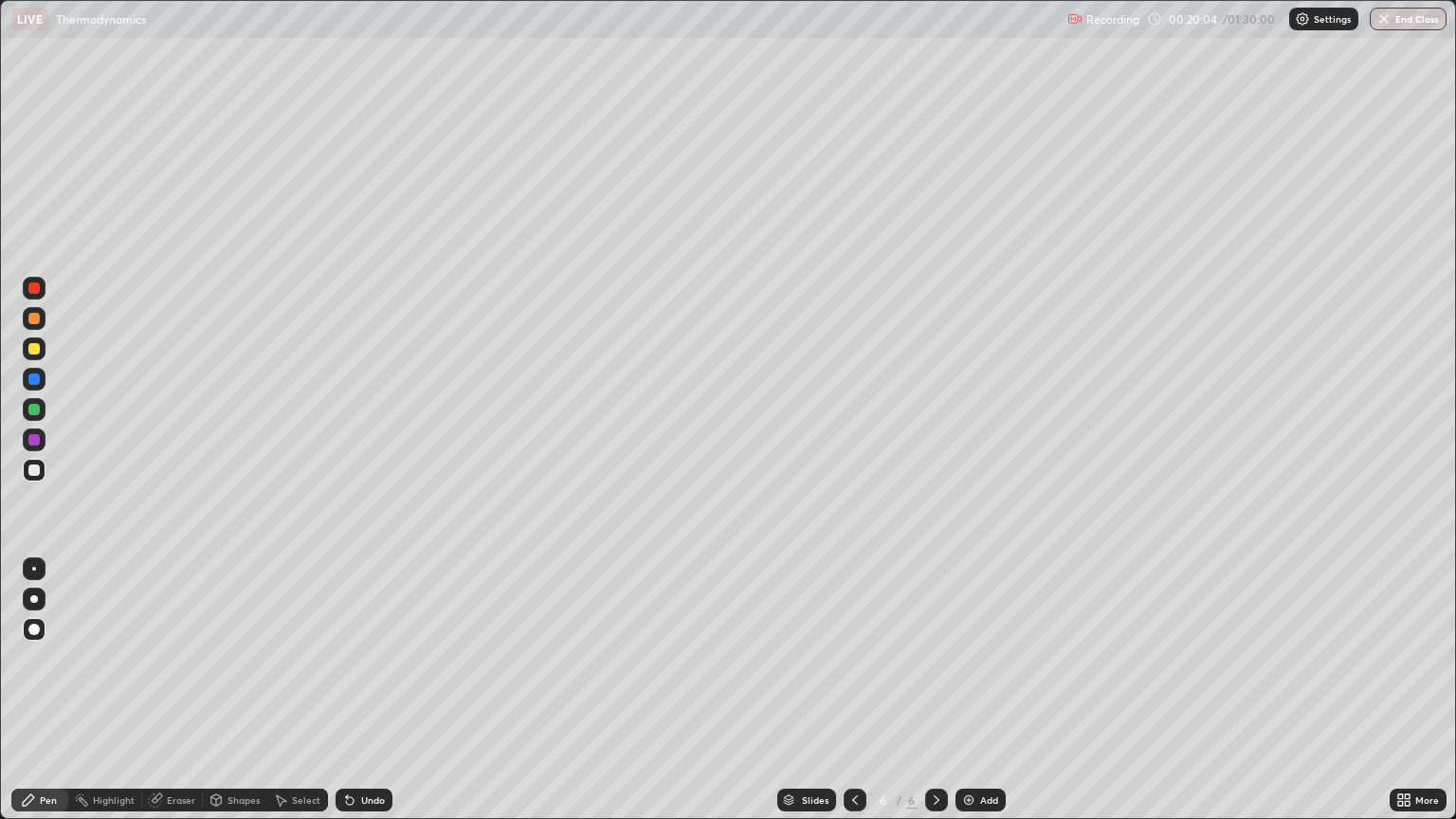 click at bounding box center (34, 470) 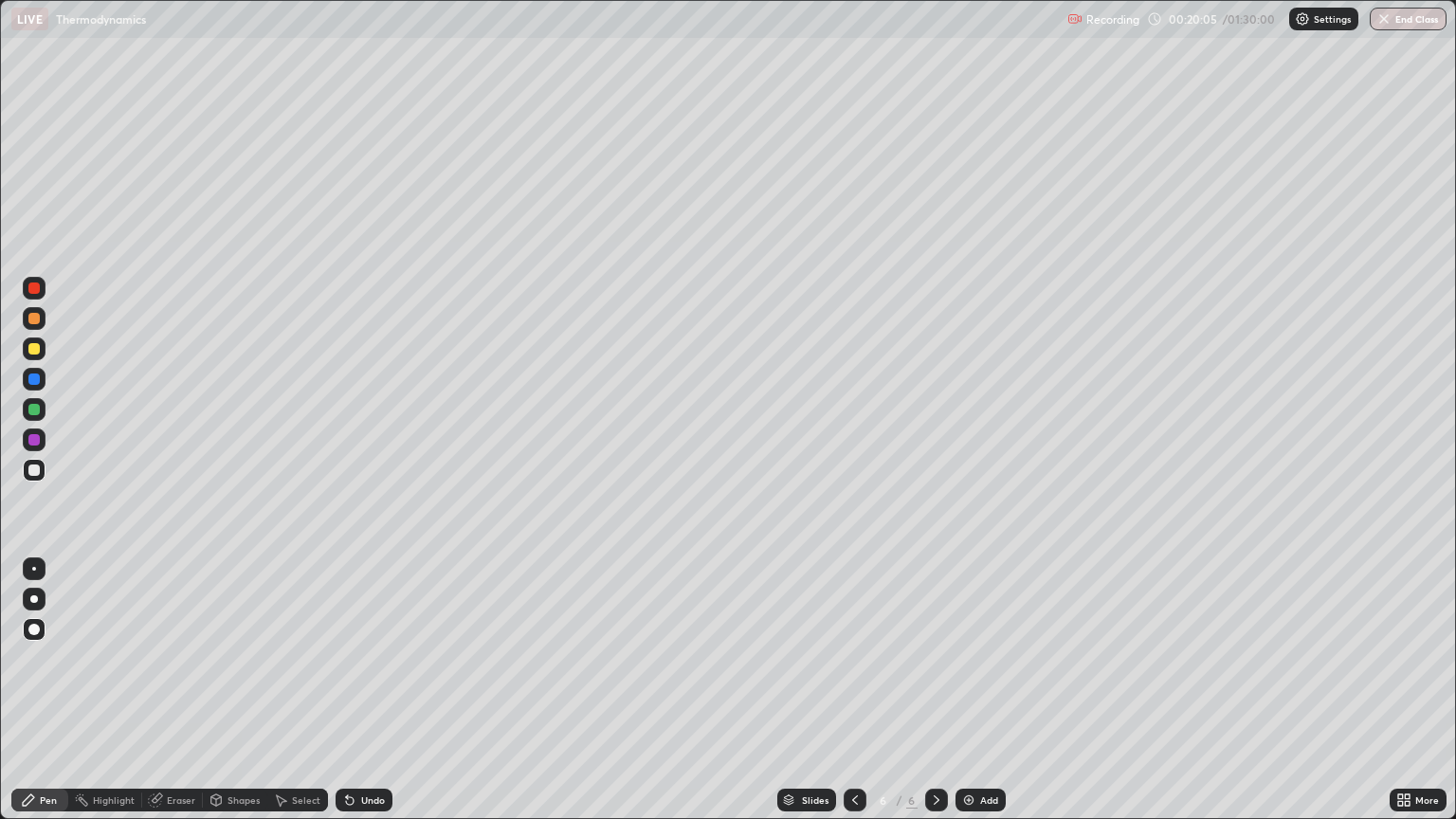 click at bounding box center (34, 349) 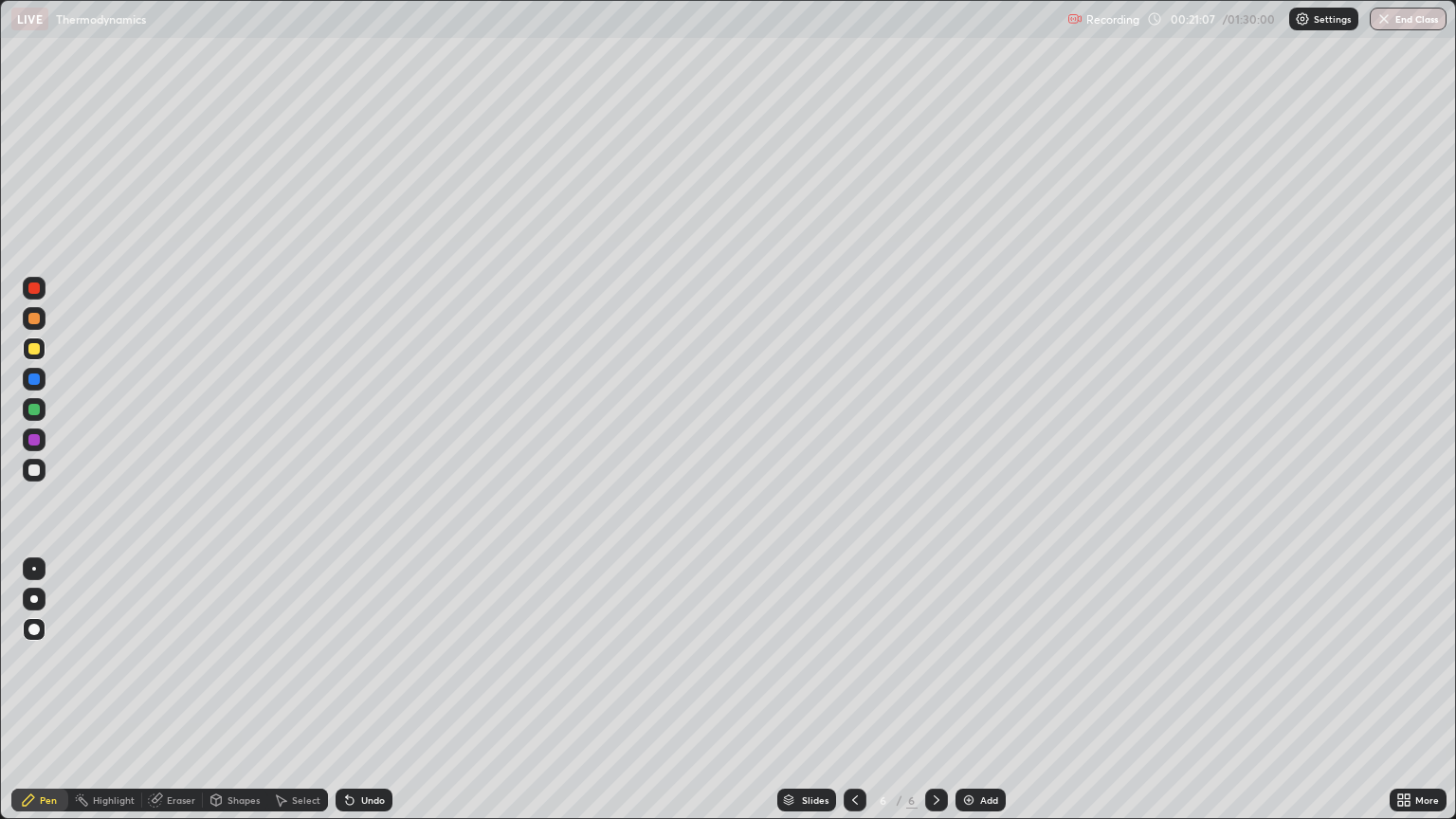 click on "Shapes" at bounding box center (244, 800) 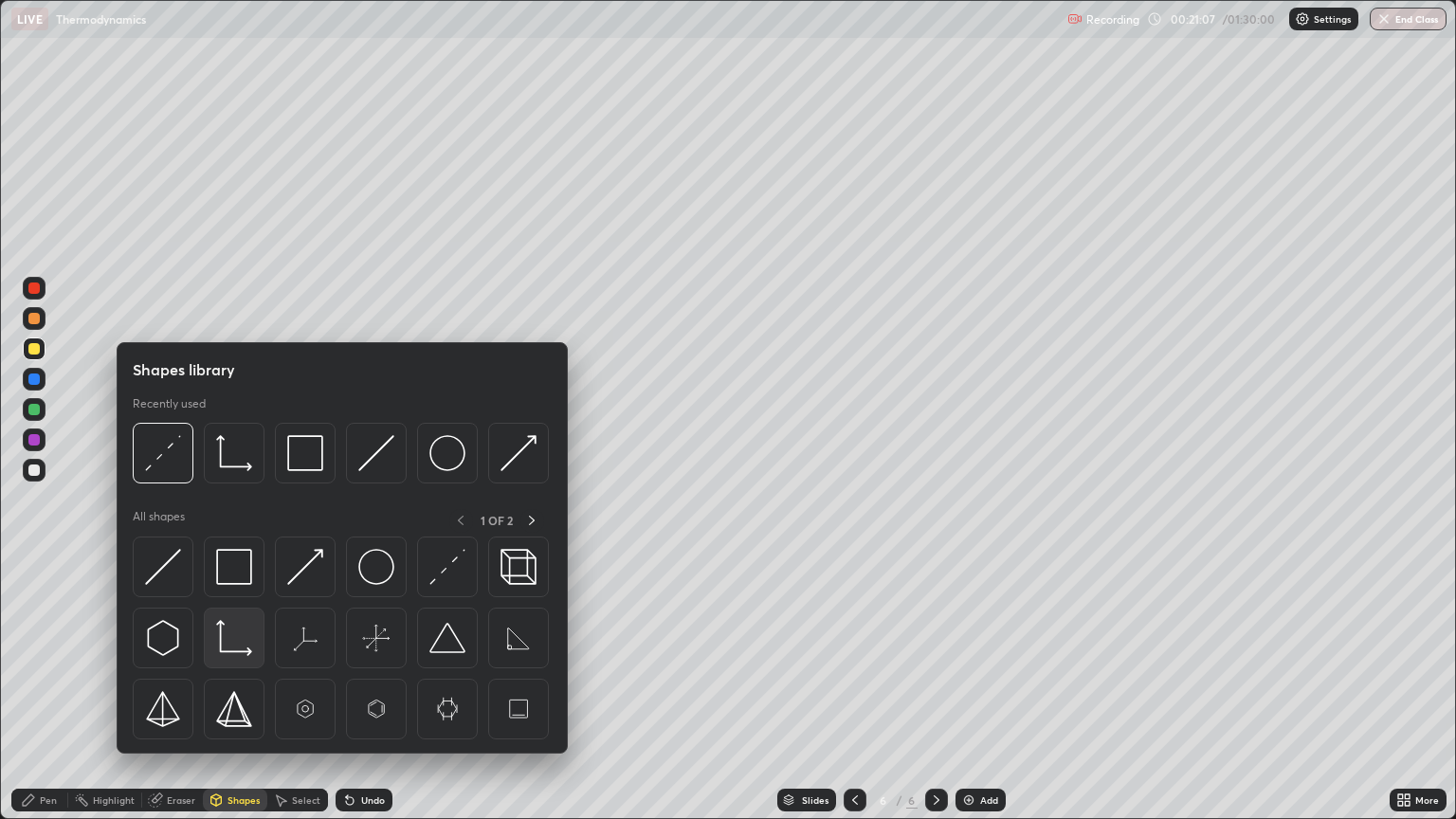 click at bounding box center (234, 638) 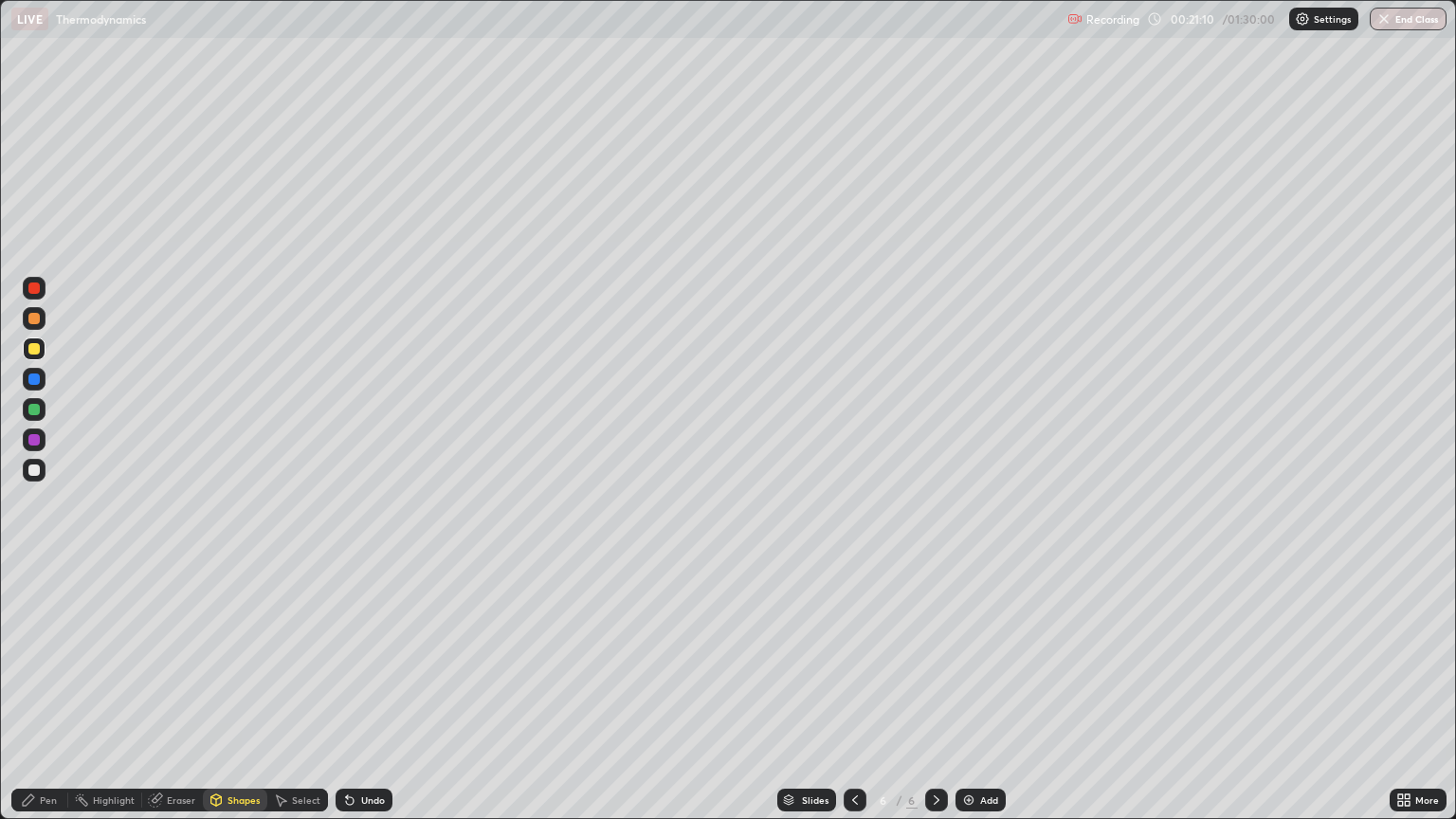 click at bounding box center (34, 470) 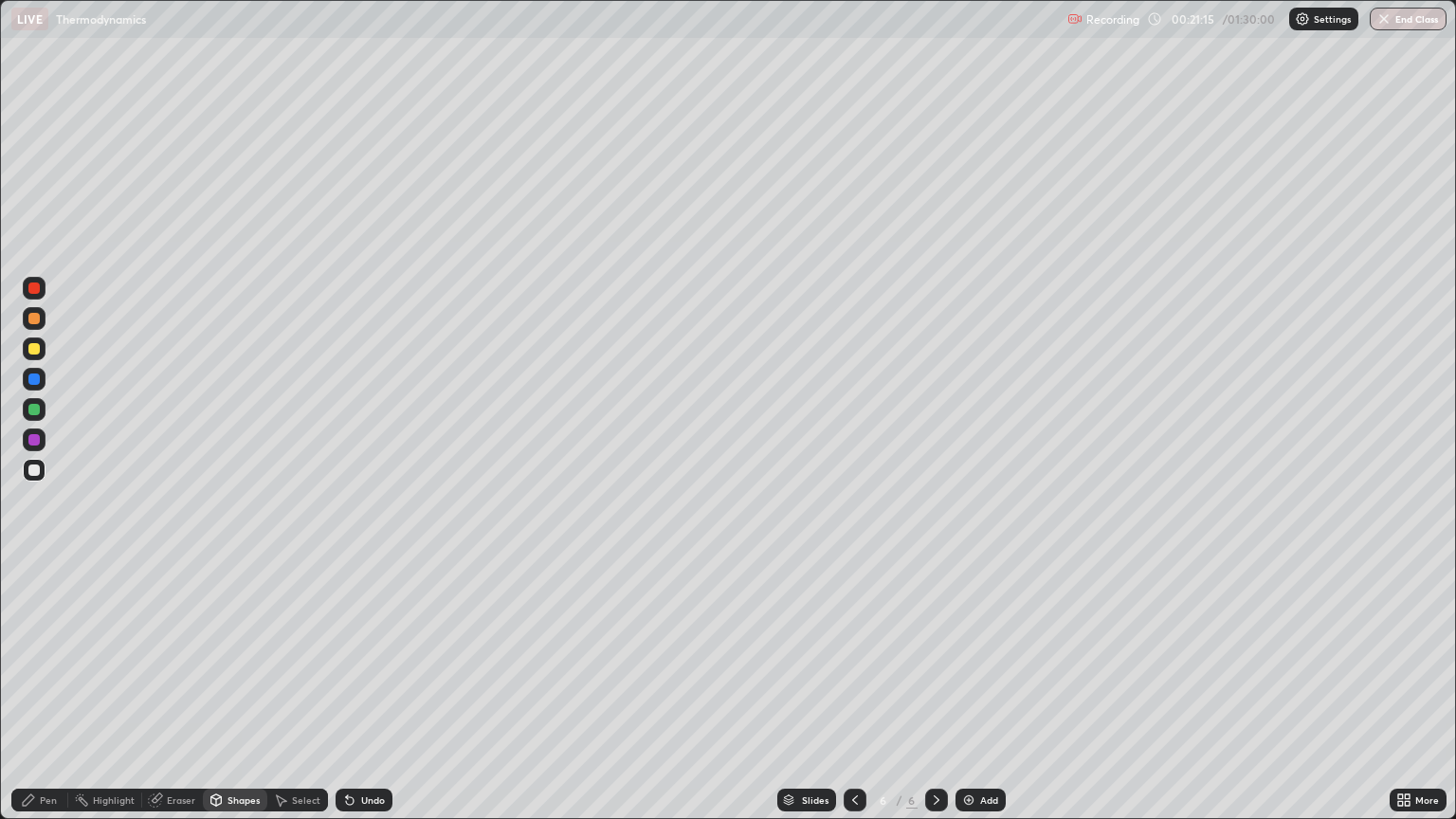 click on "Pen" at bounding box center [48, 800] 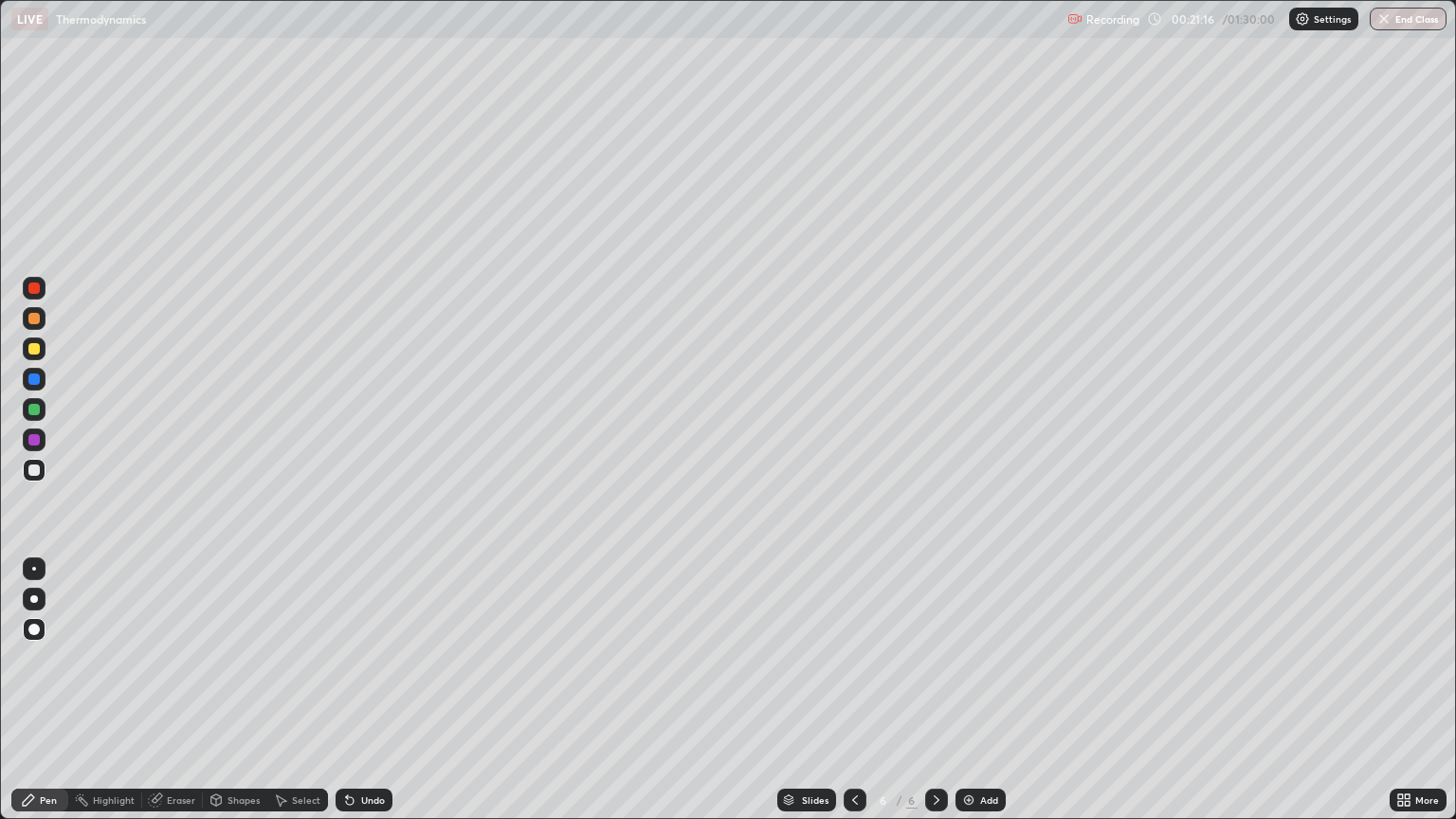 click at bounding box center [34, 470] 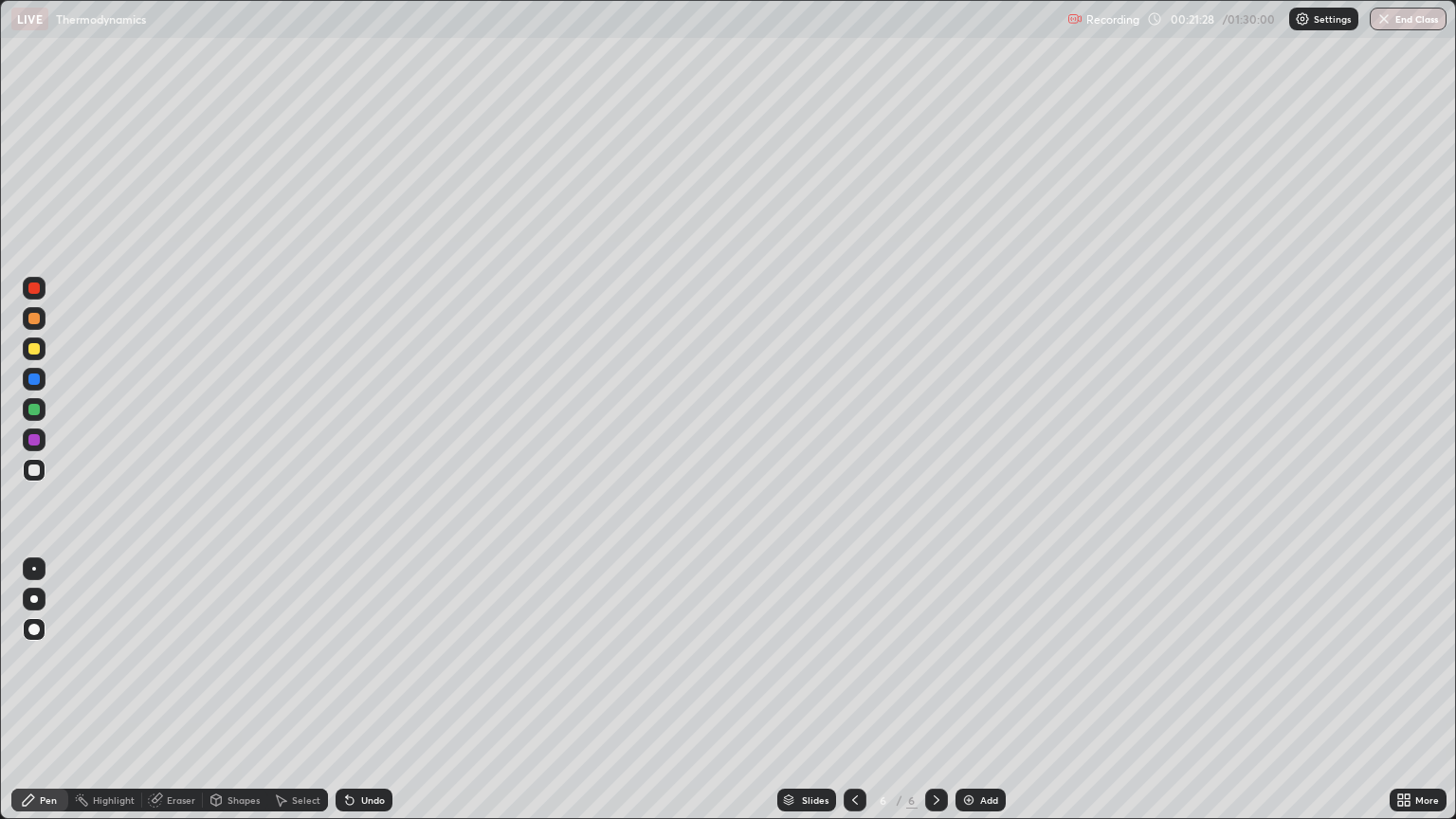click on "Shapes" at bounding box center [244, 800] 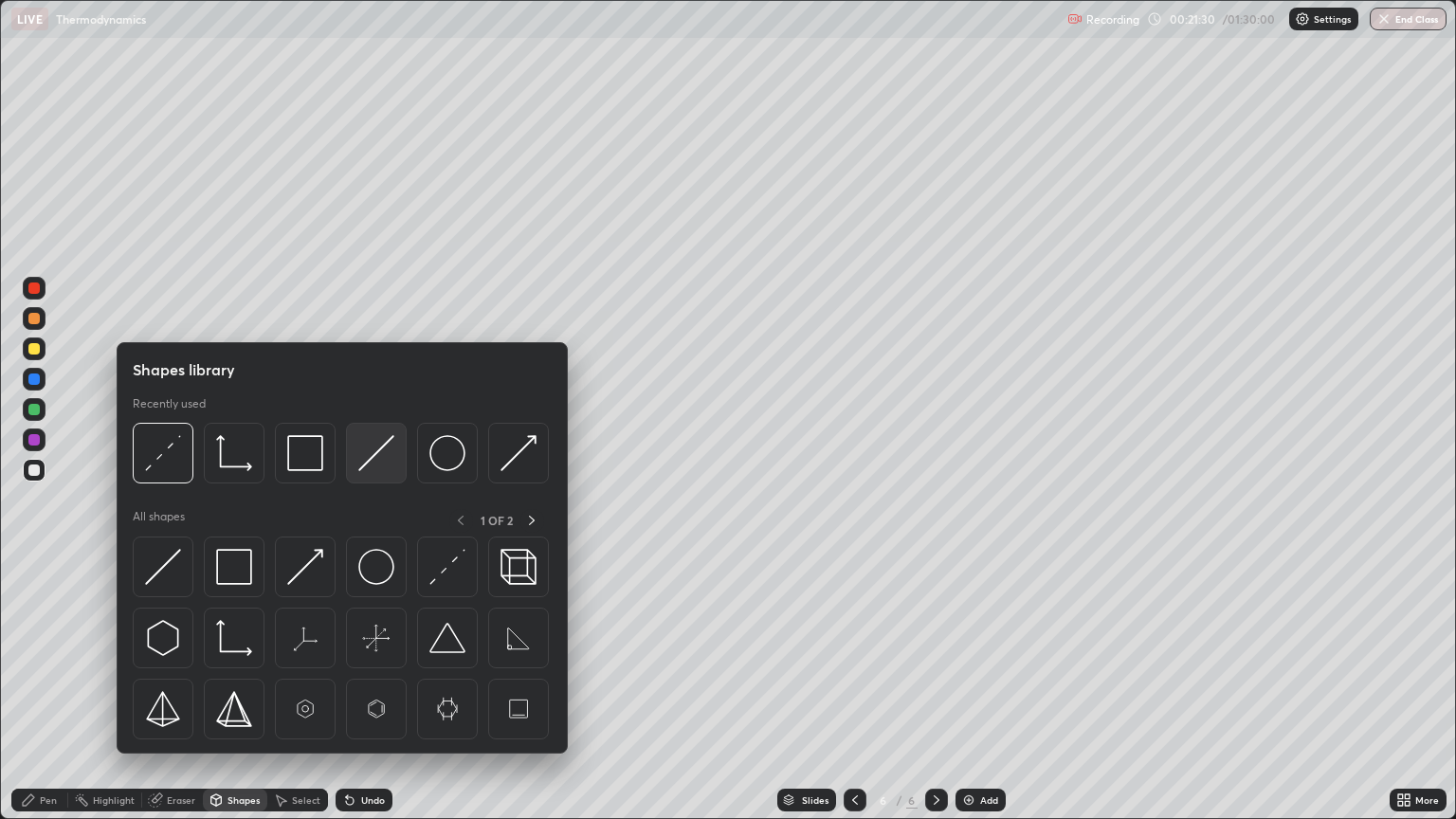 click at bounding box center (376, 453) 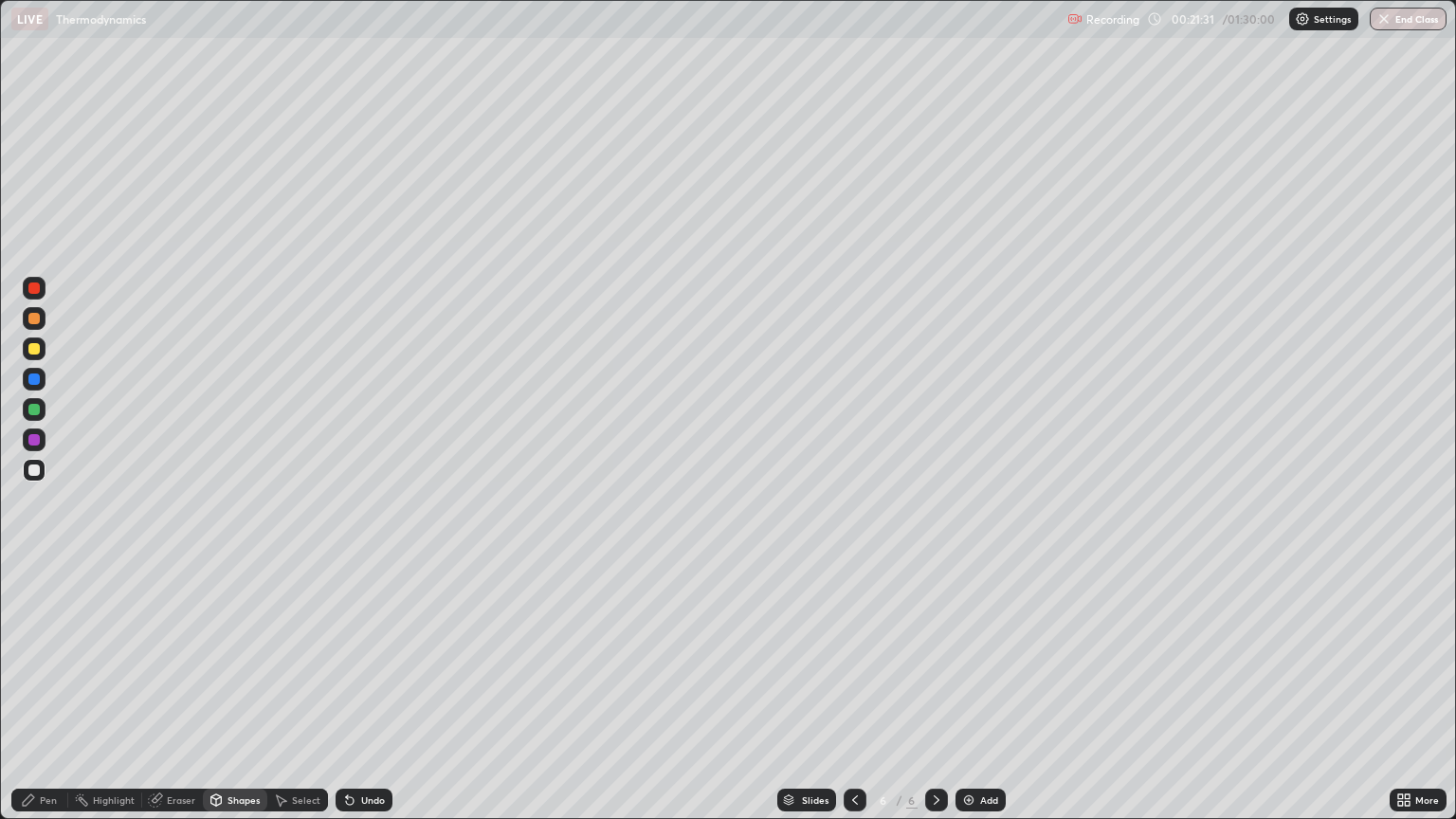 click at bounding box center [34, 349] 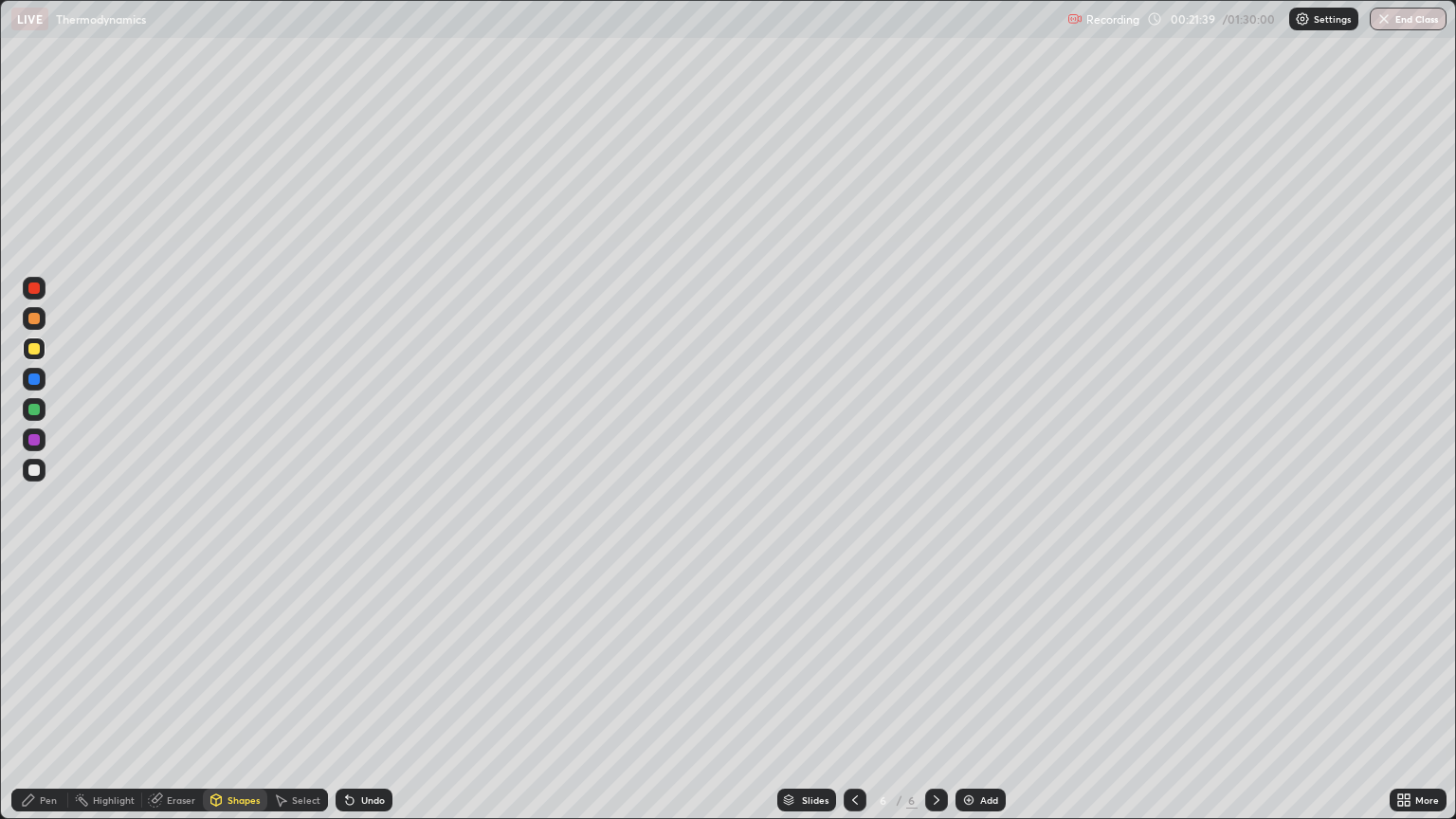 click at bounding box center [34, 470] 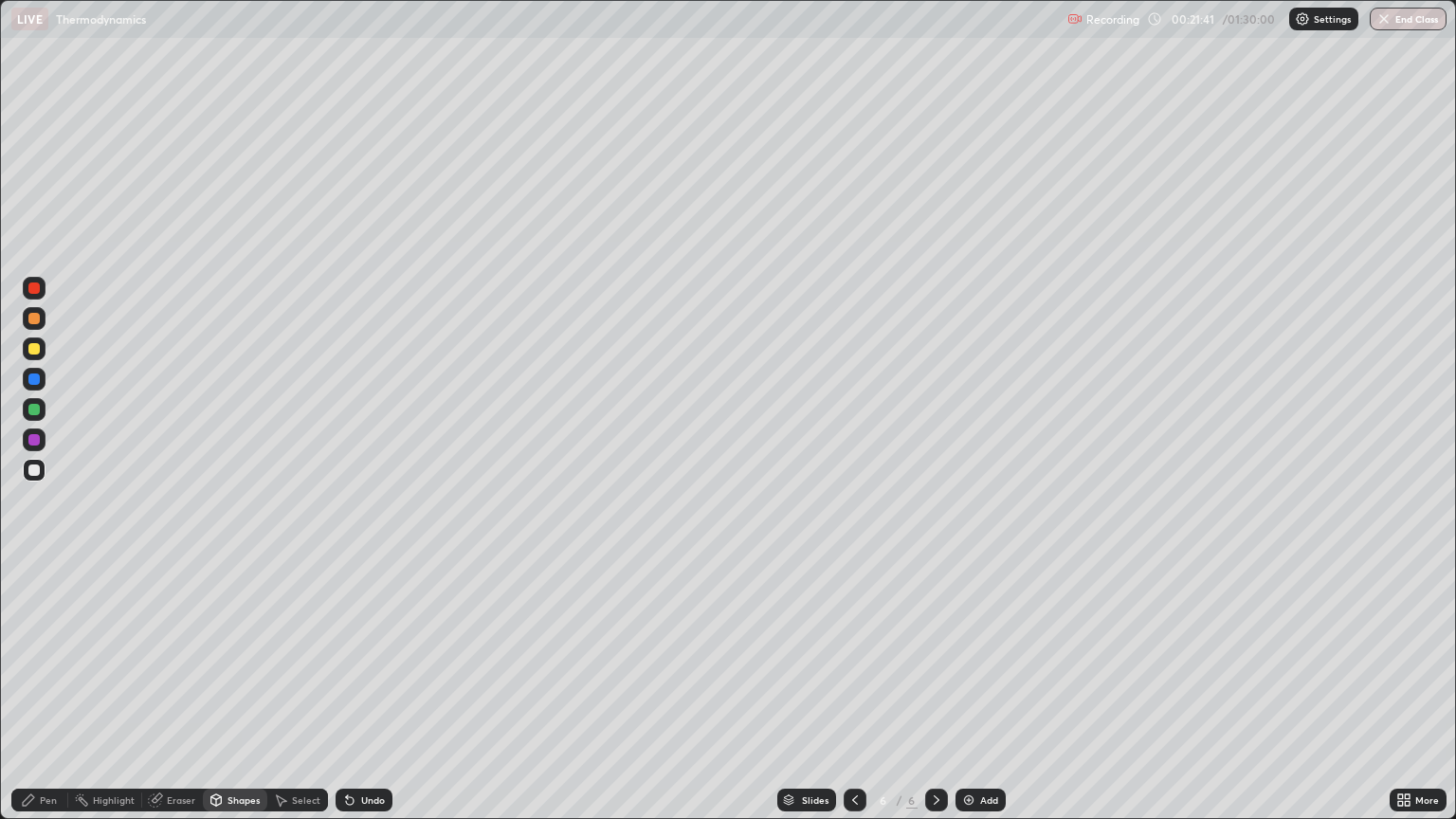 click at bounding box center [34, 410] 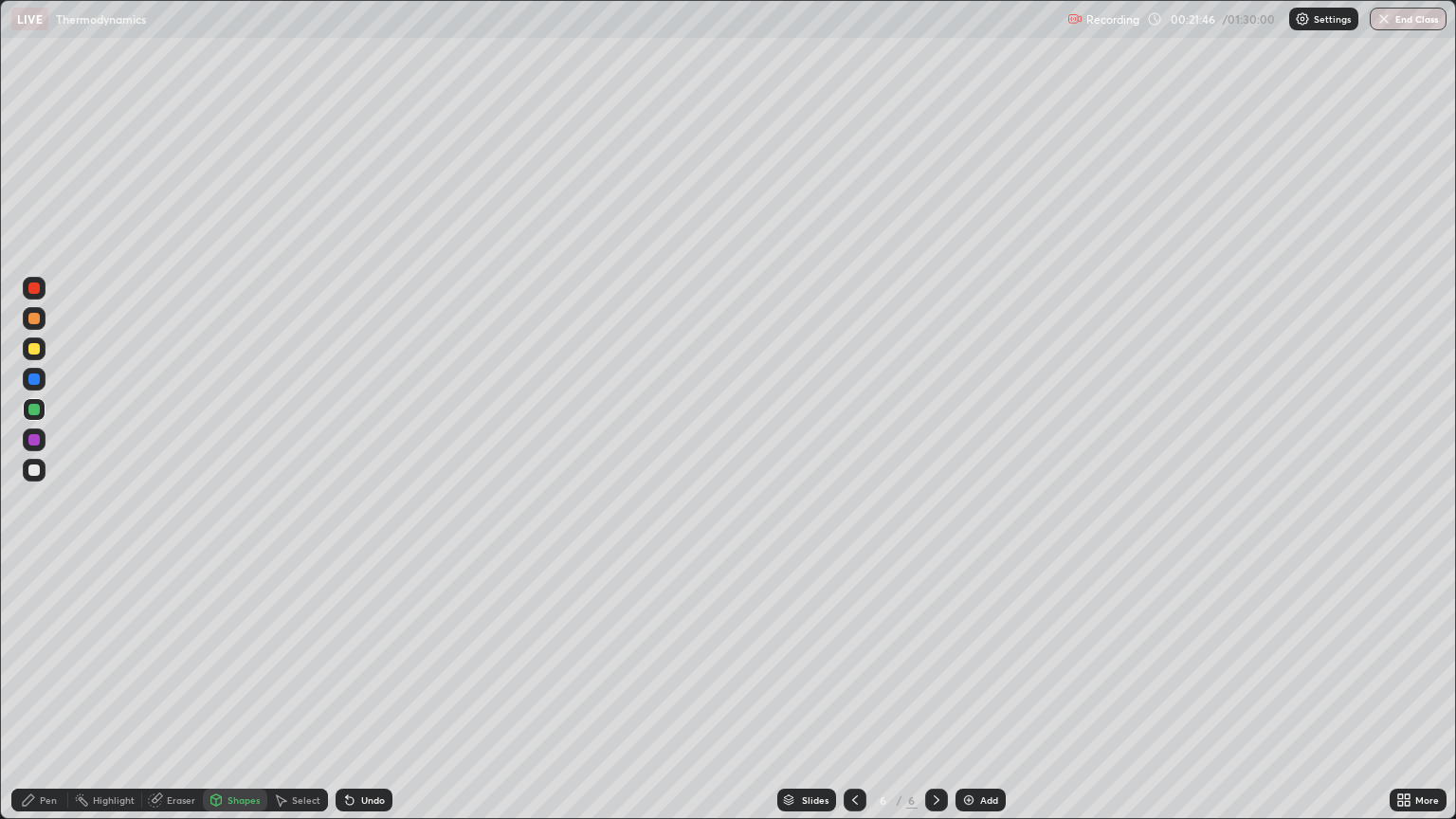 click on "Undo" at bounding box center [364, 800] 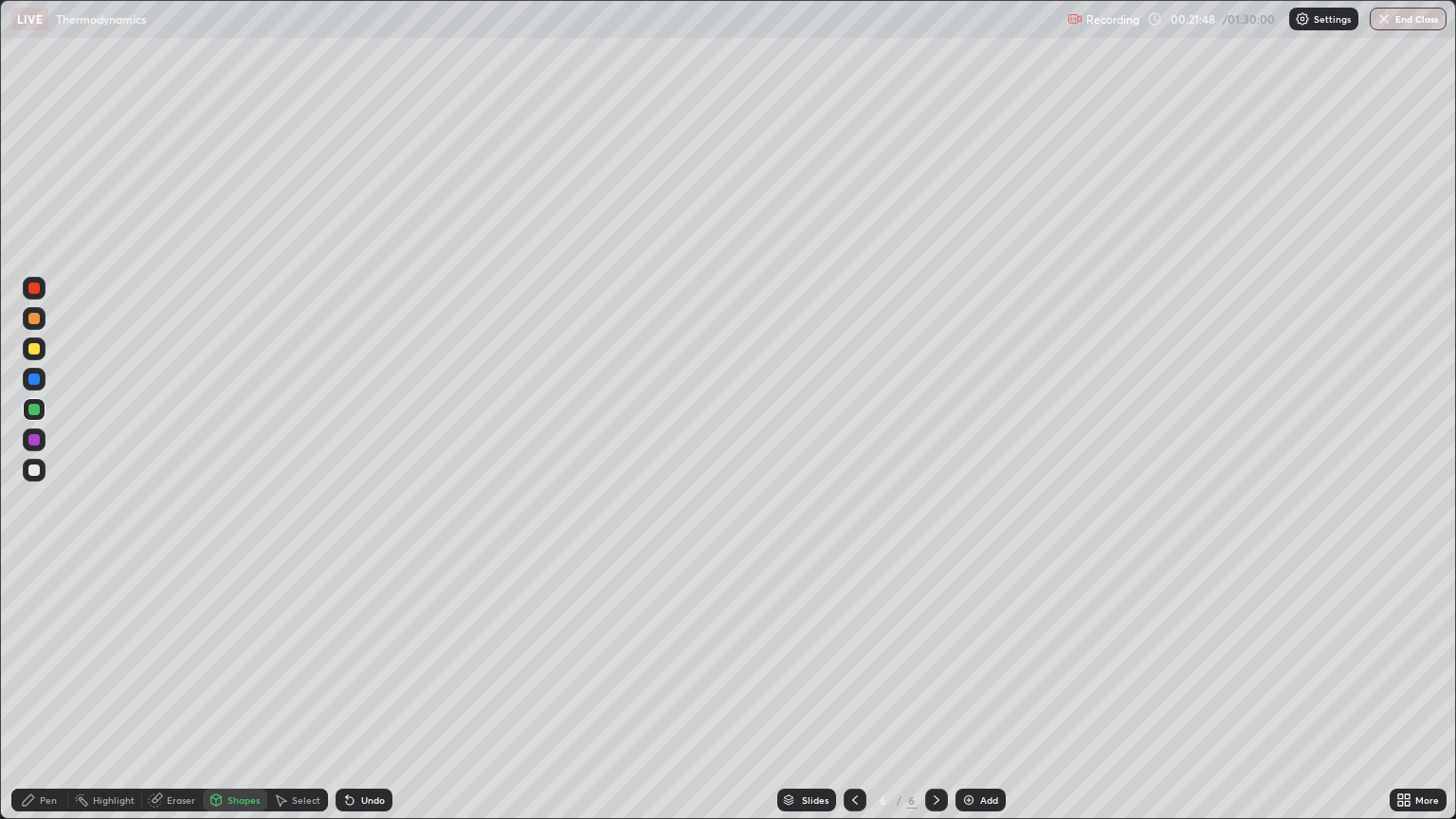 click on "Pen" at bounding box center [48, 800] 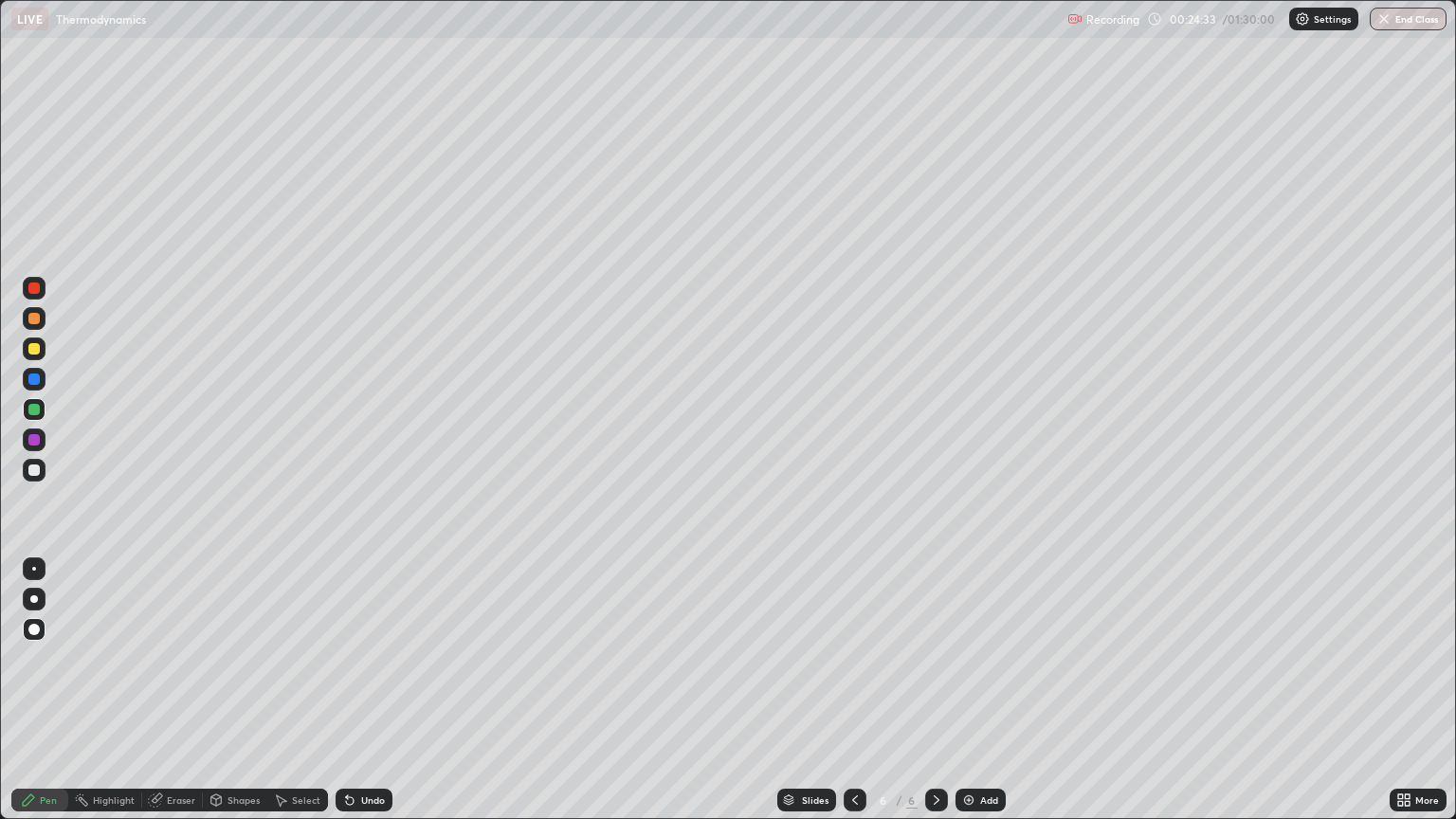 click at bounding box center (34, 470) 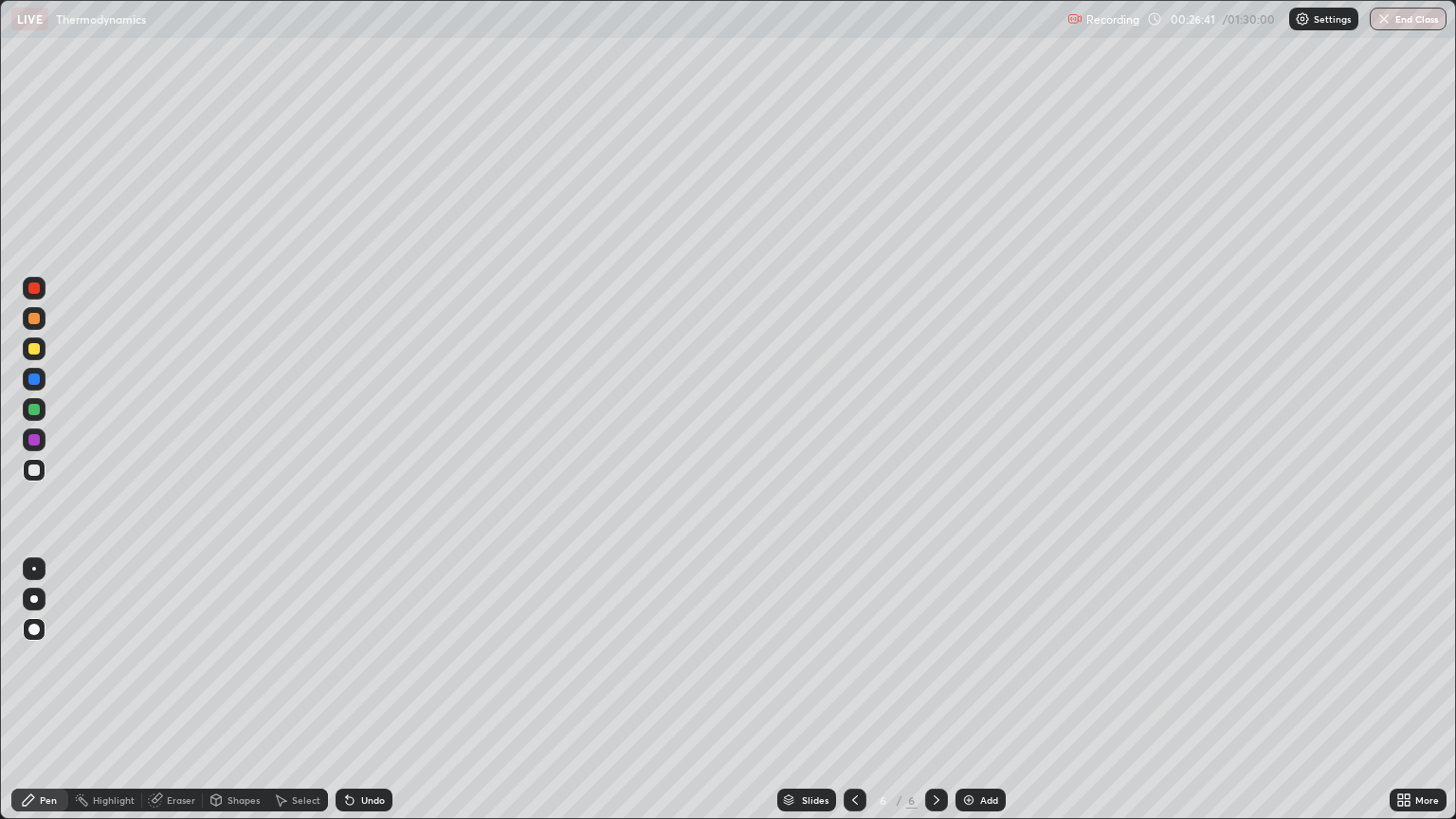 click on "Add" at bounding box center [989, 800] 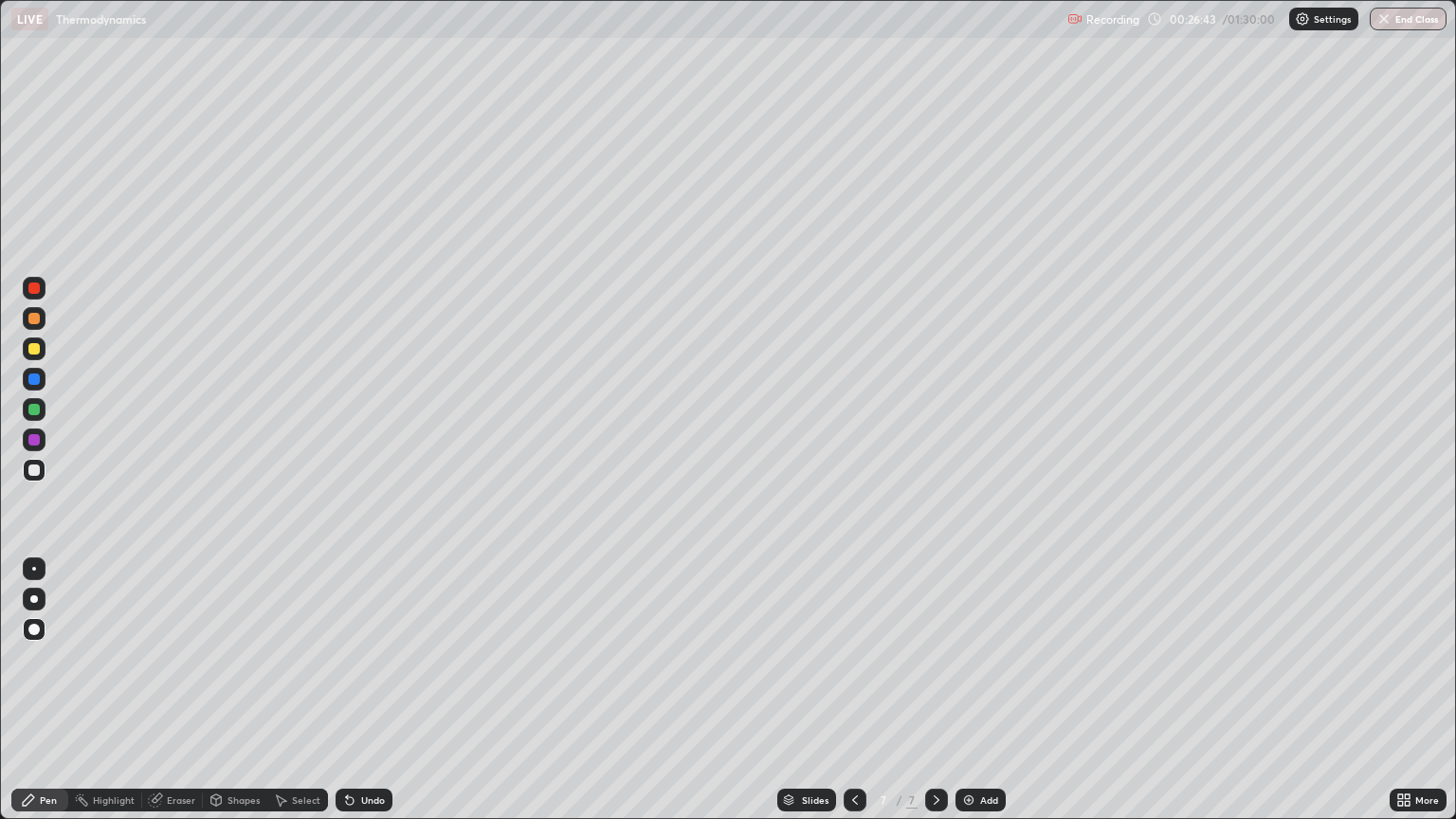 click at bounding box center (34, 318) 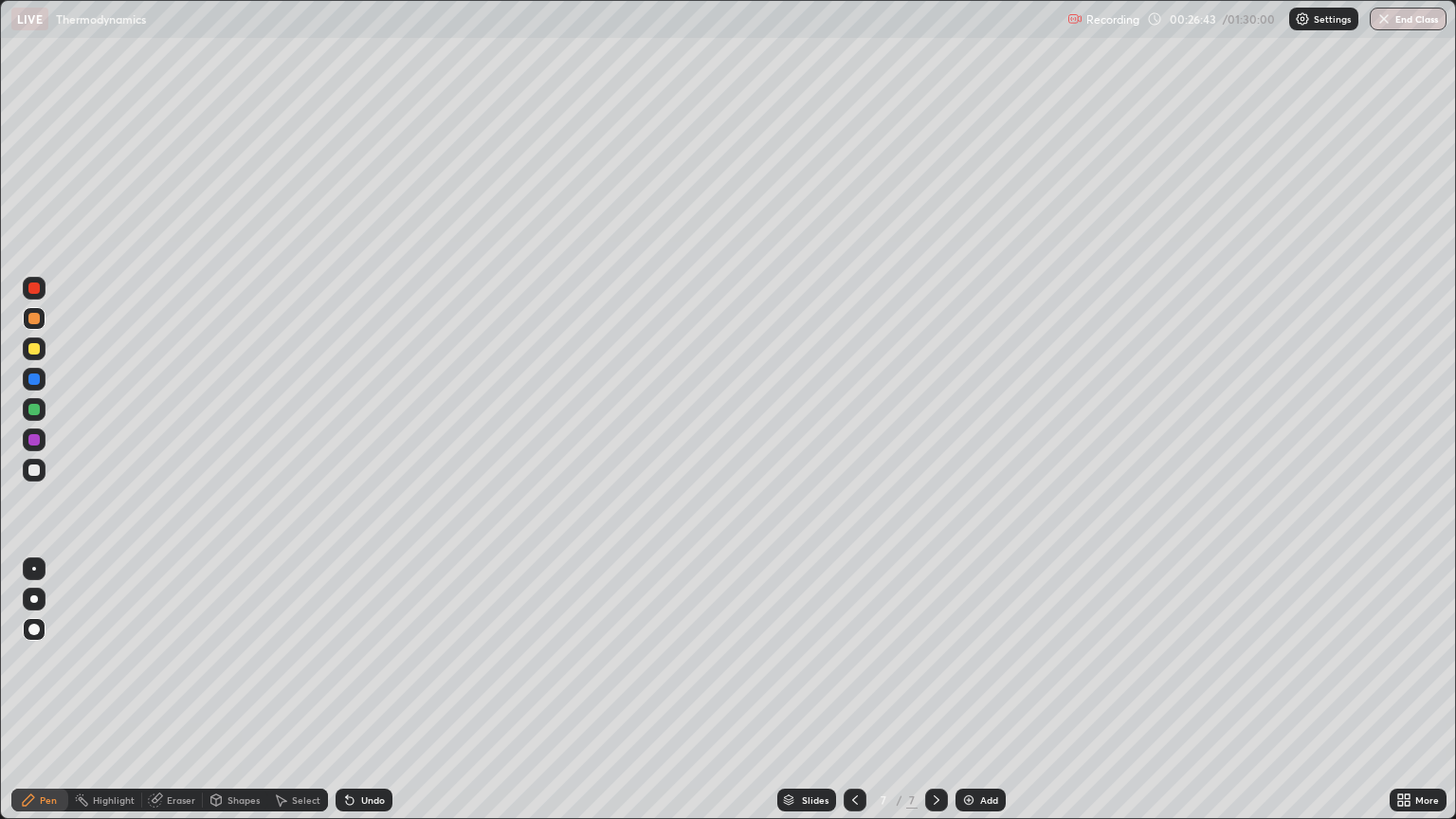 click at bounding box center [34, 349] 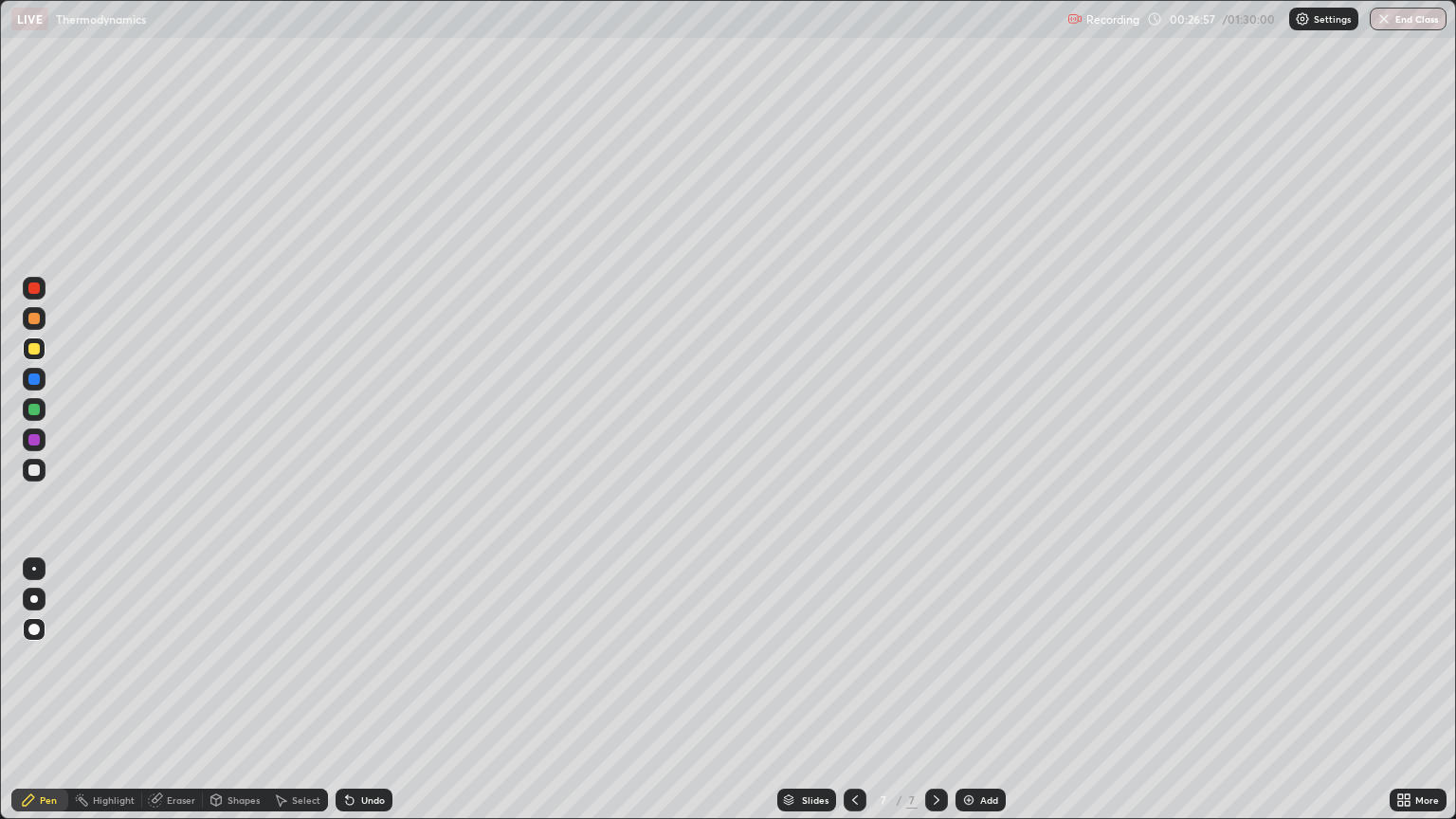 click at bounding box center (34, 470) 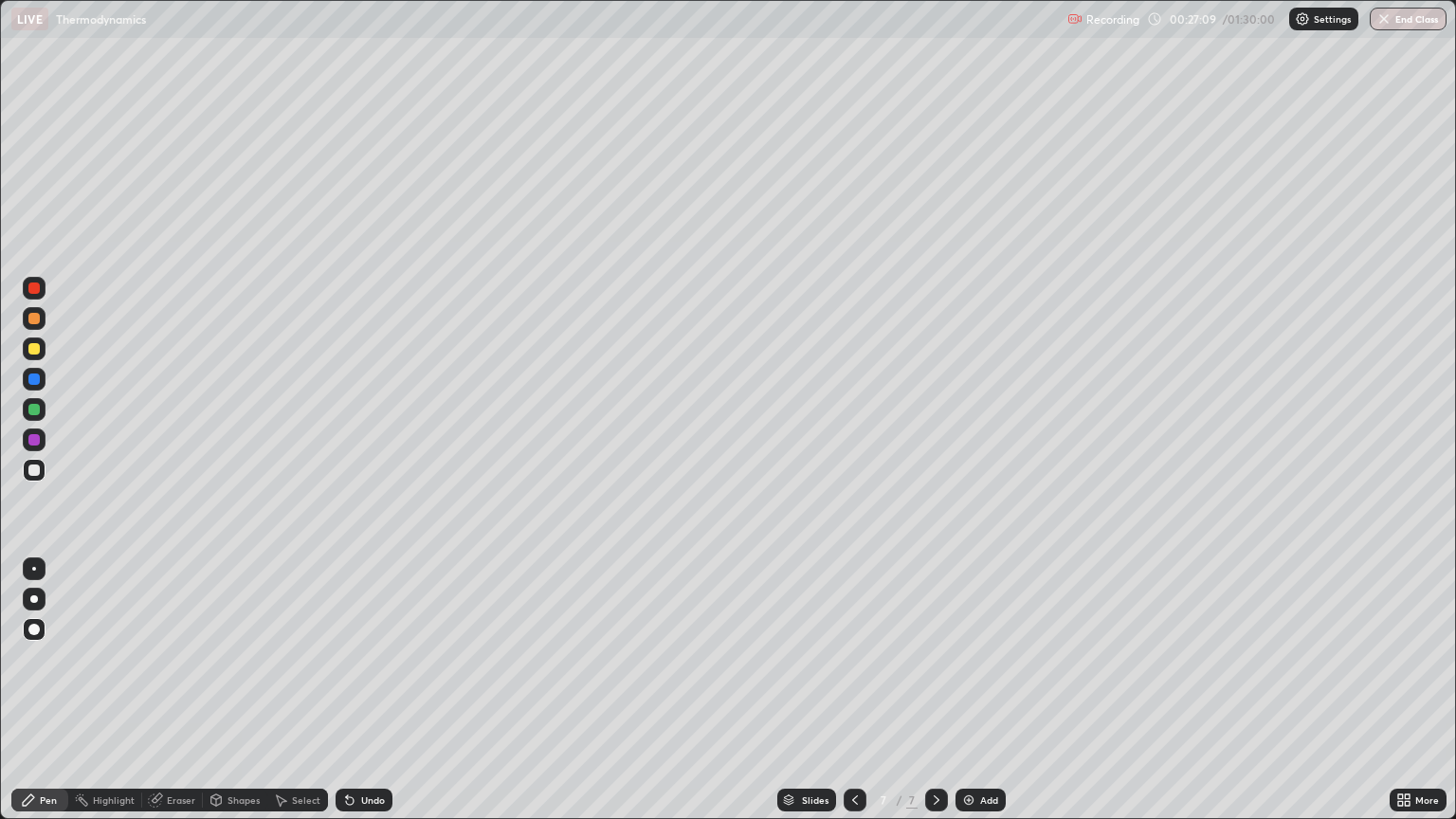 click on "Undo" at bounding box center (373, 800) 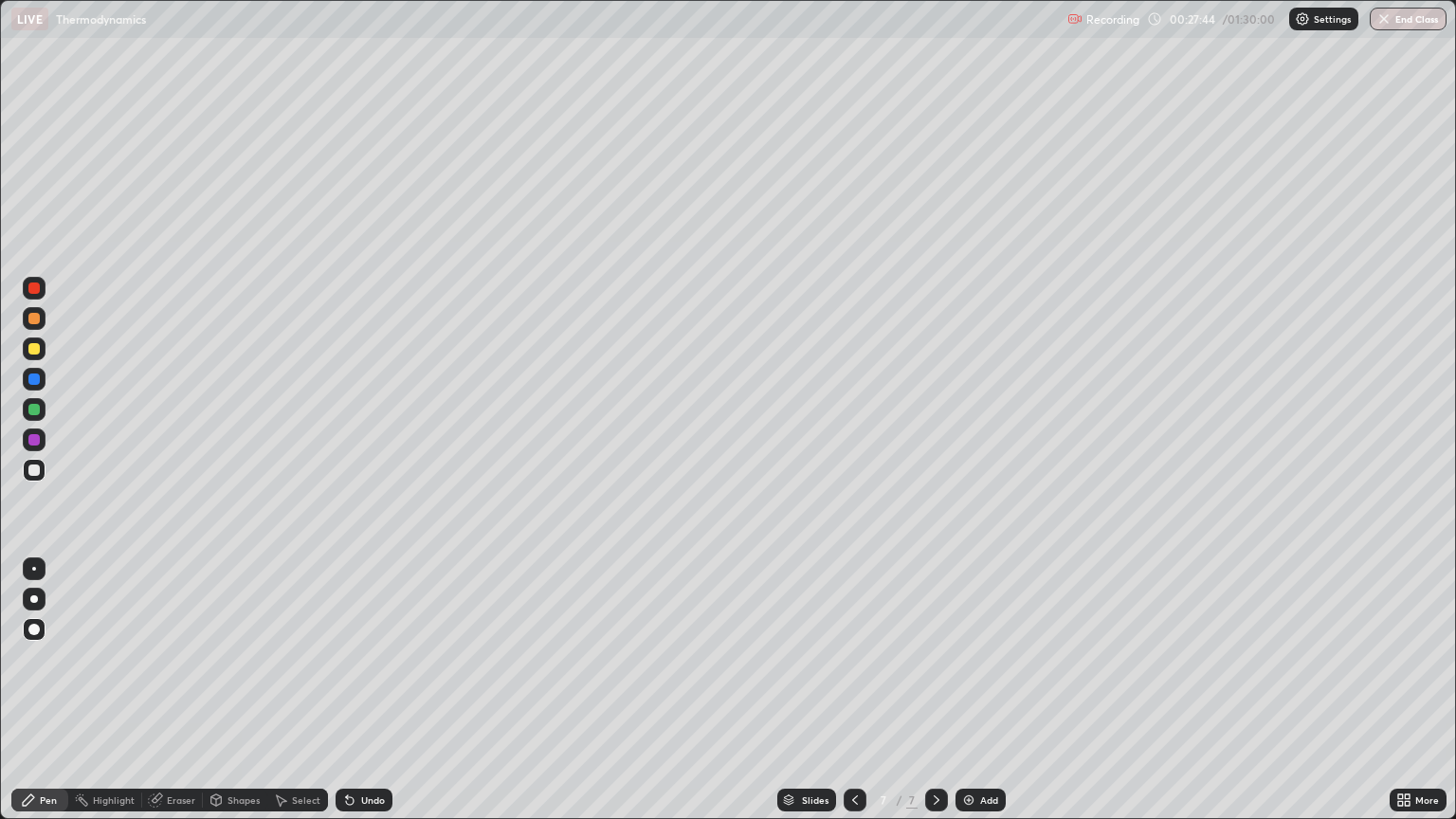 click on "Undo" at bounding box center [364, 800] 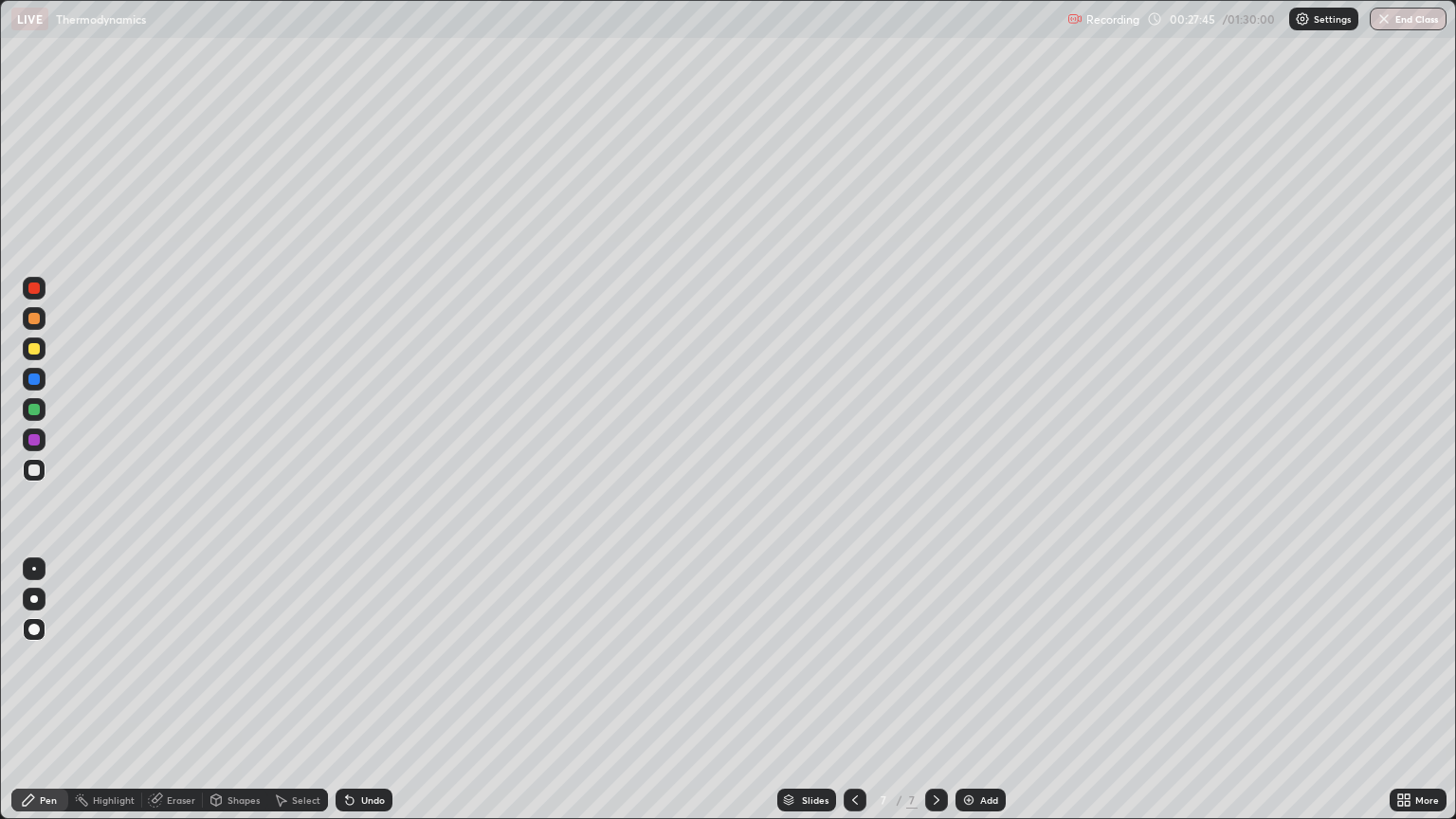 click on "Undo" at bounding box center [373, 800] 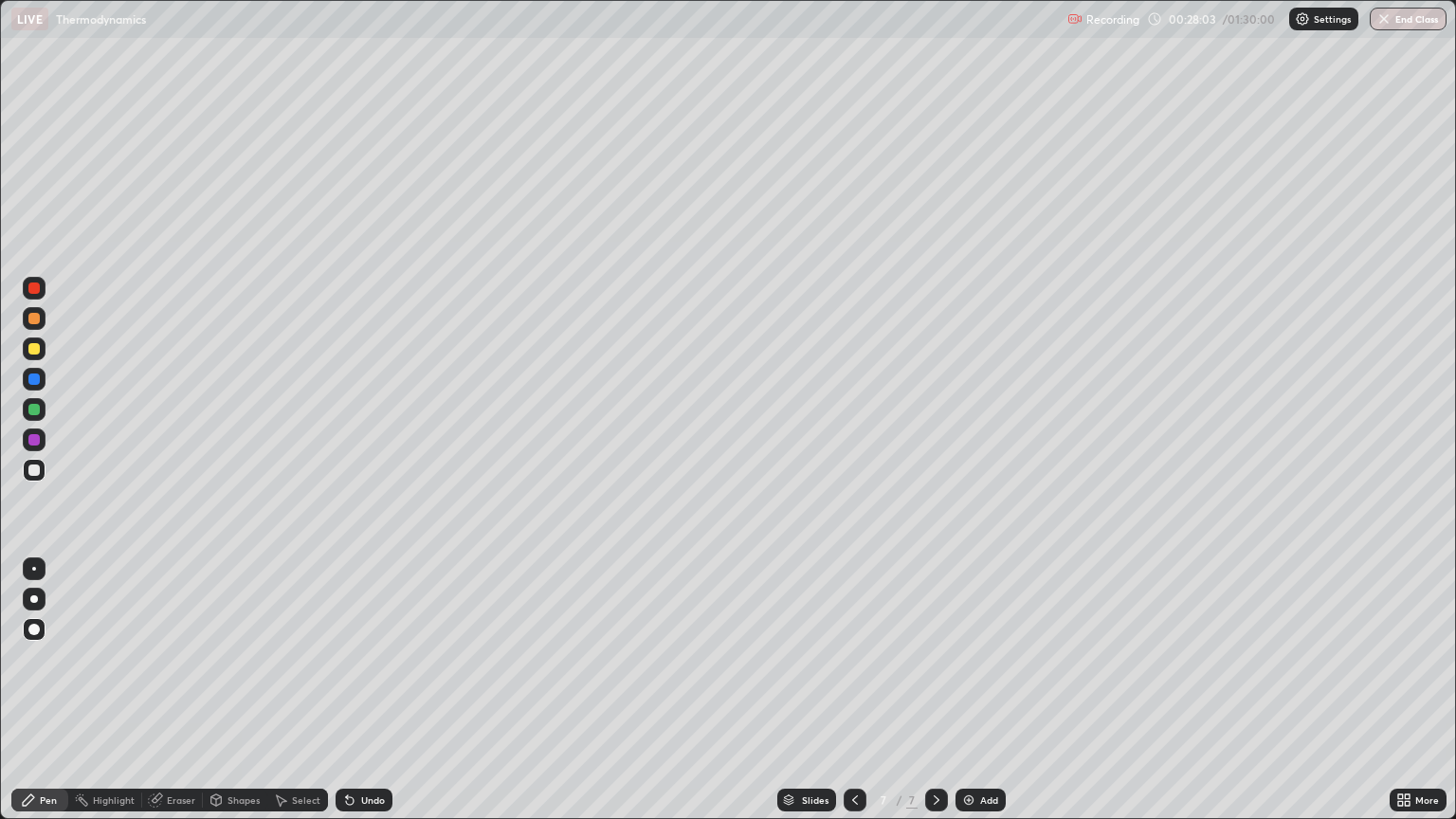 click on "Undo" at bounding box center (373, 800) 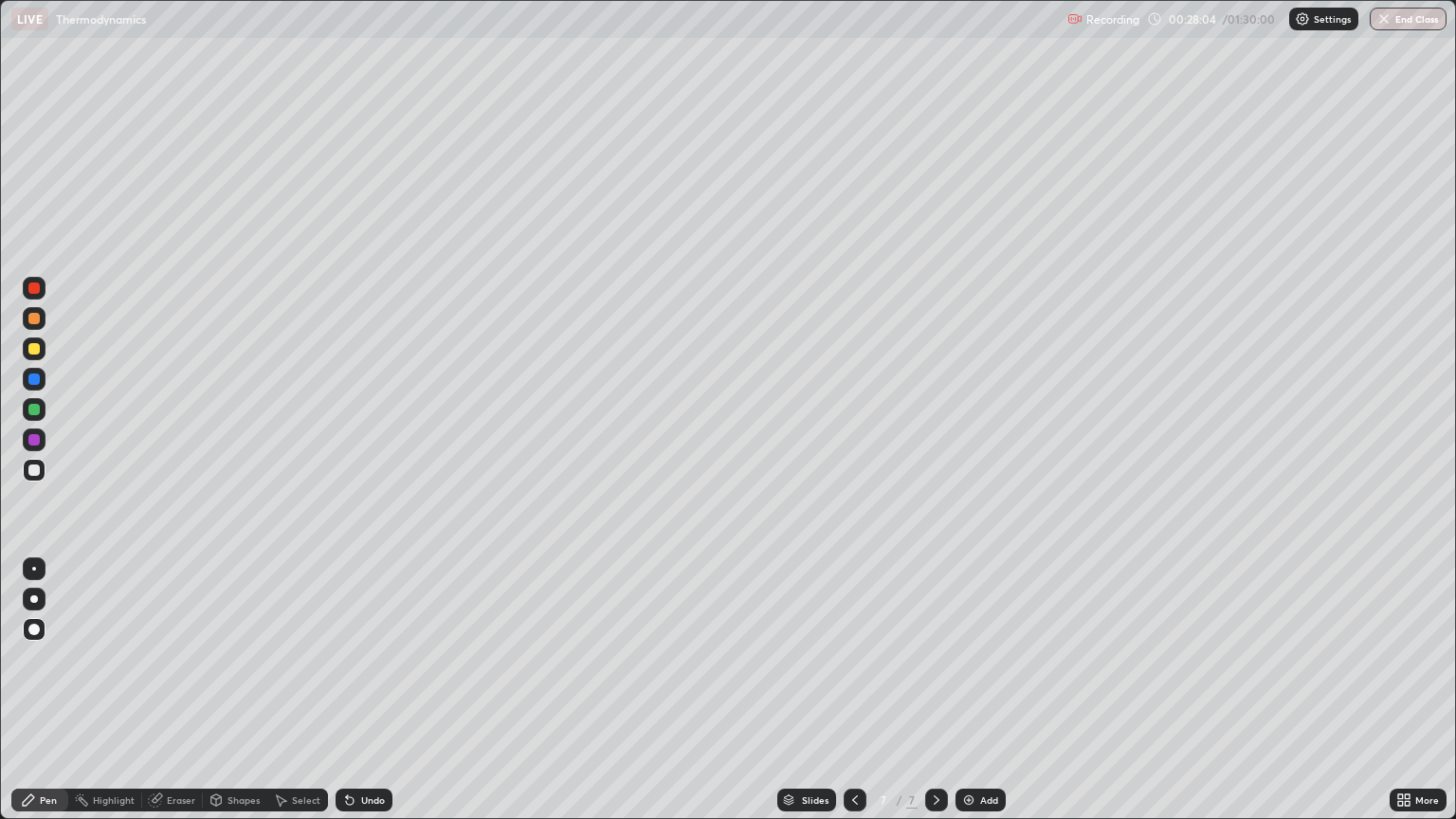 click 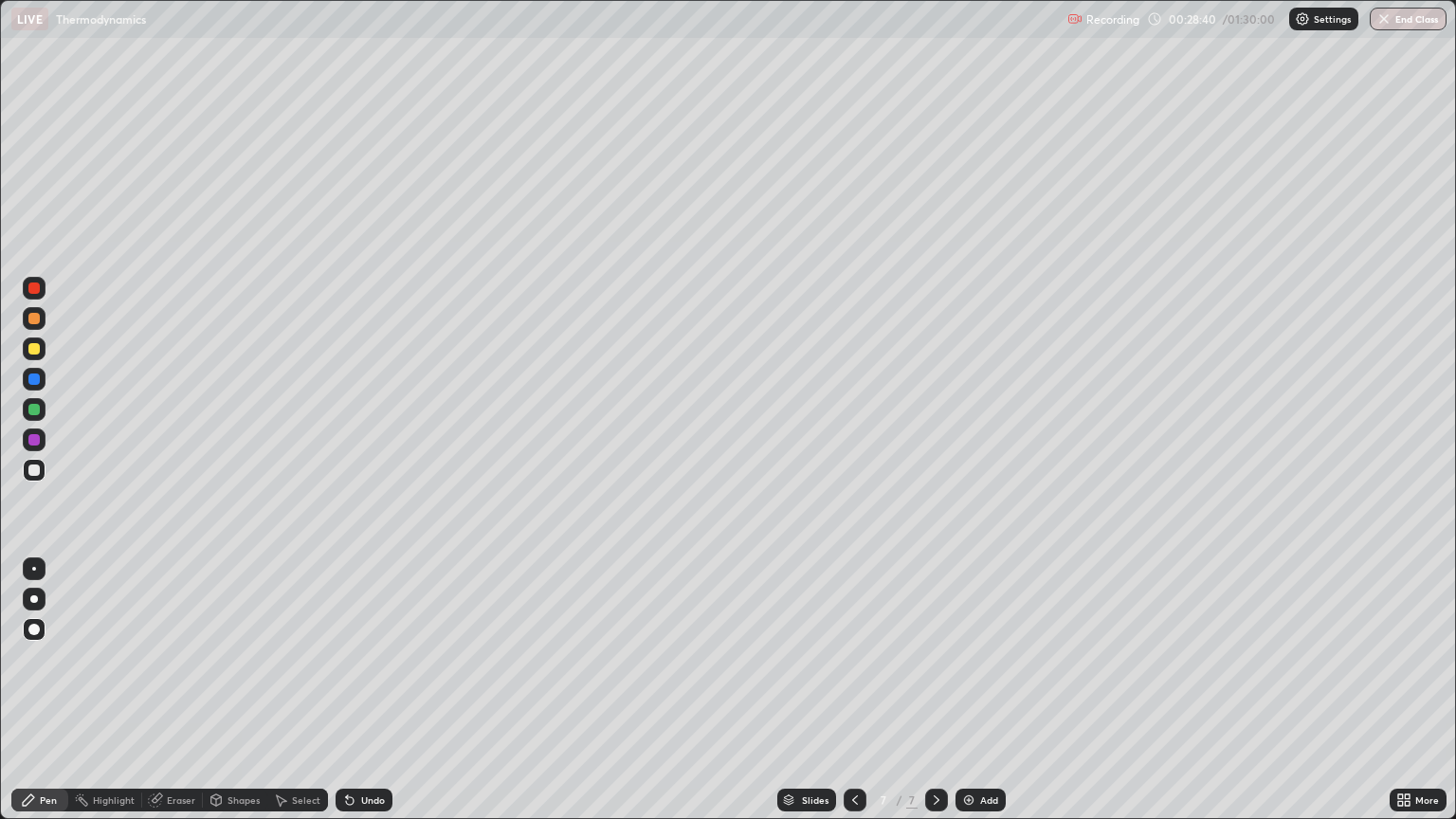 click on "Shapes" at bounding box center (235, 800) 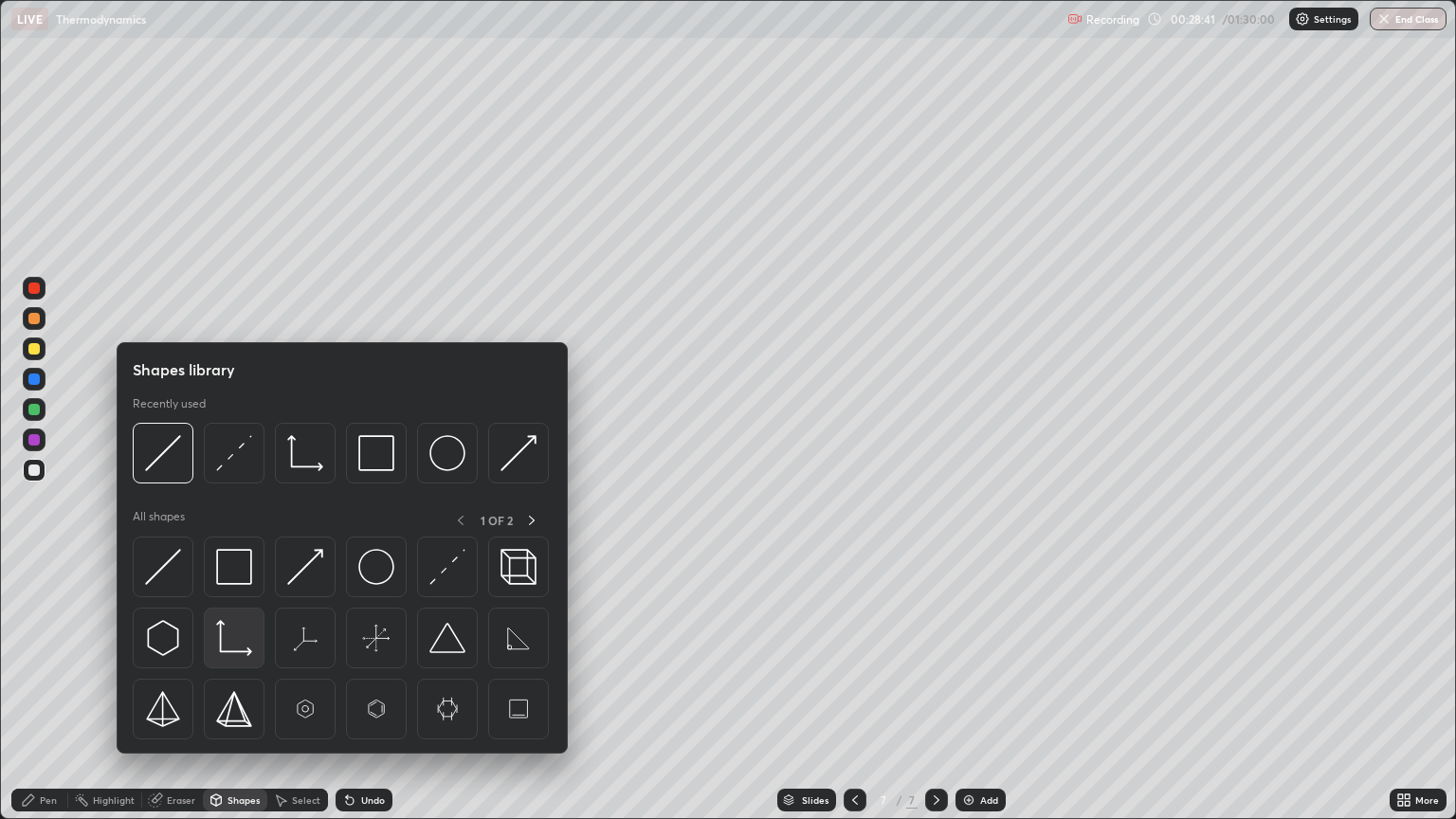 click at bounding box center (234, 638) 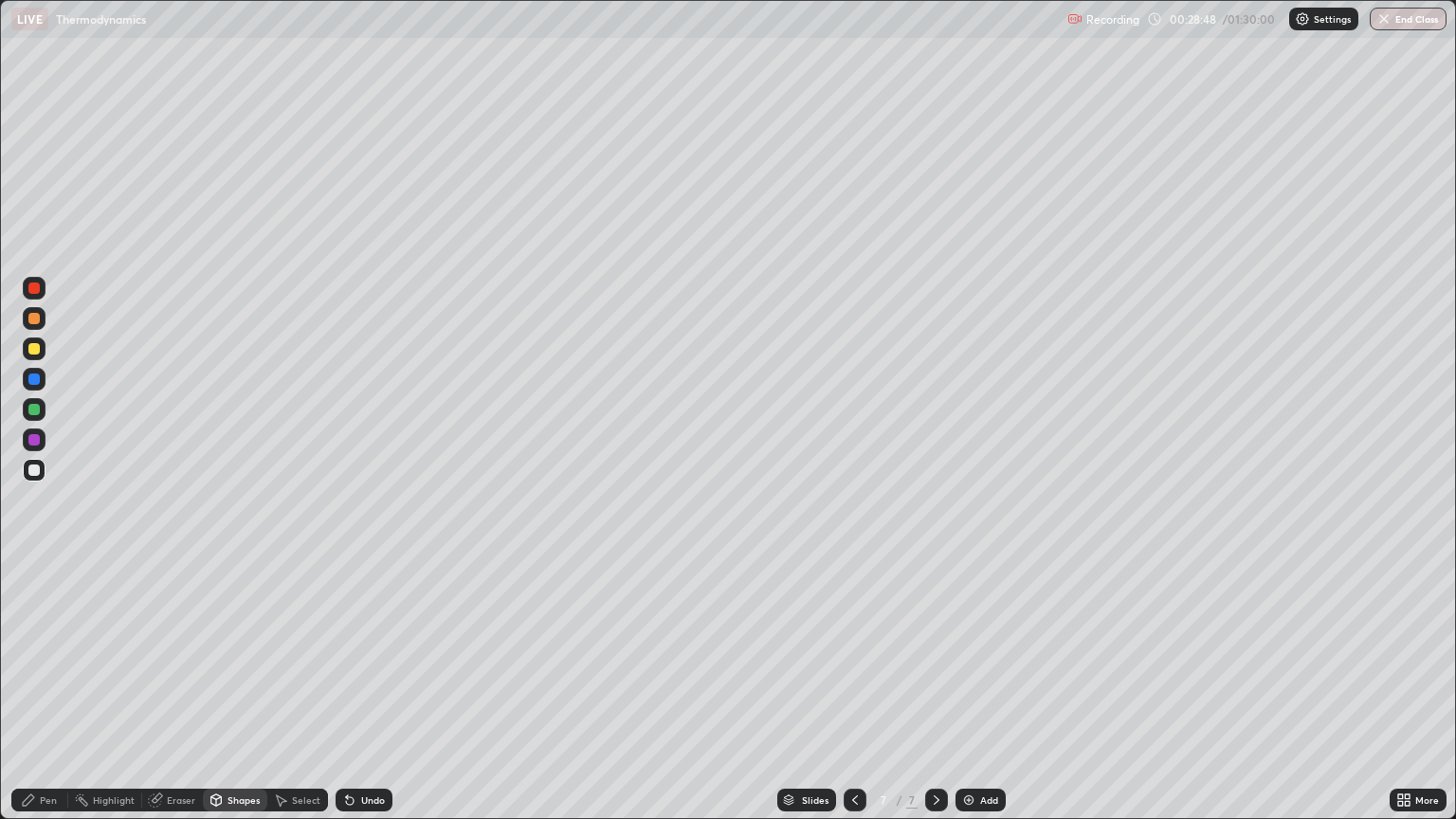 click on "Pen" at bounding box center (48, 800) 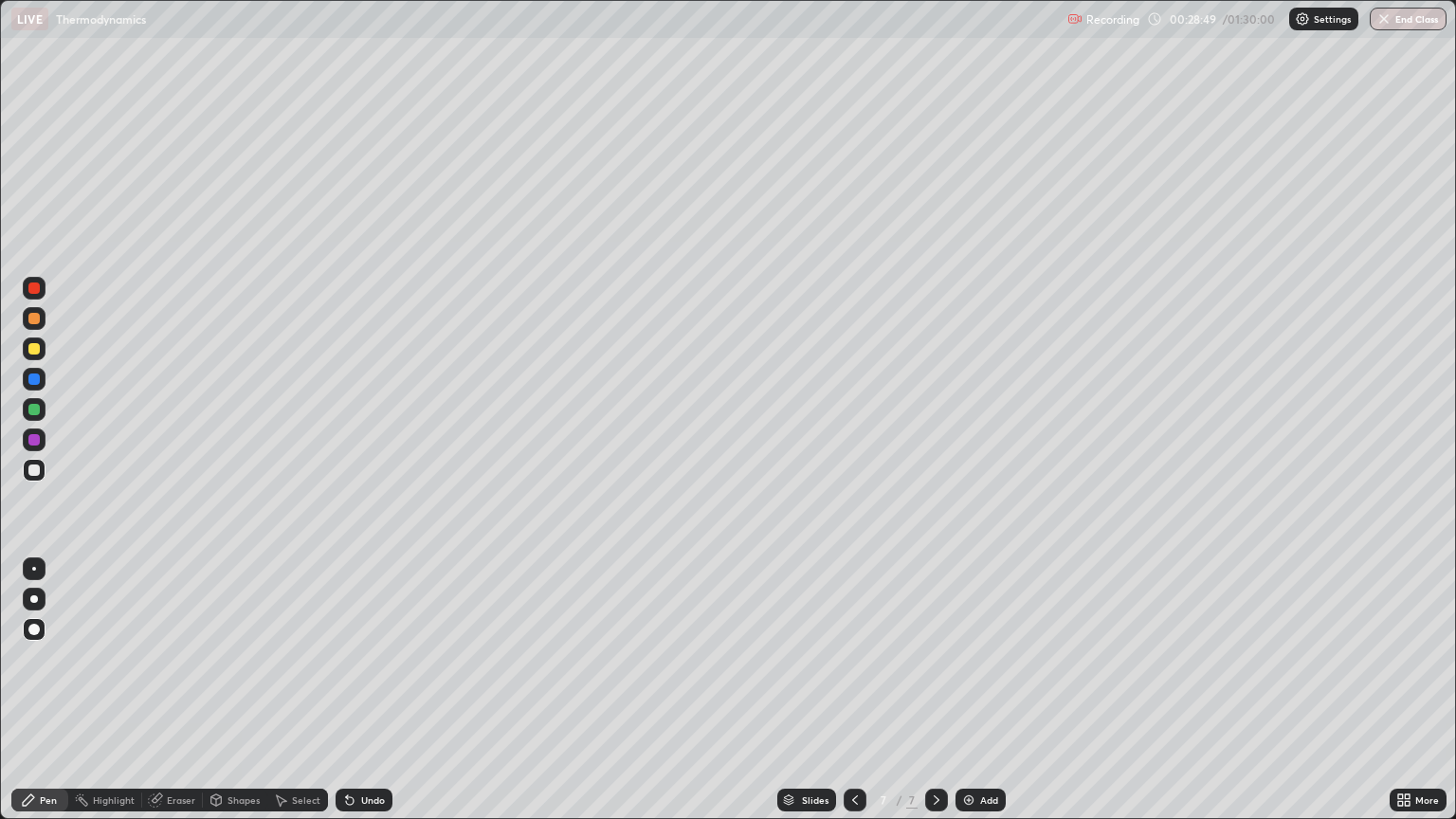 click at bounding box center (34, 410) 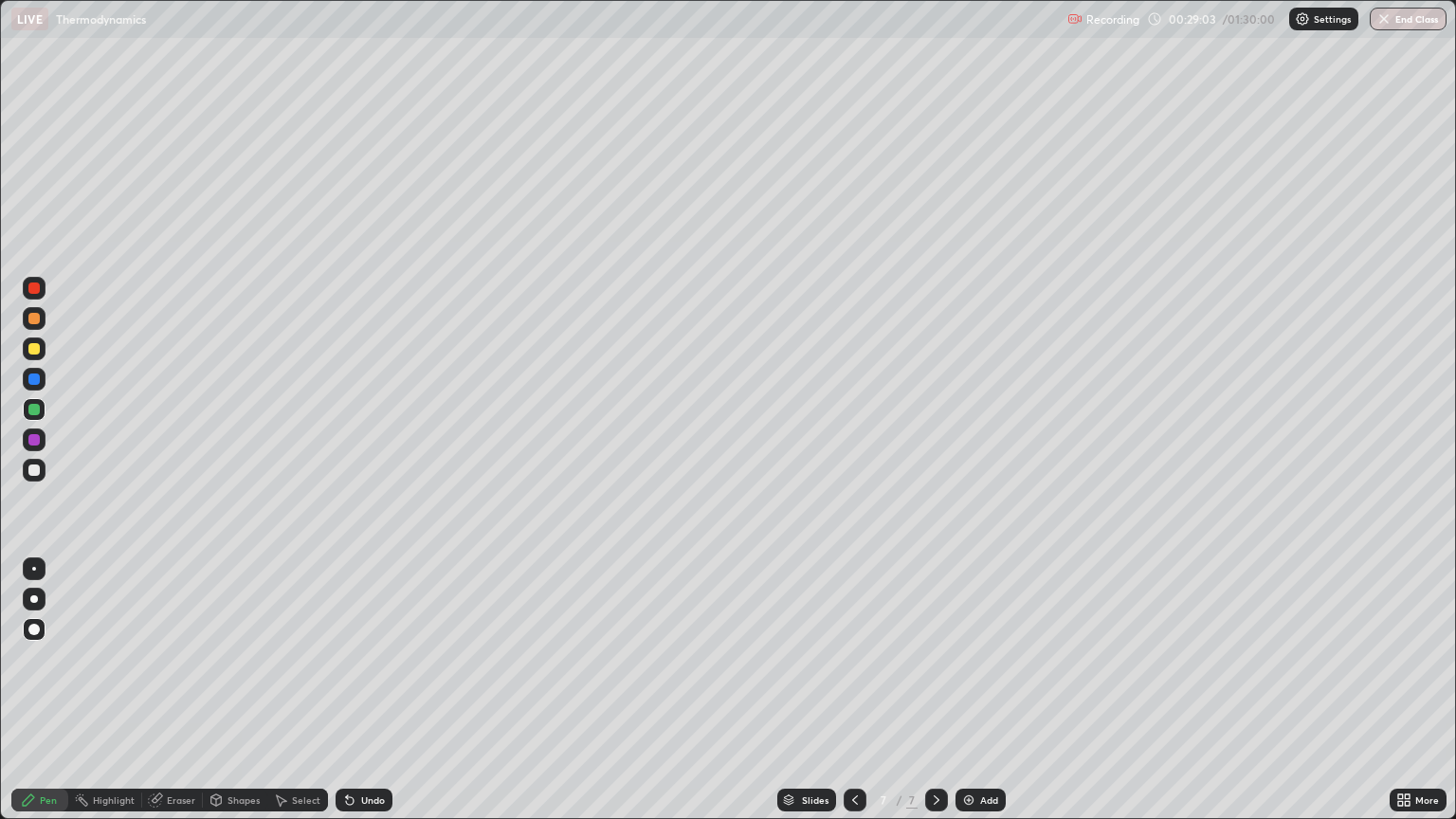click on "Shapes" at bounding box center [244, 800] 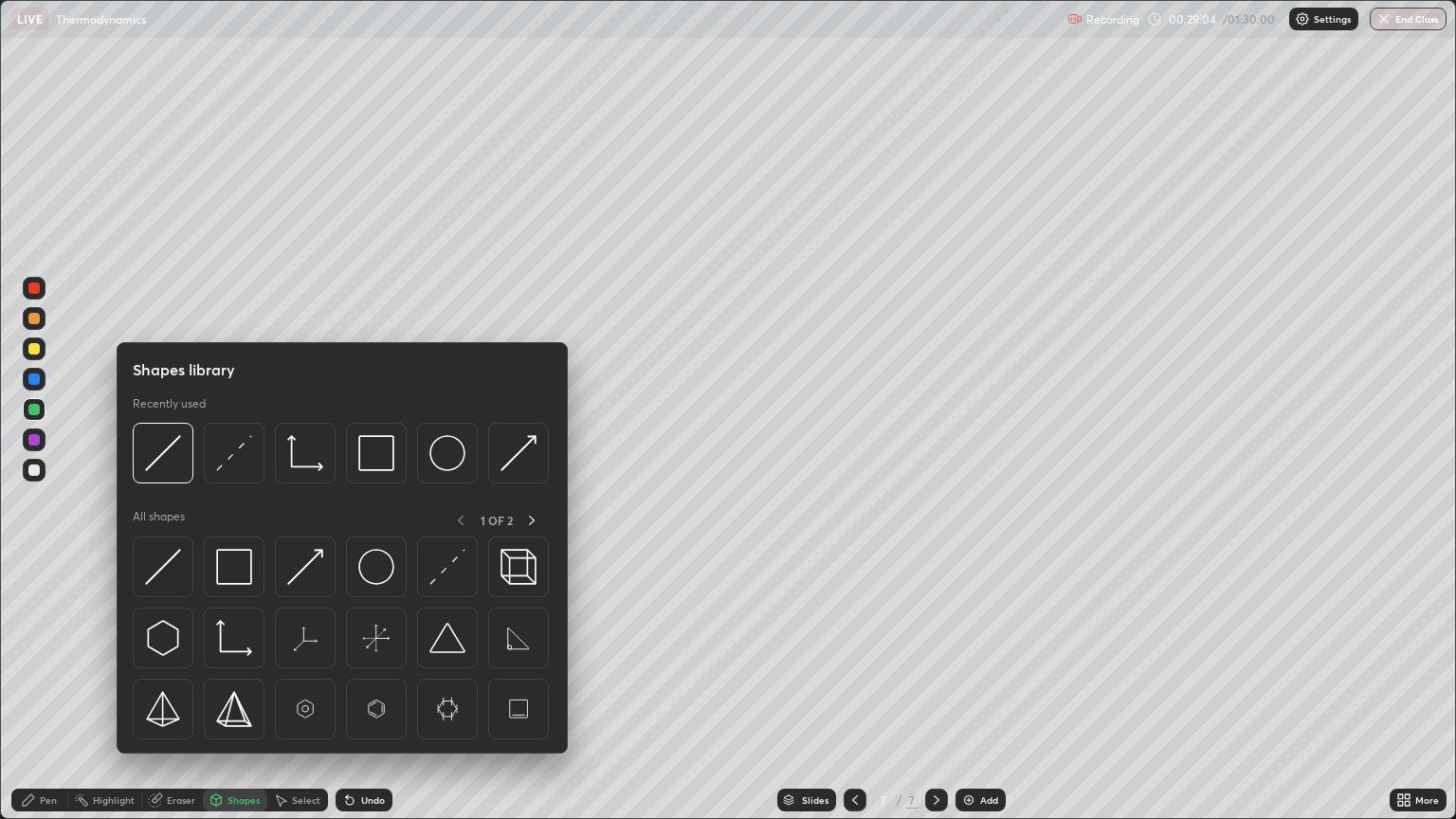 click at bounding box center (163, 567) 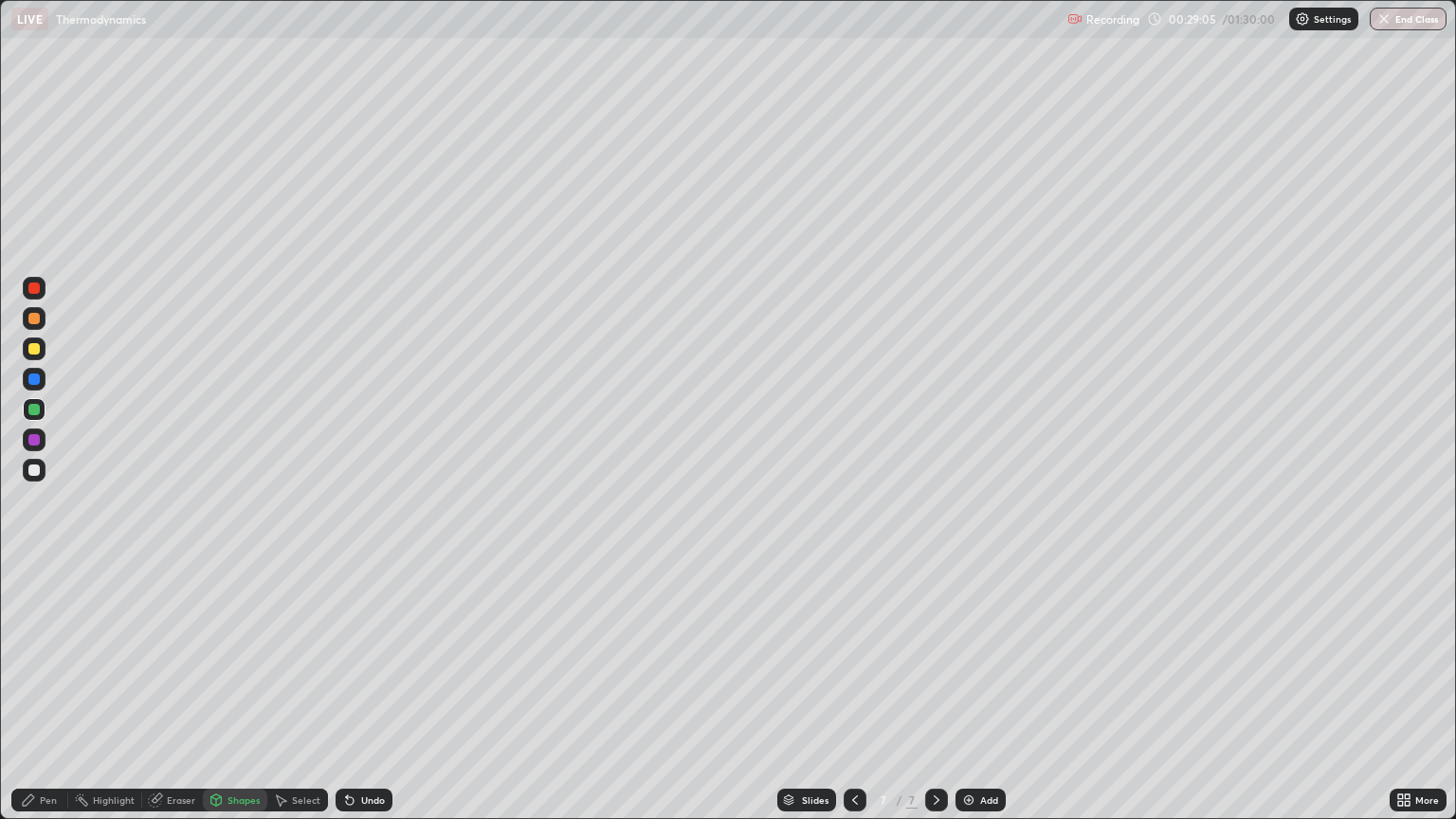 click at bounding box center [34, 440] 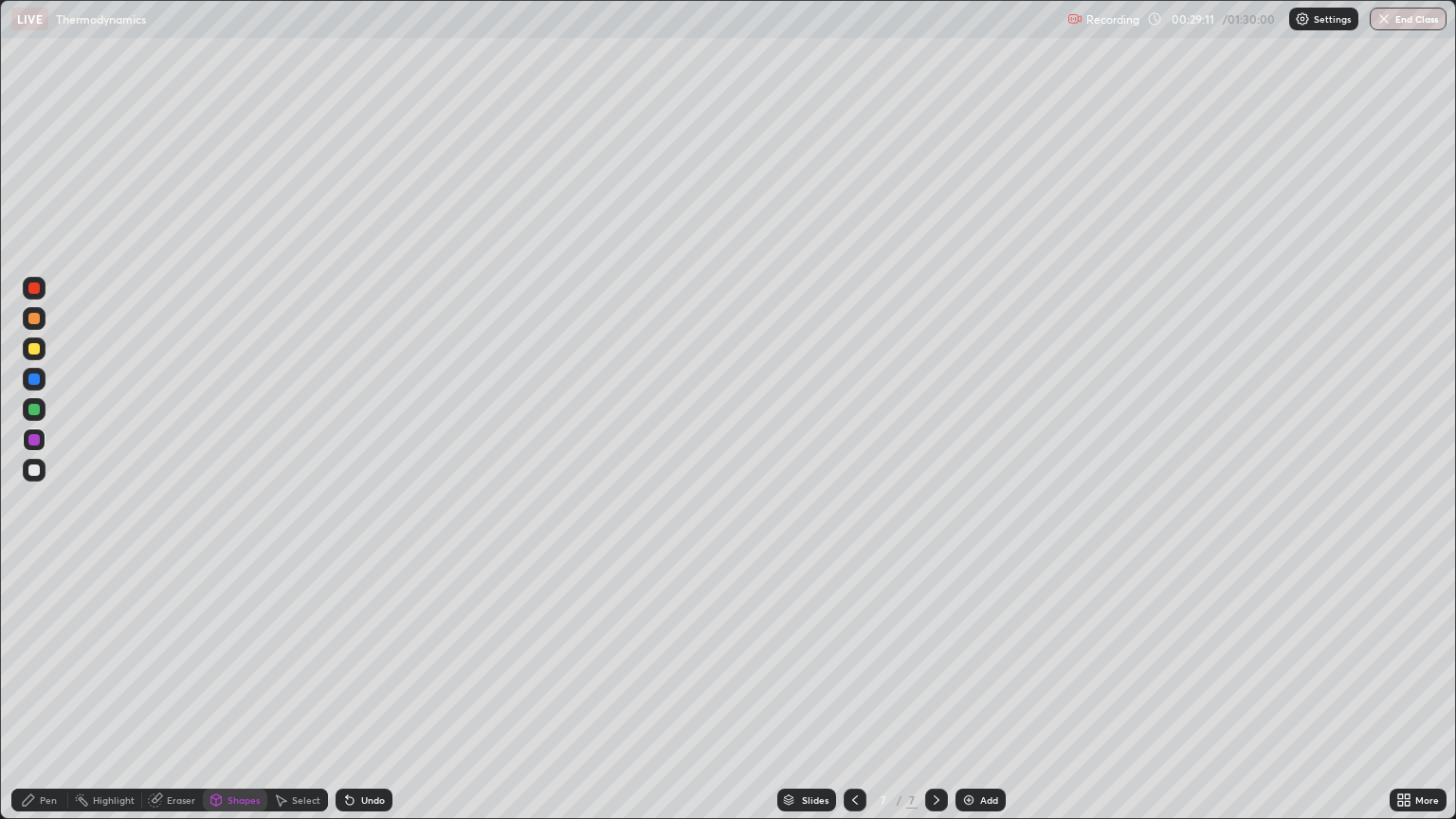 click on "Pen" at bounding box center (40, 800) 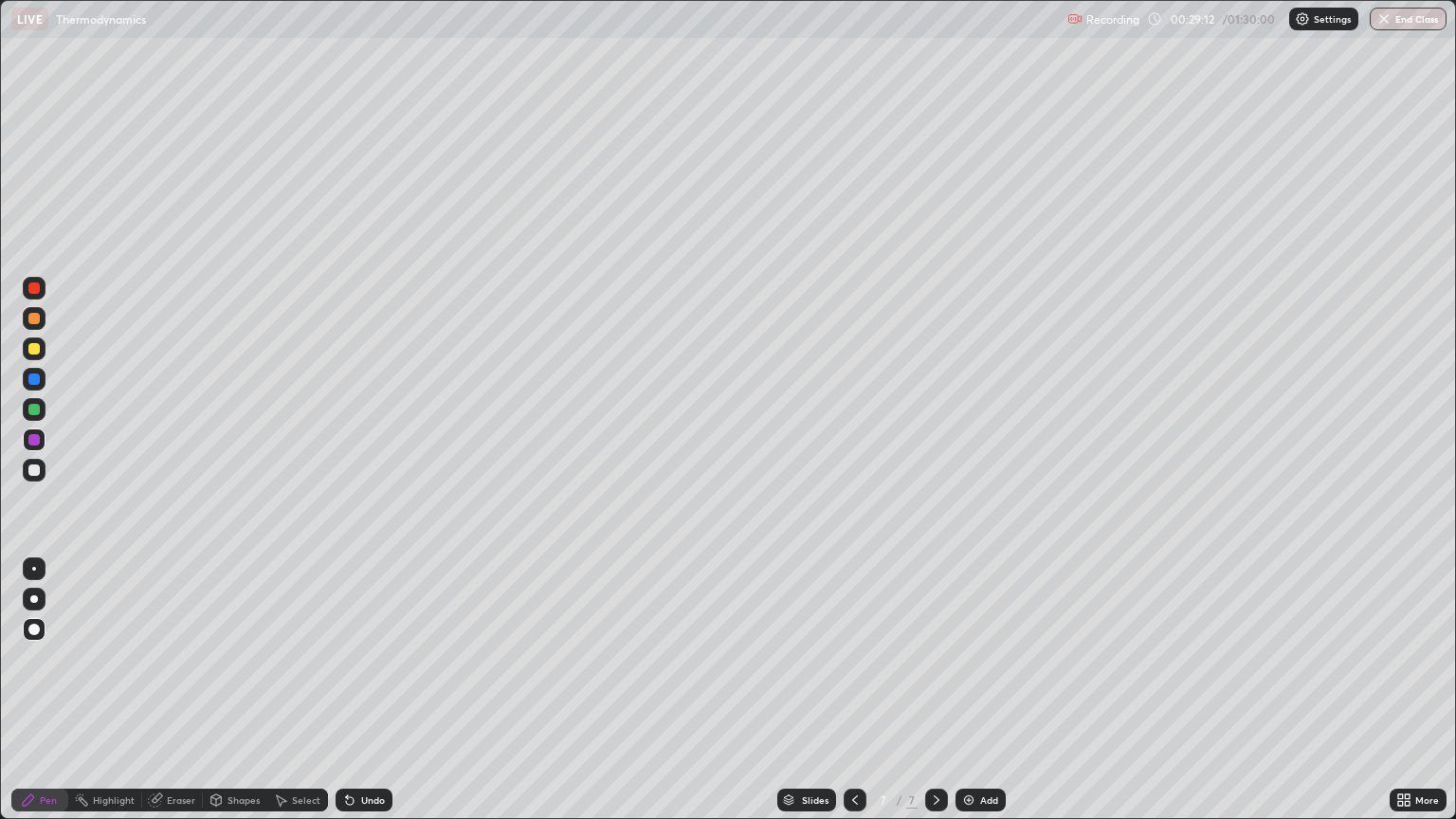 click at bounding box center [34, 470] 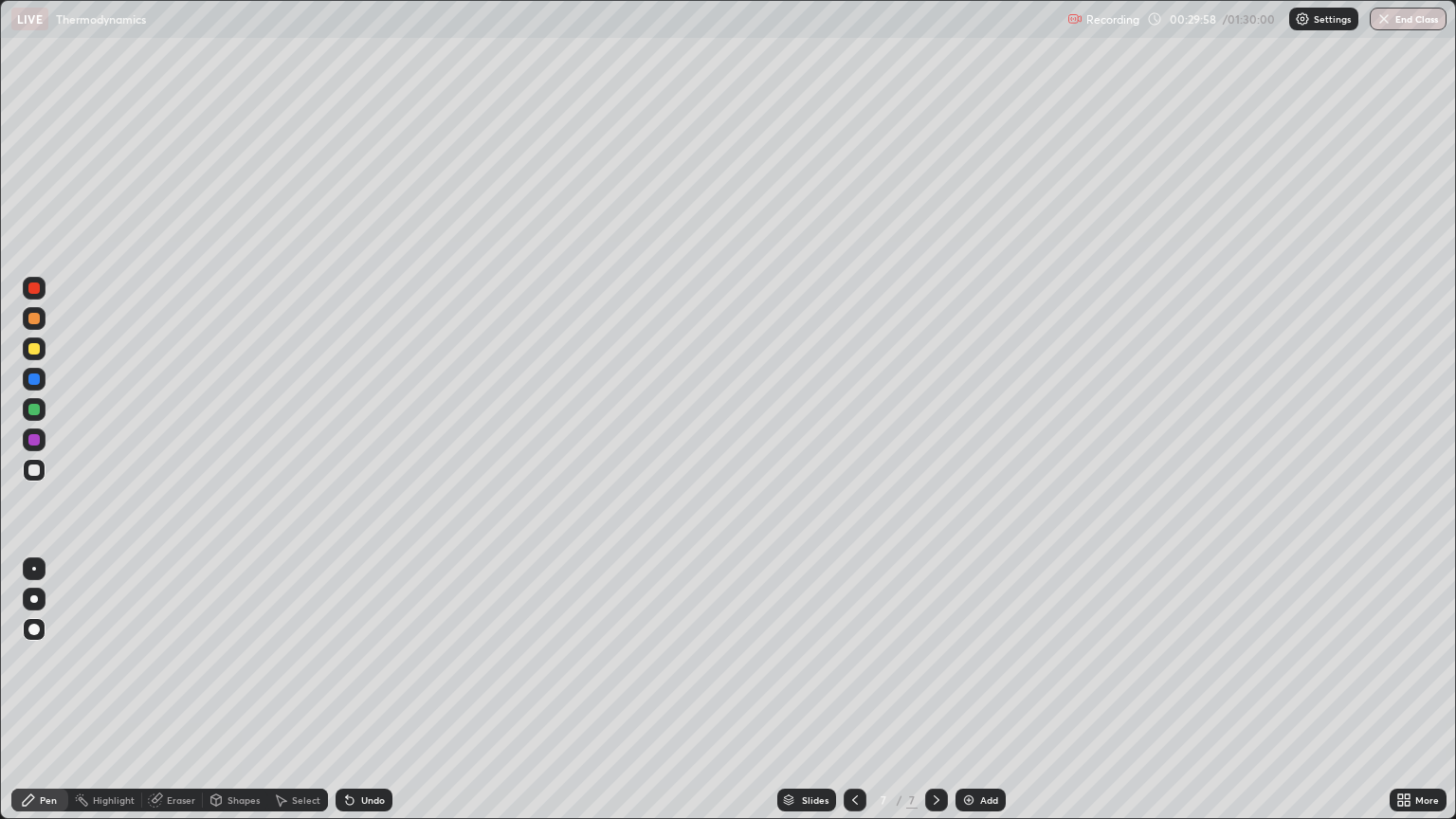 click 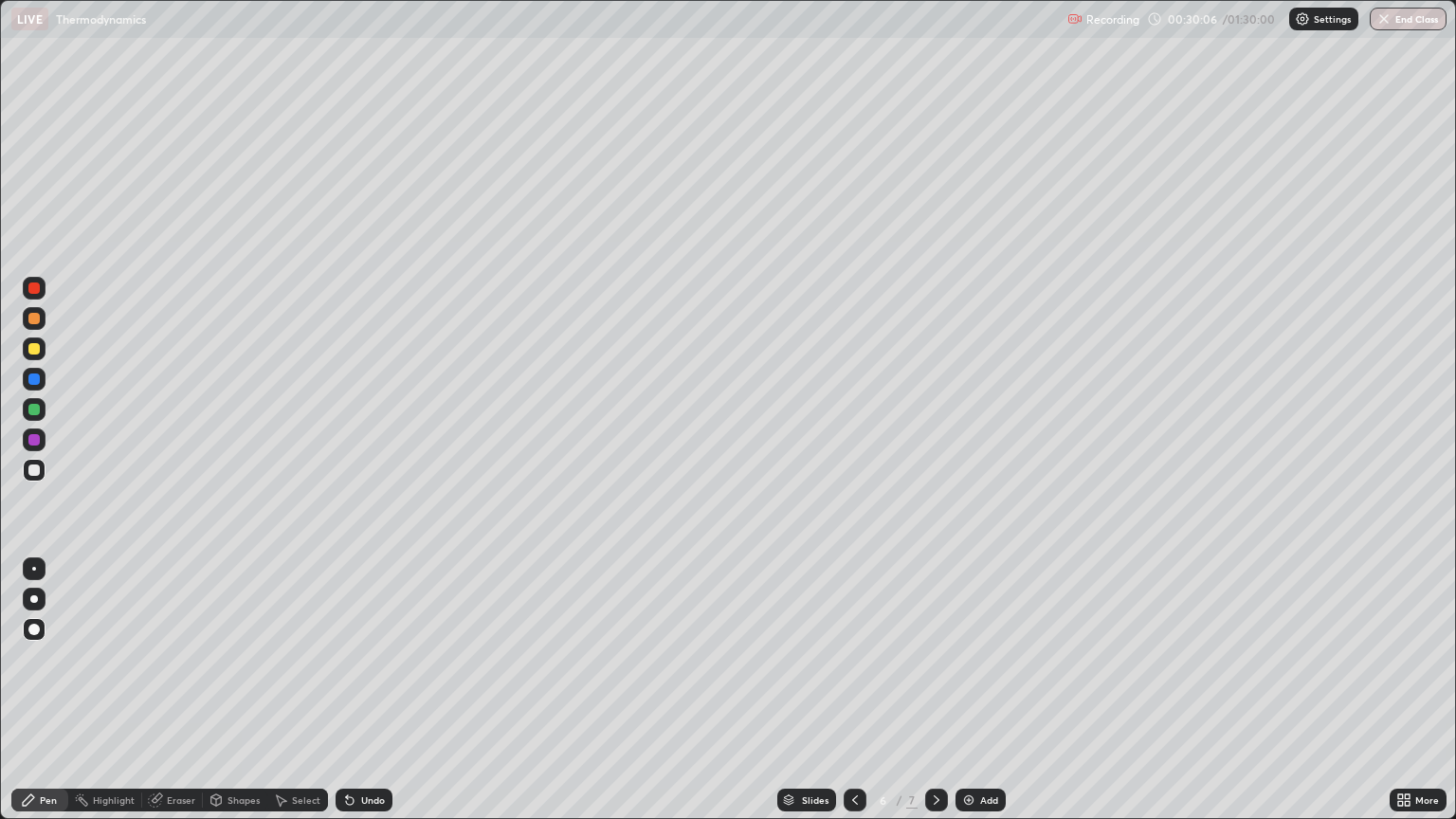 click 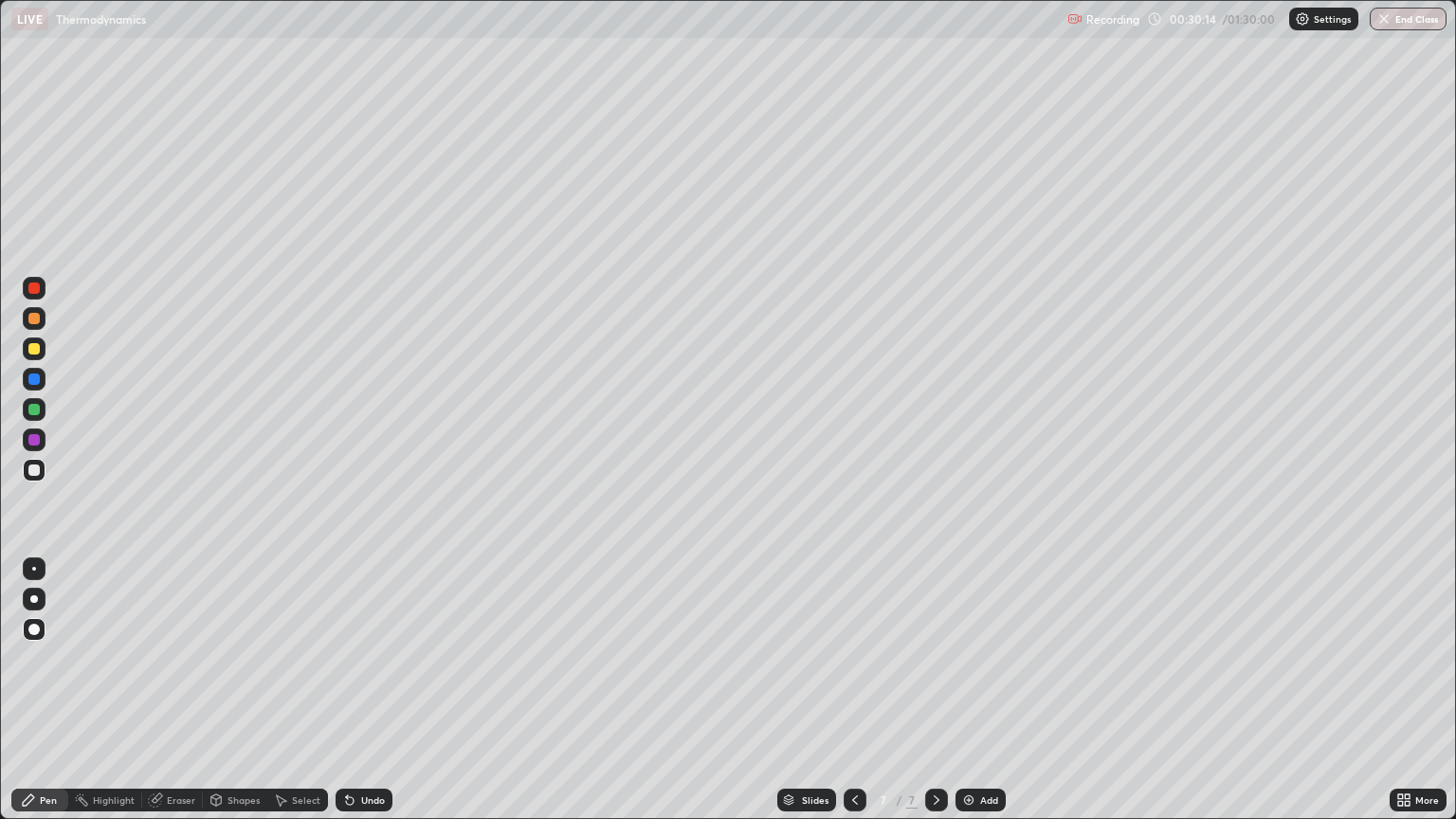 click at bounding box center (34, 470) 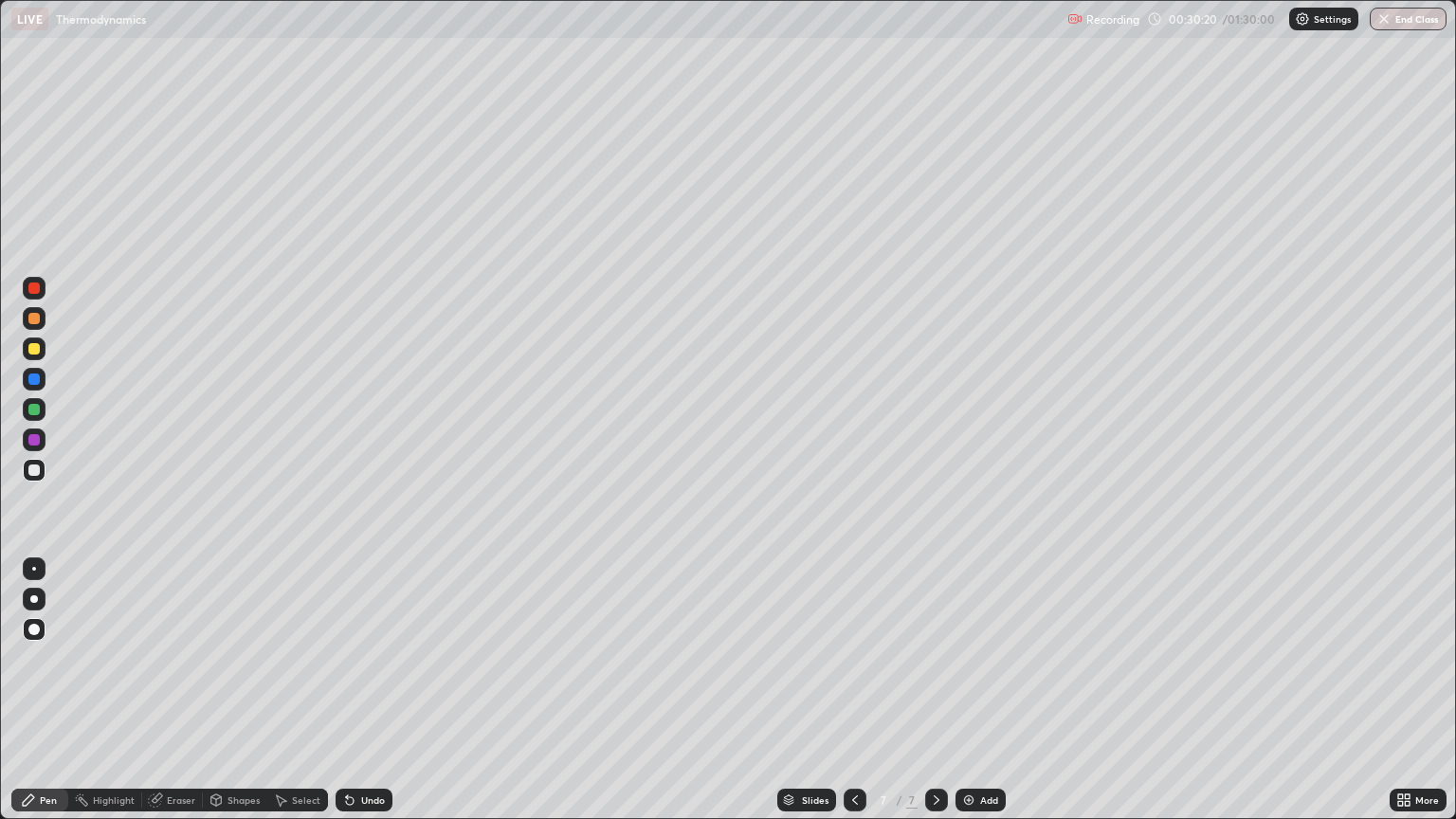 click on "Undo" at bounding box center [373, 800] 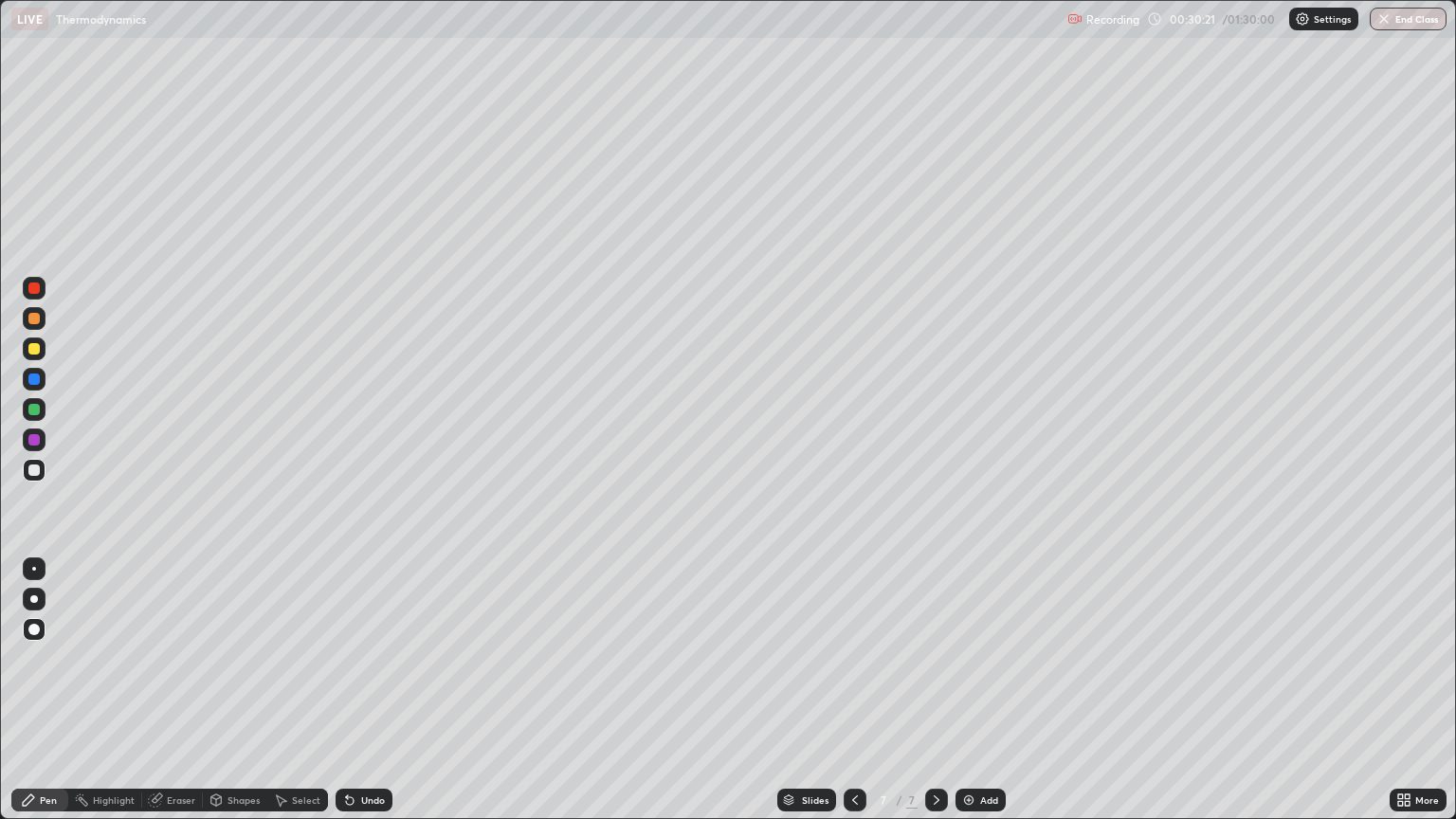 click on "Shapes" at bounding box center [244, 800] 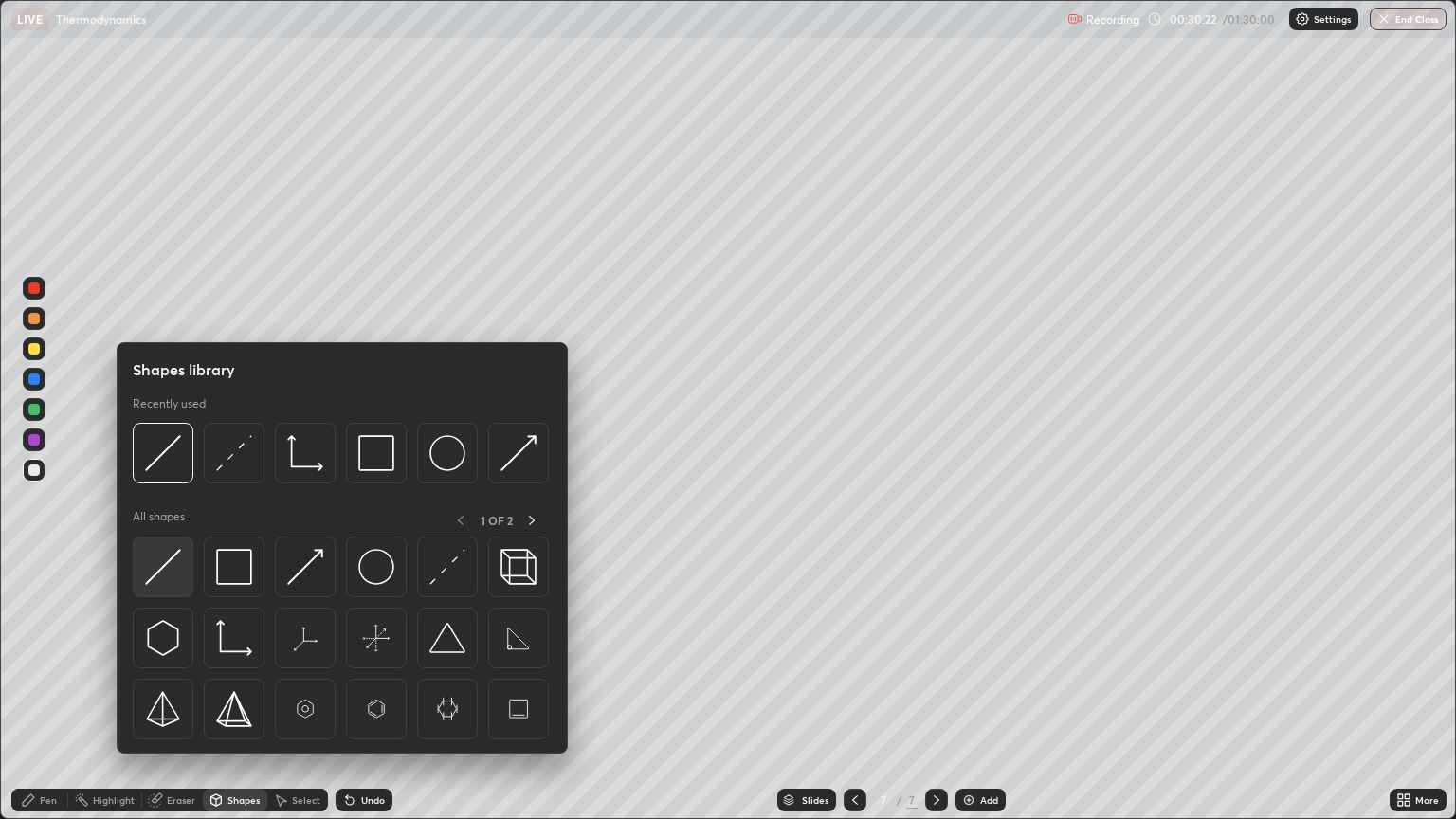 click at bounding box center [163, 567] 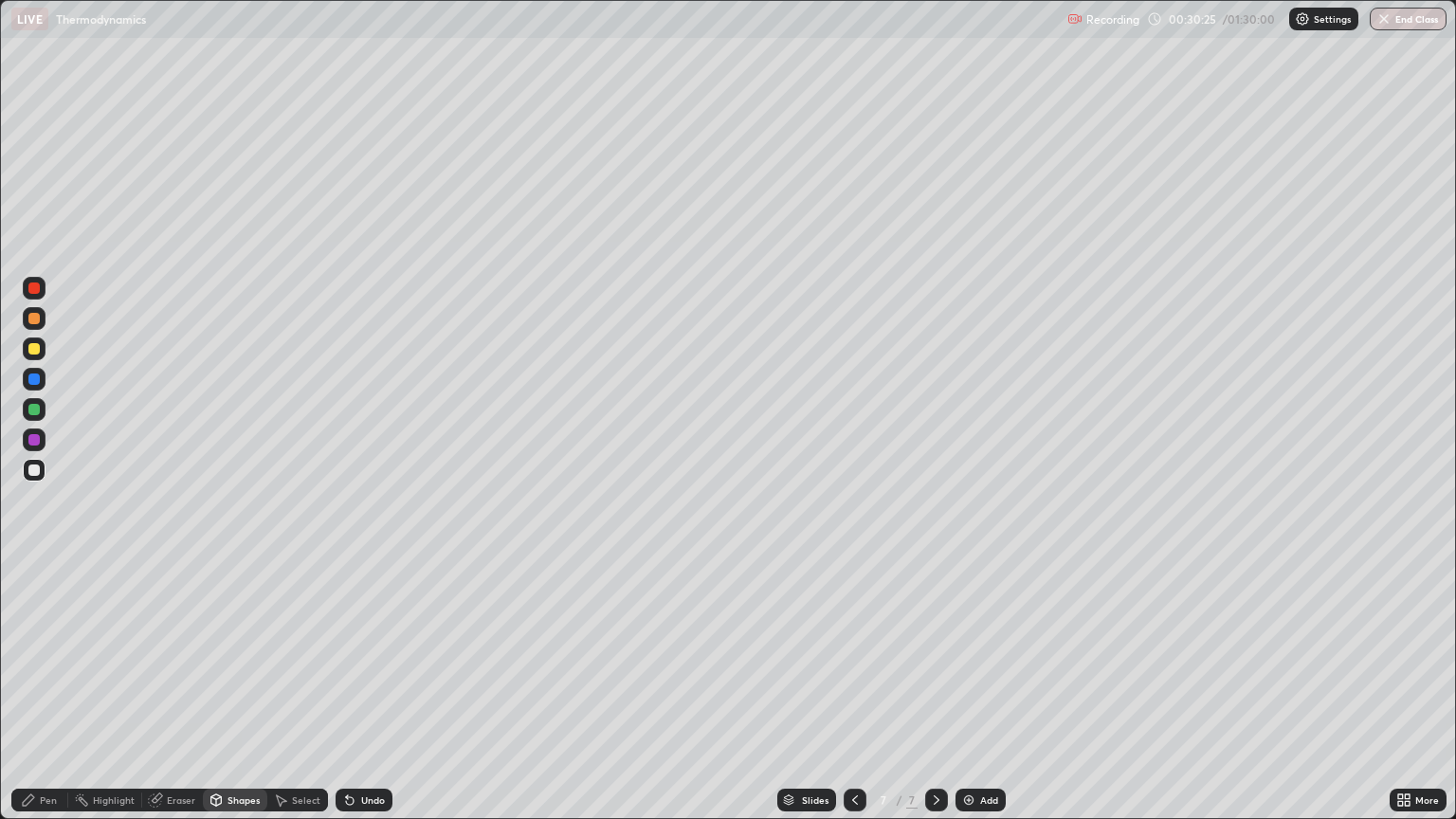 click at bounding box center (34, 349) 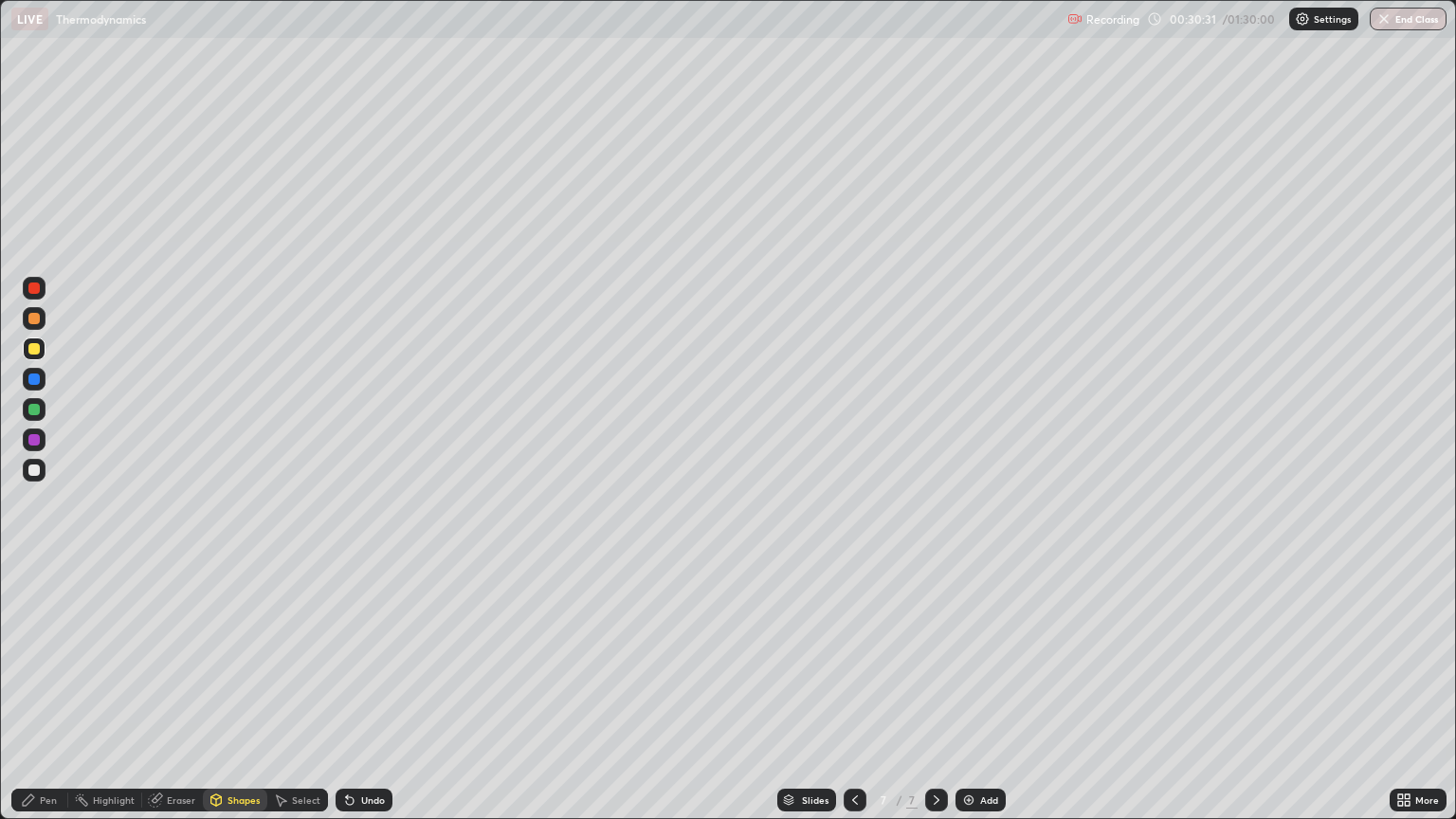 click at bounding box center [34, 410] 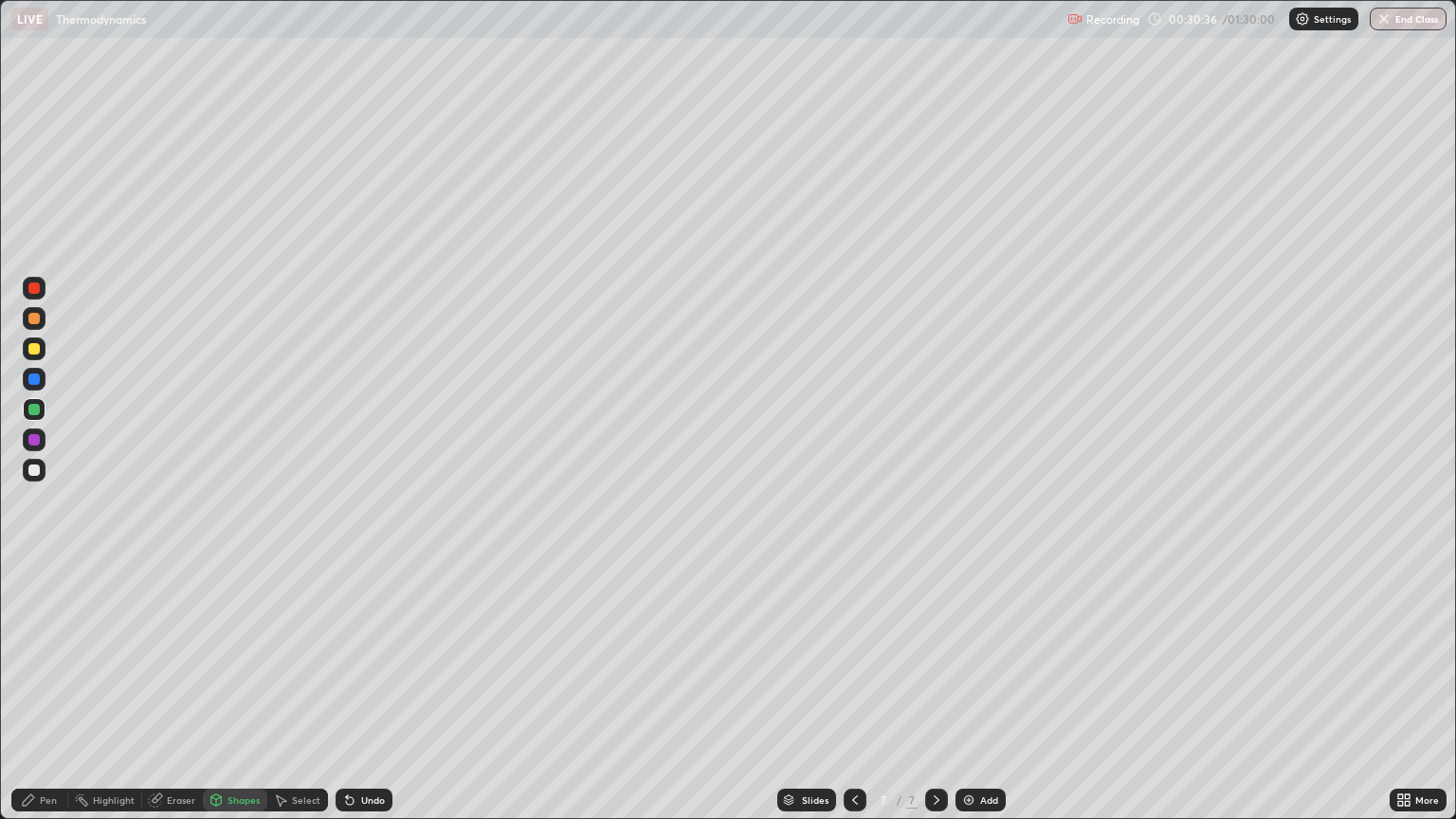 click on "Undo" at bounding box center [373, 800] 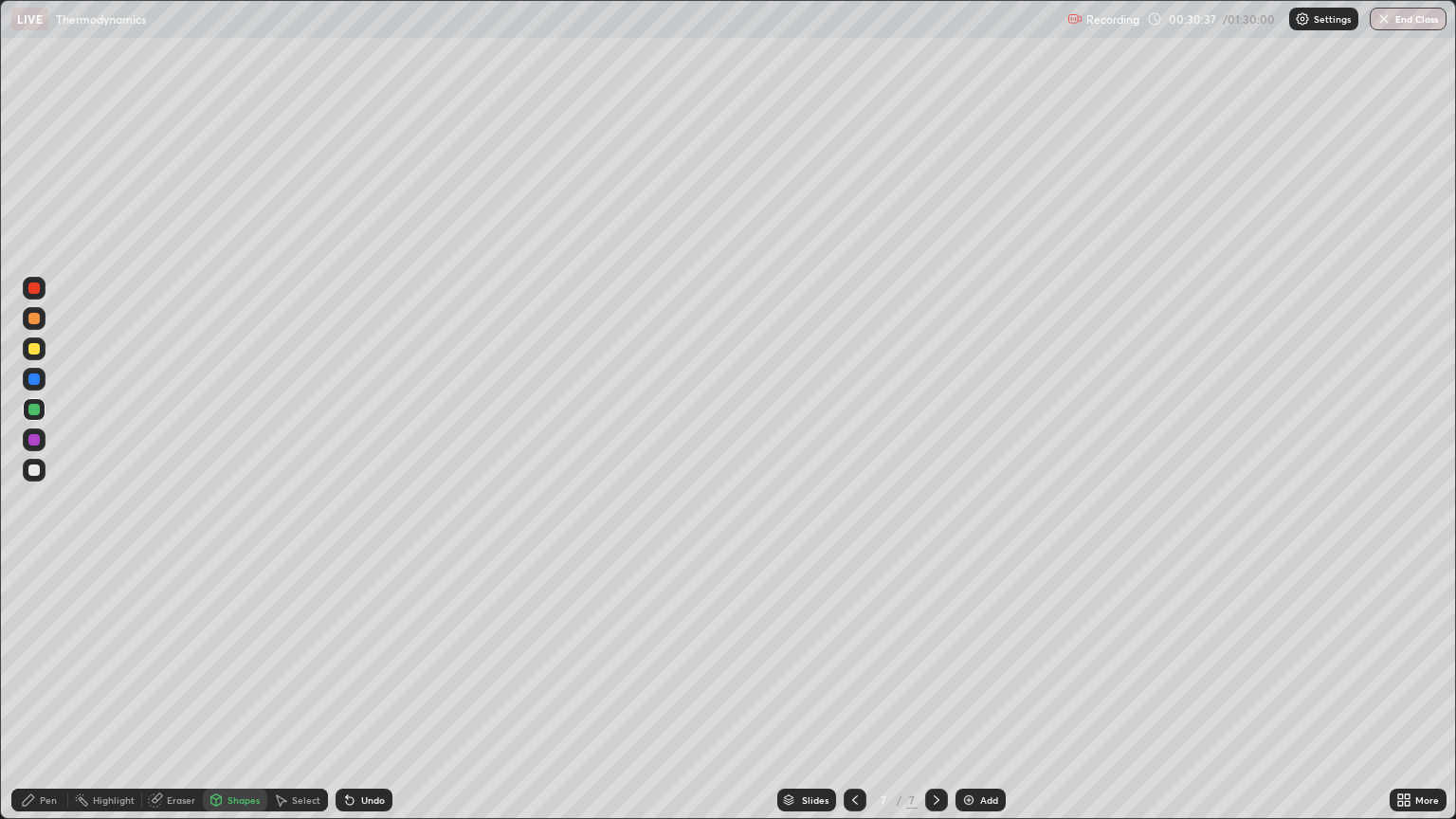 click on "Pen" at bounding box center [48, 800] 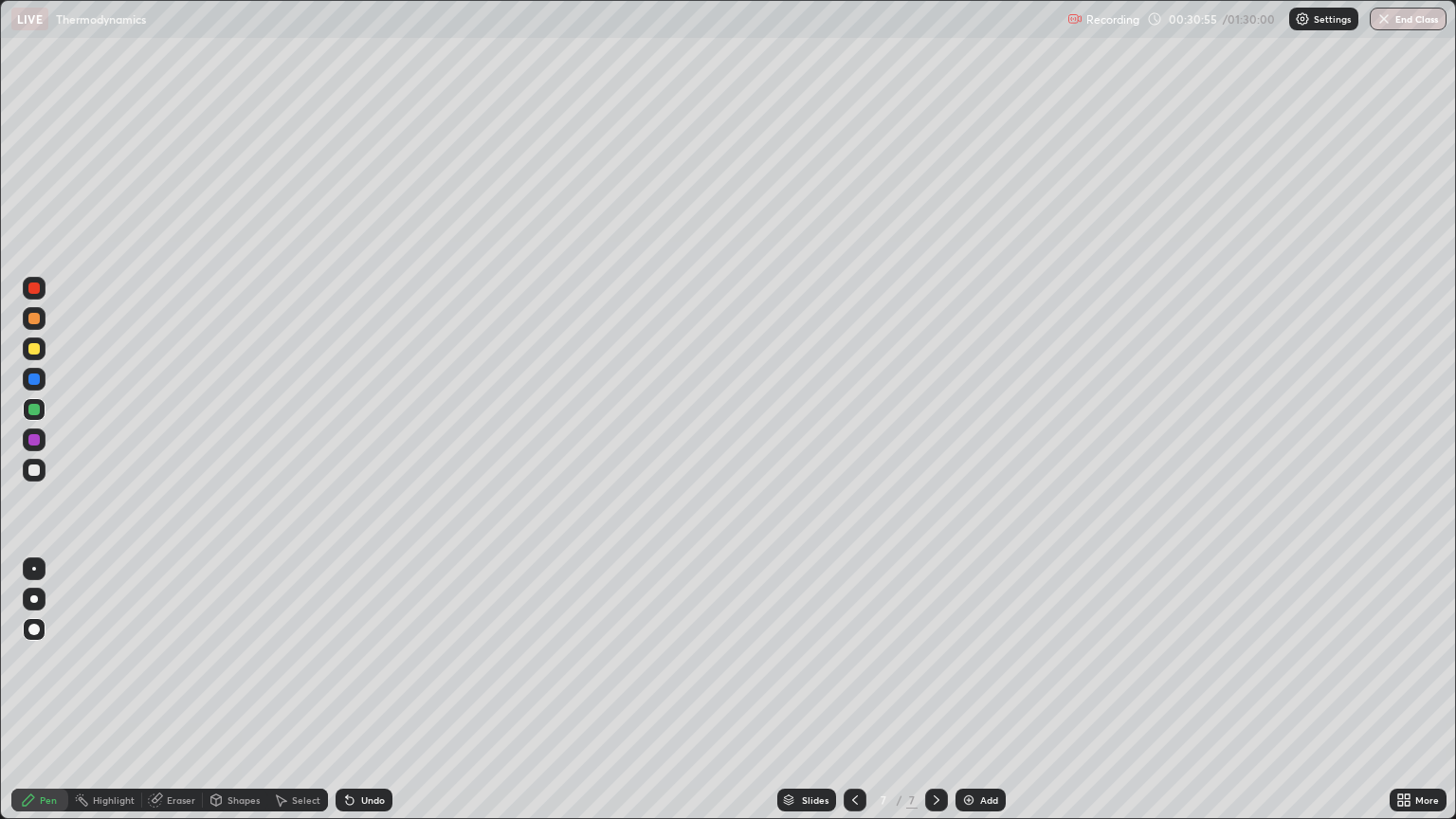 click at bounding box center (34, 470) 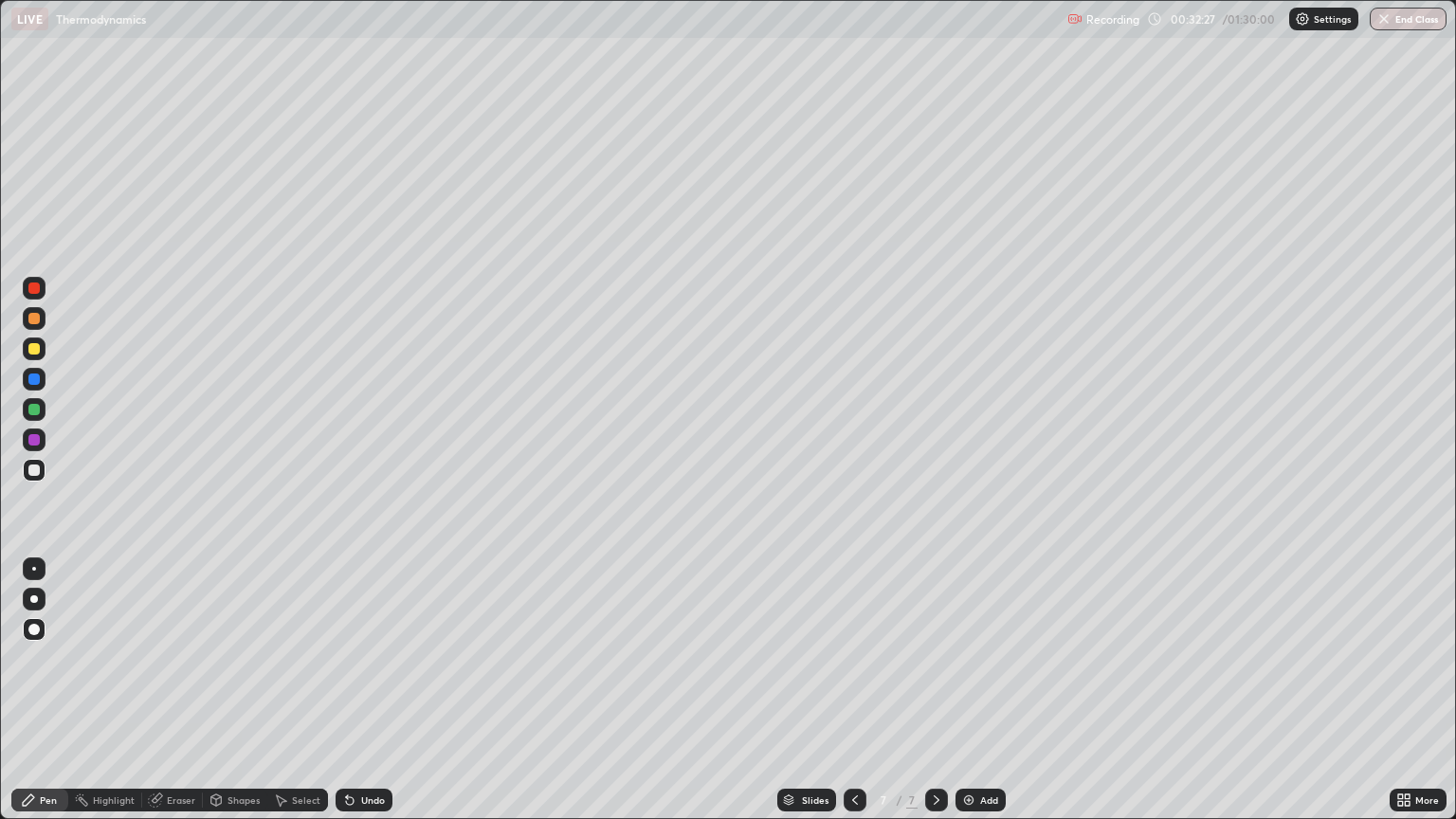 click on "Add" at bounding box center [989, 800] 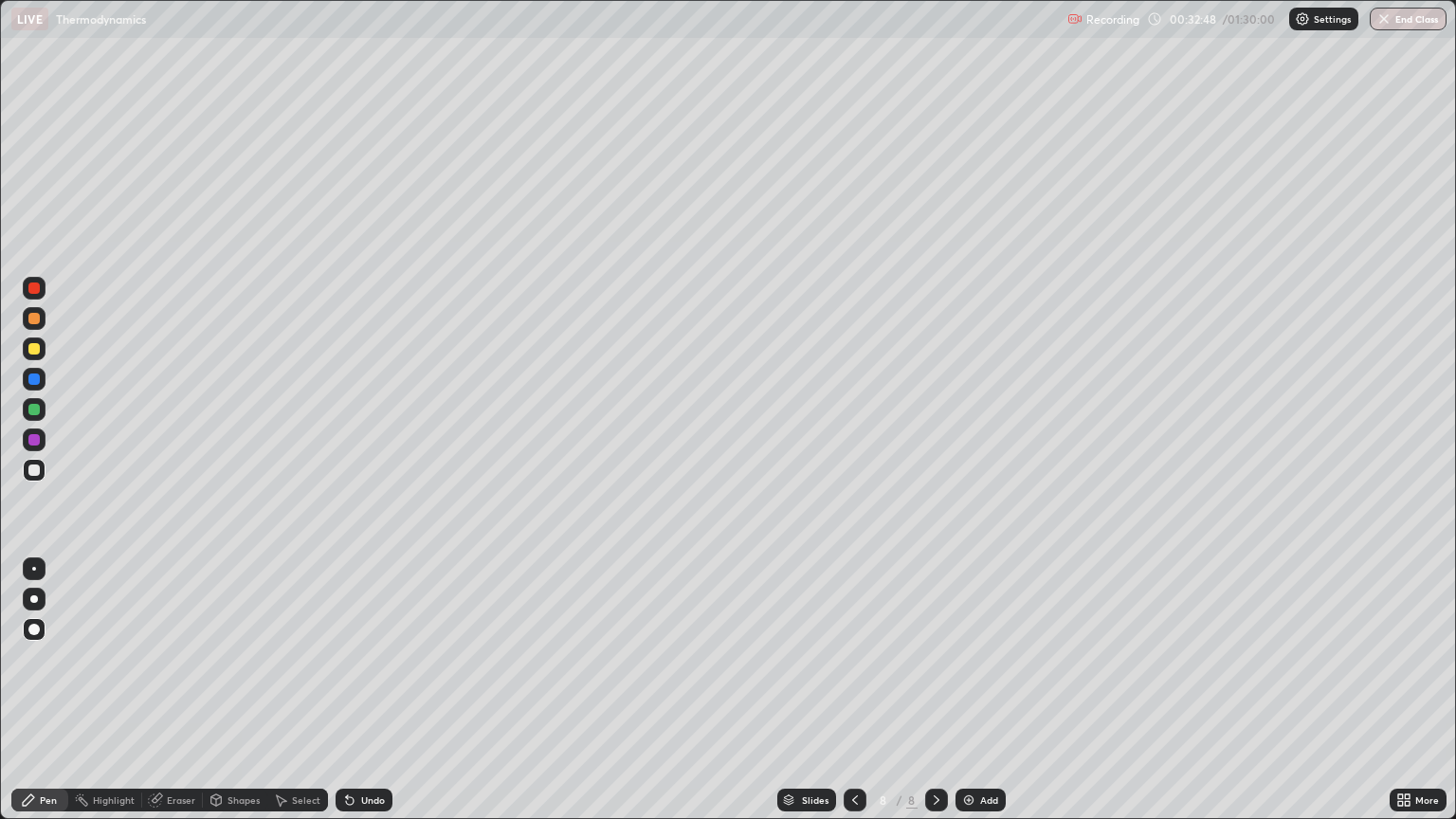 click at bounding box center [34, 349] 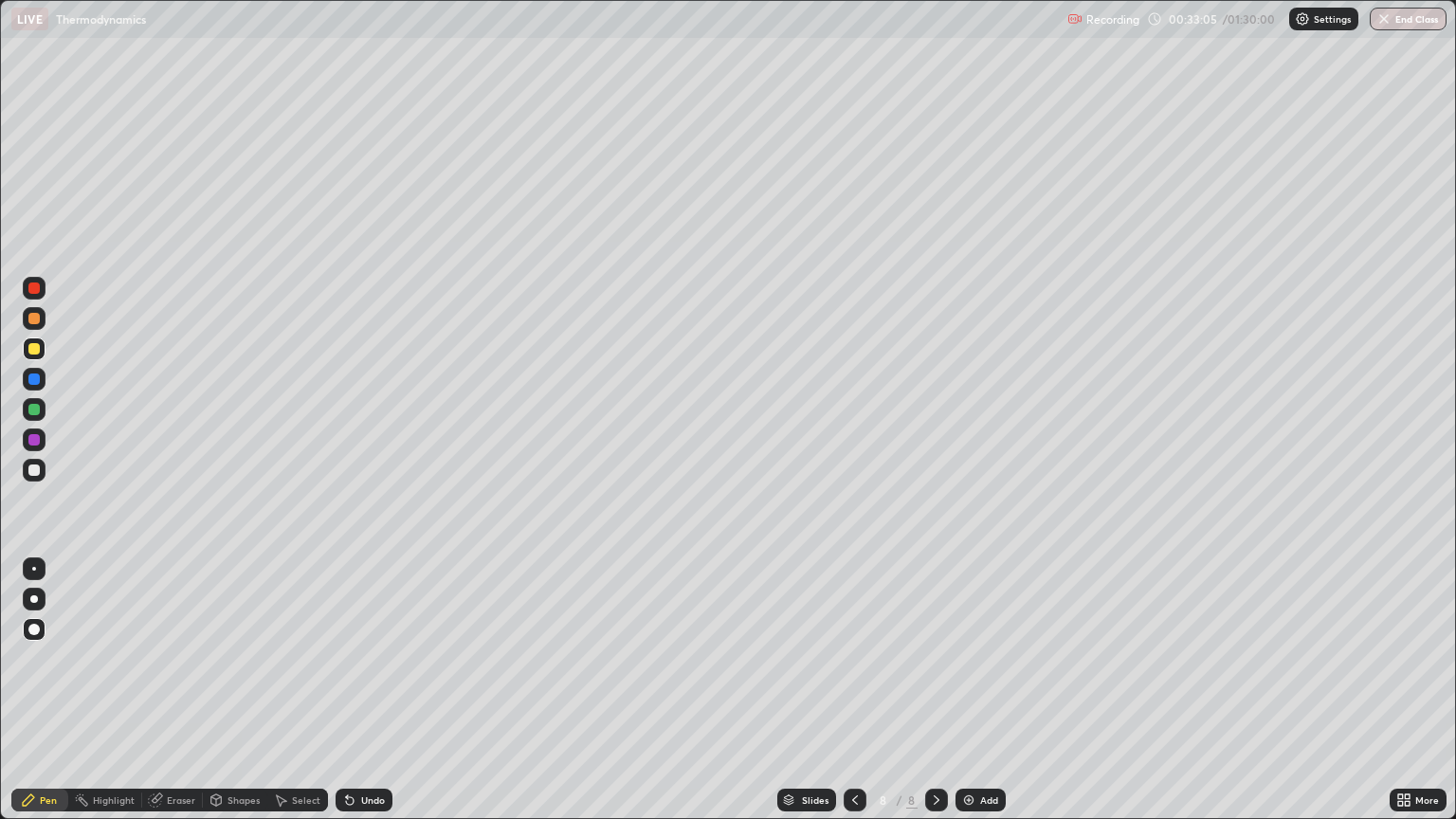 click on "Undo" at bounding box center (373, 800) 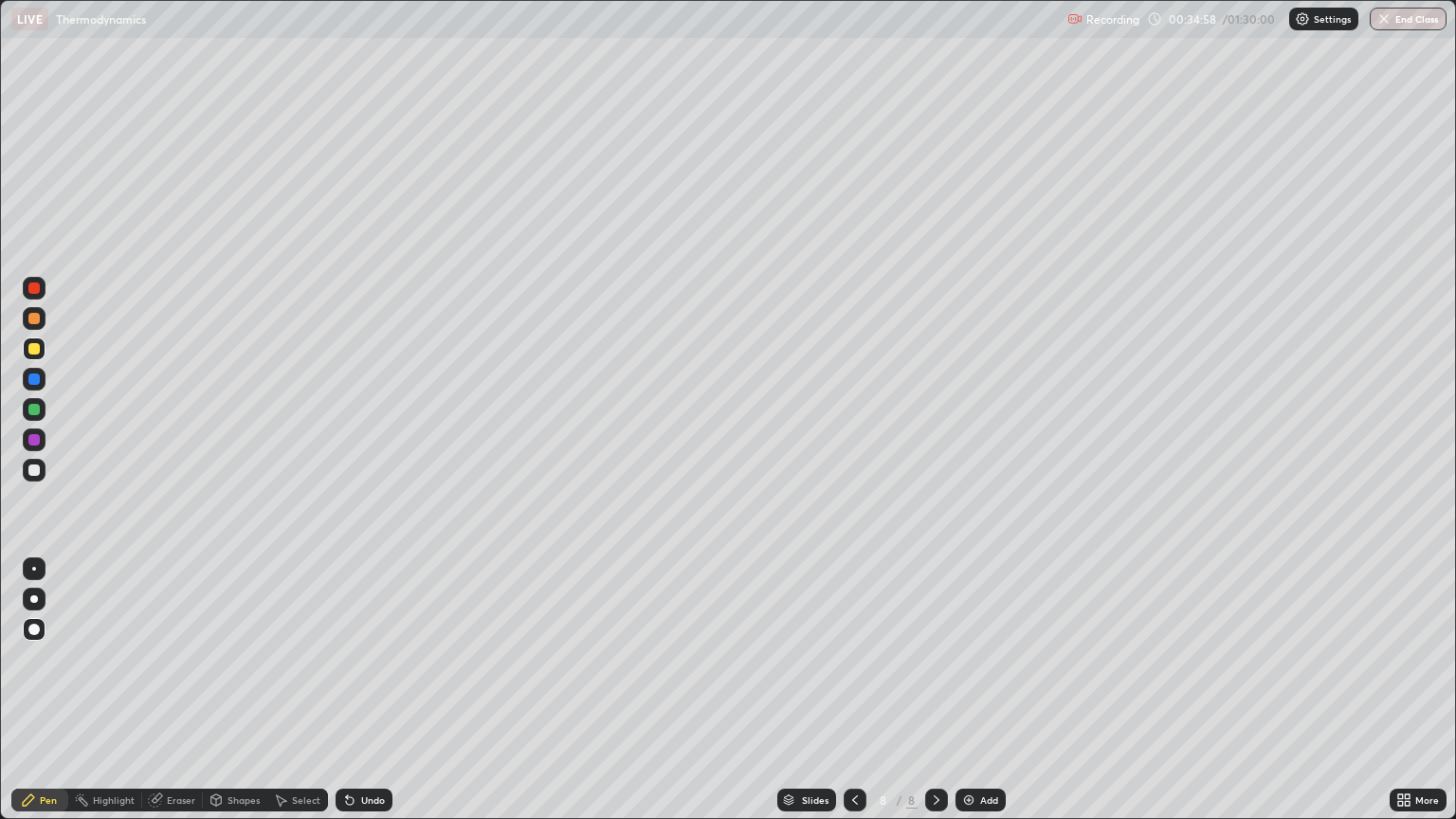 click on "Shapes" at bounding box center [235, 800] 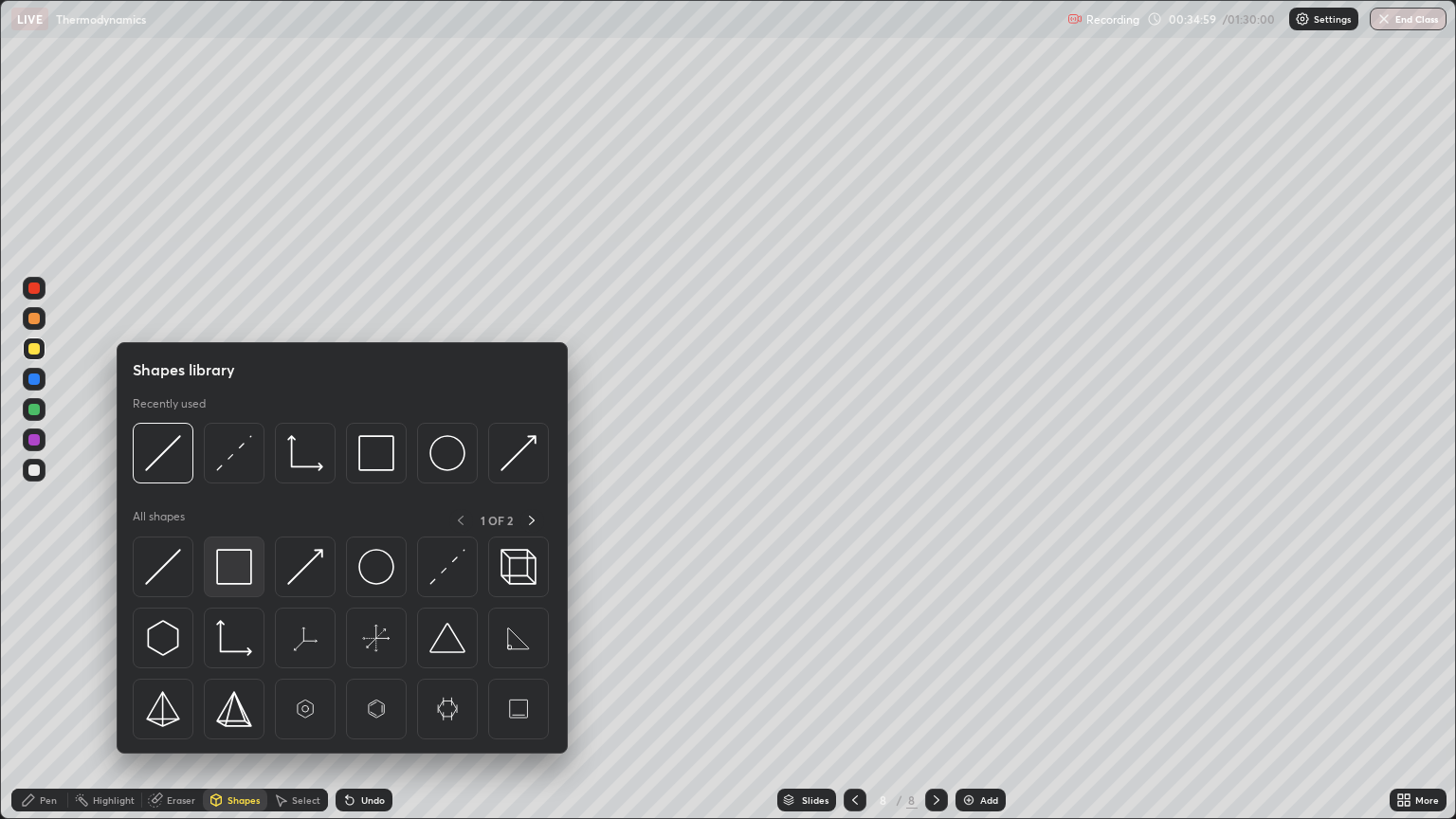 click at bounding box center (234, 567) 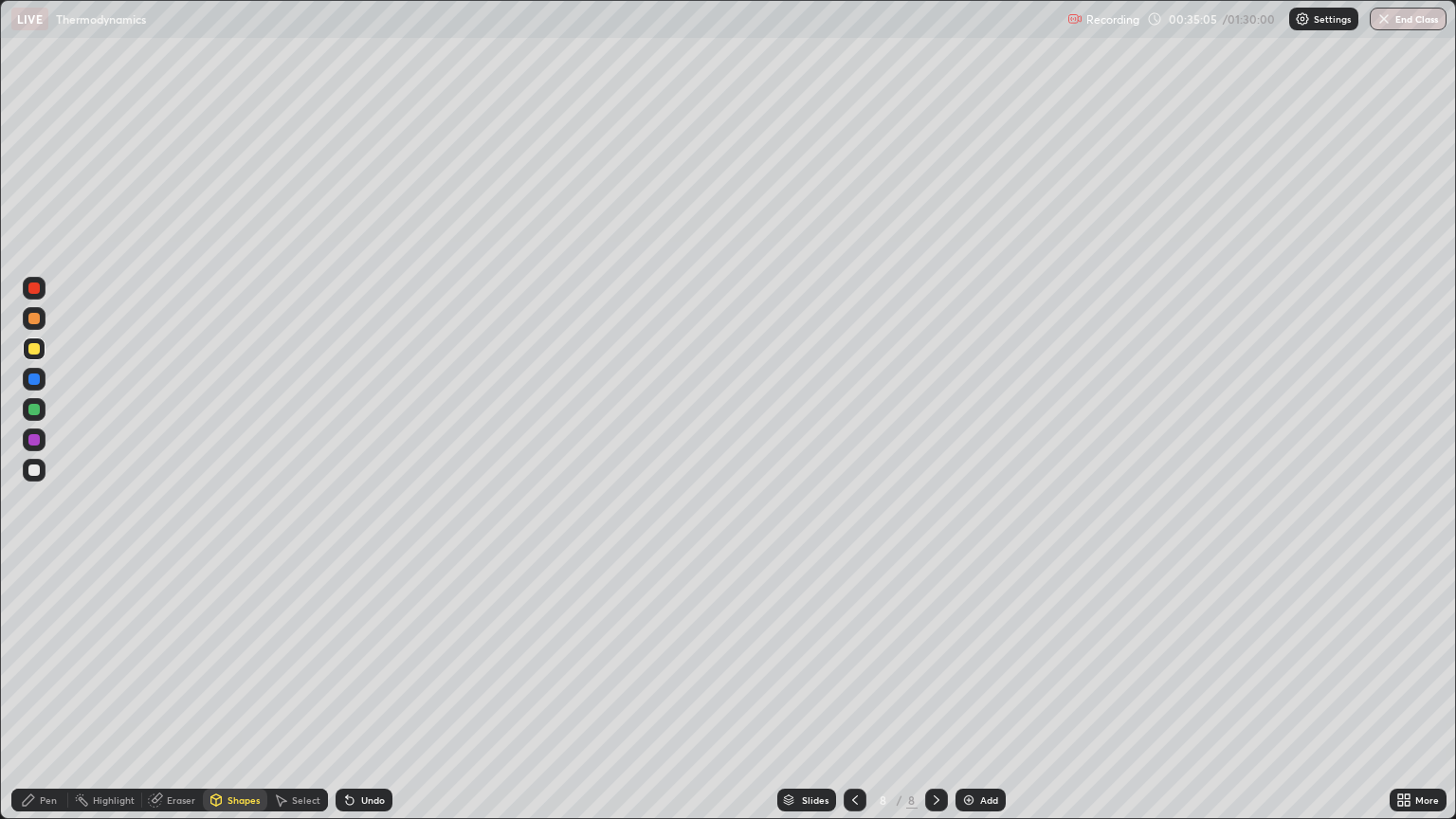 click at bounding box center (34, 470) 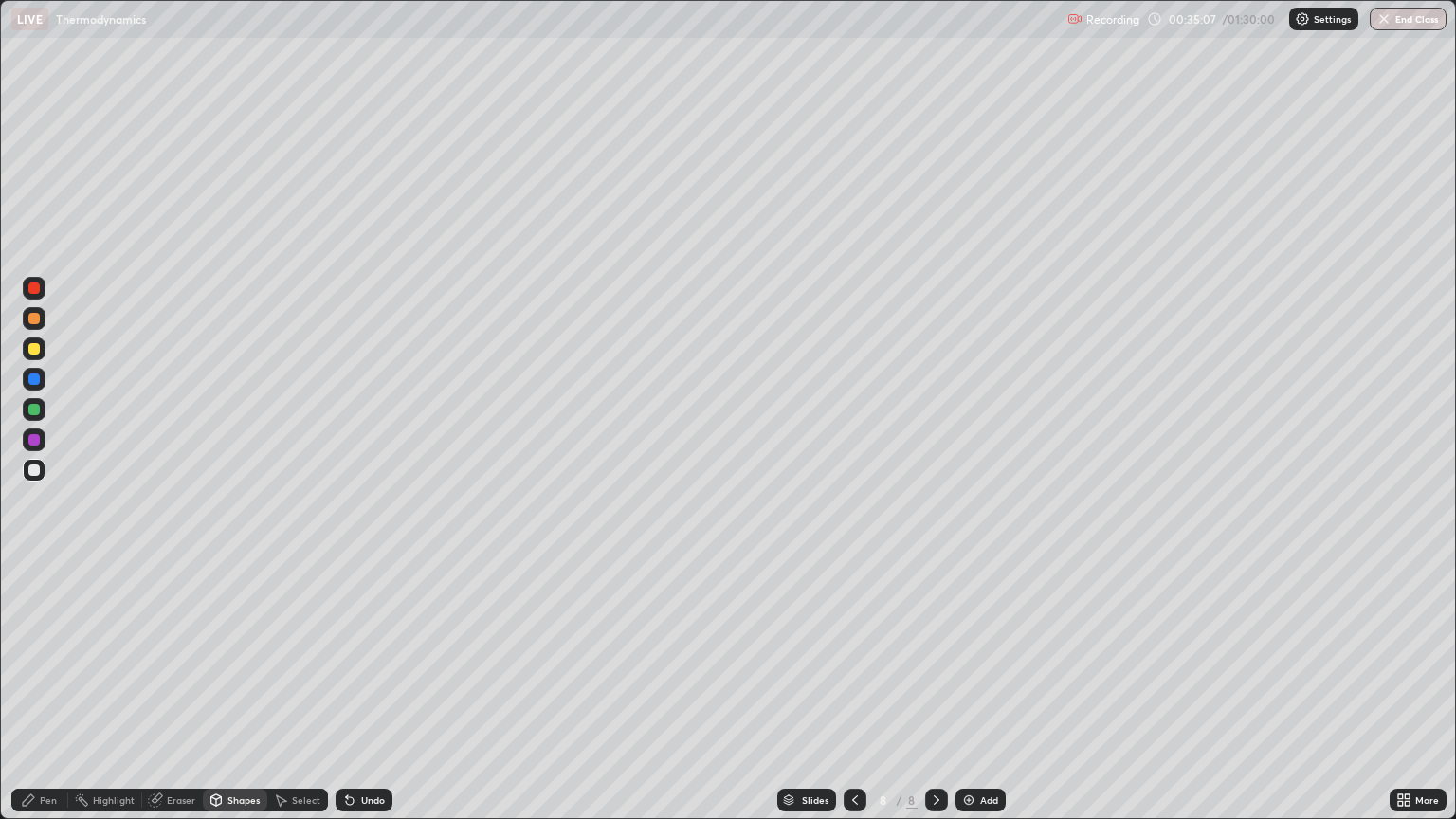 click 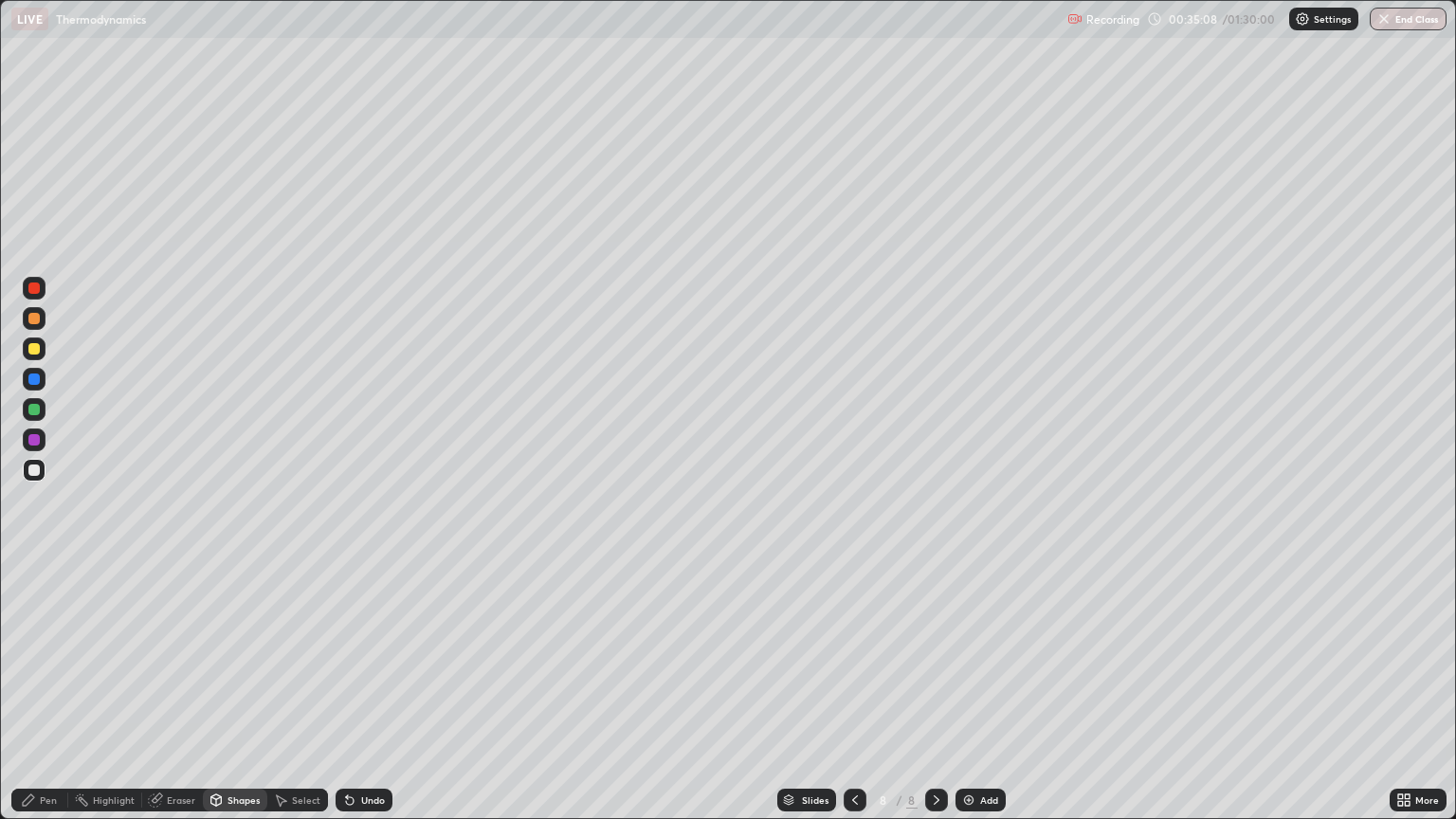 click on "Pen" at bounding box center (40, 800) 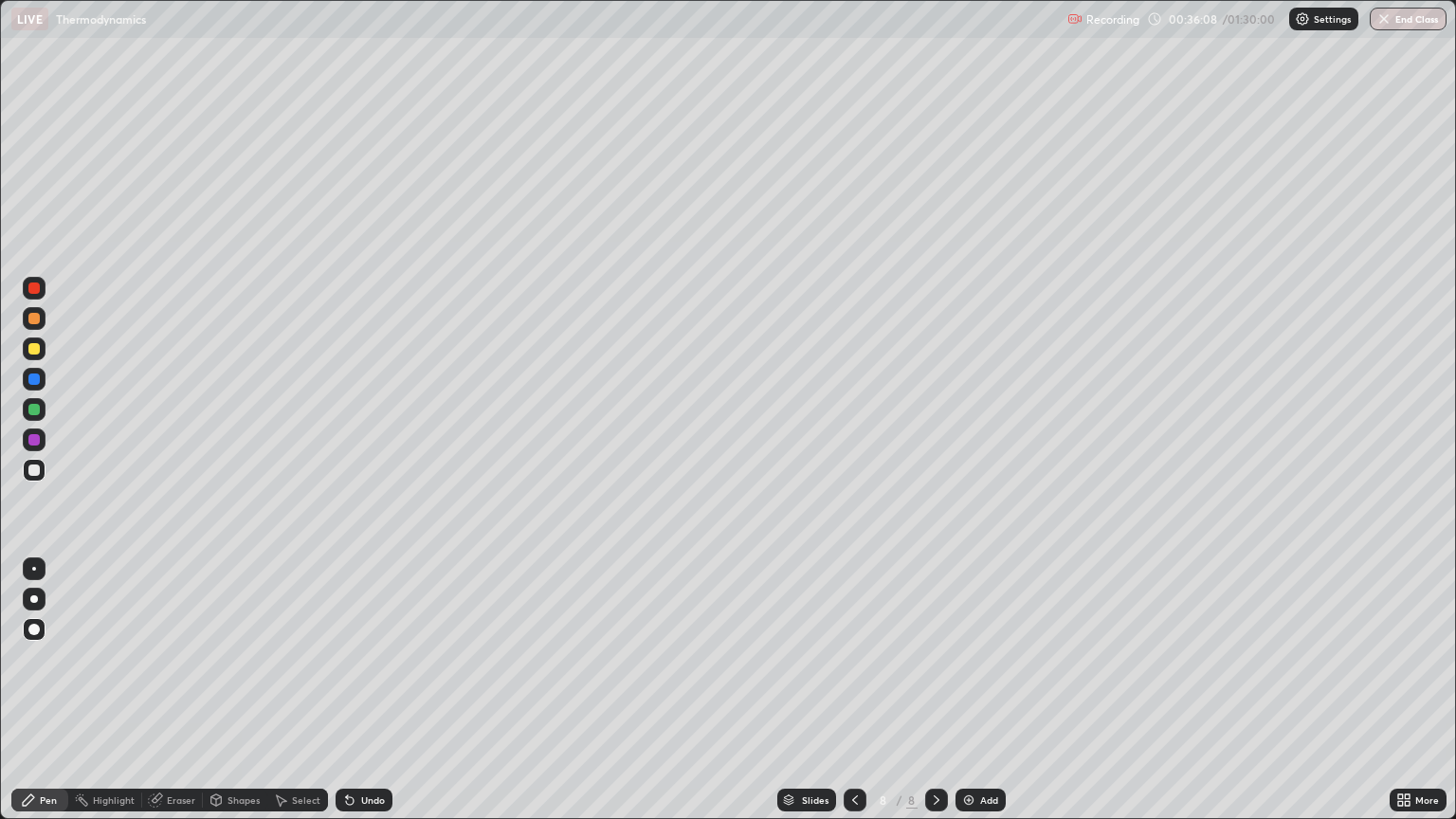 click on "Shapes" at bounding box center [235, 800] 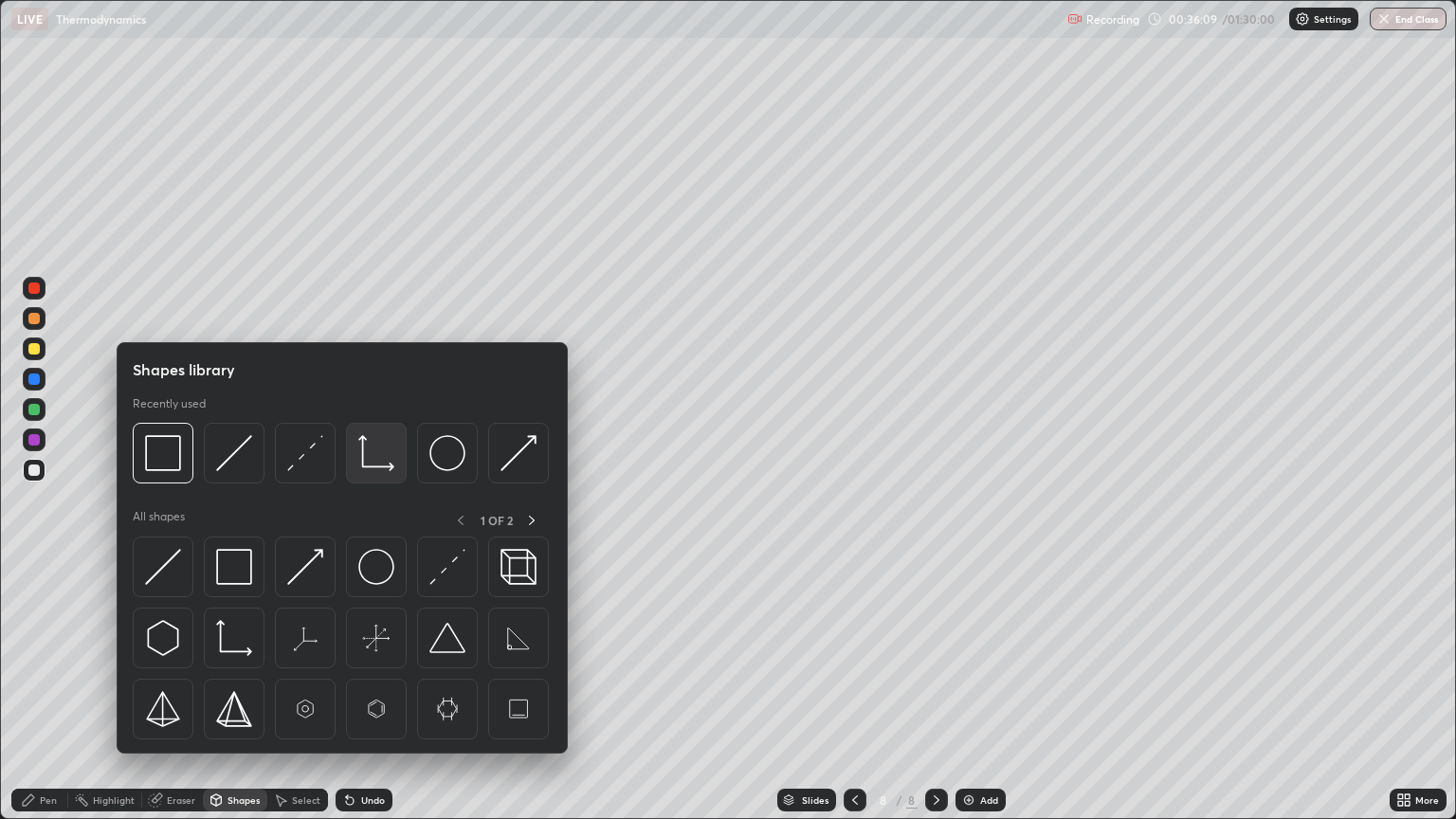 click at bounding box center (376, 453) 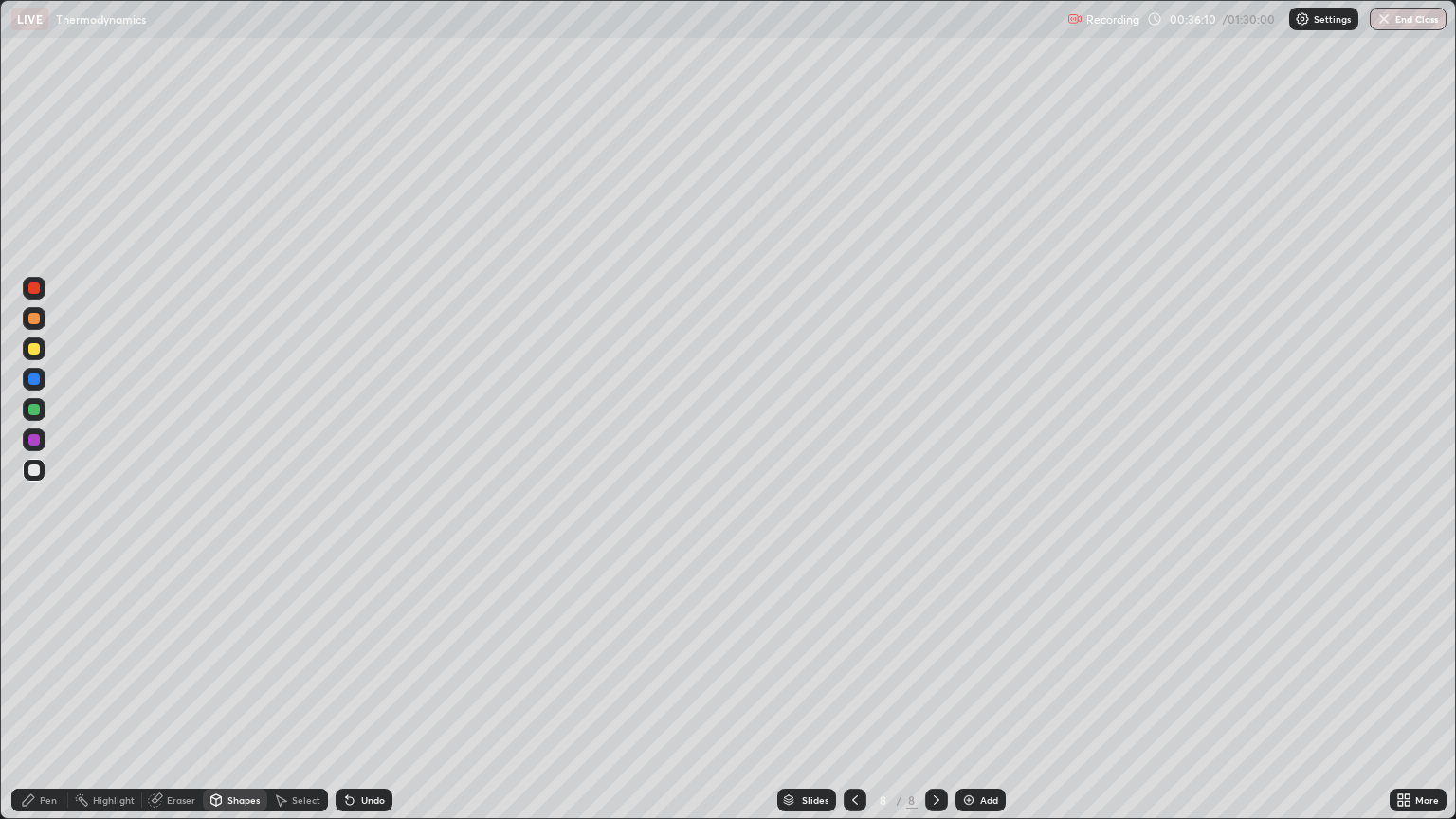 click at bounding box center (34, 470) 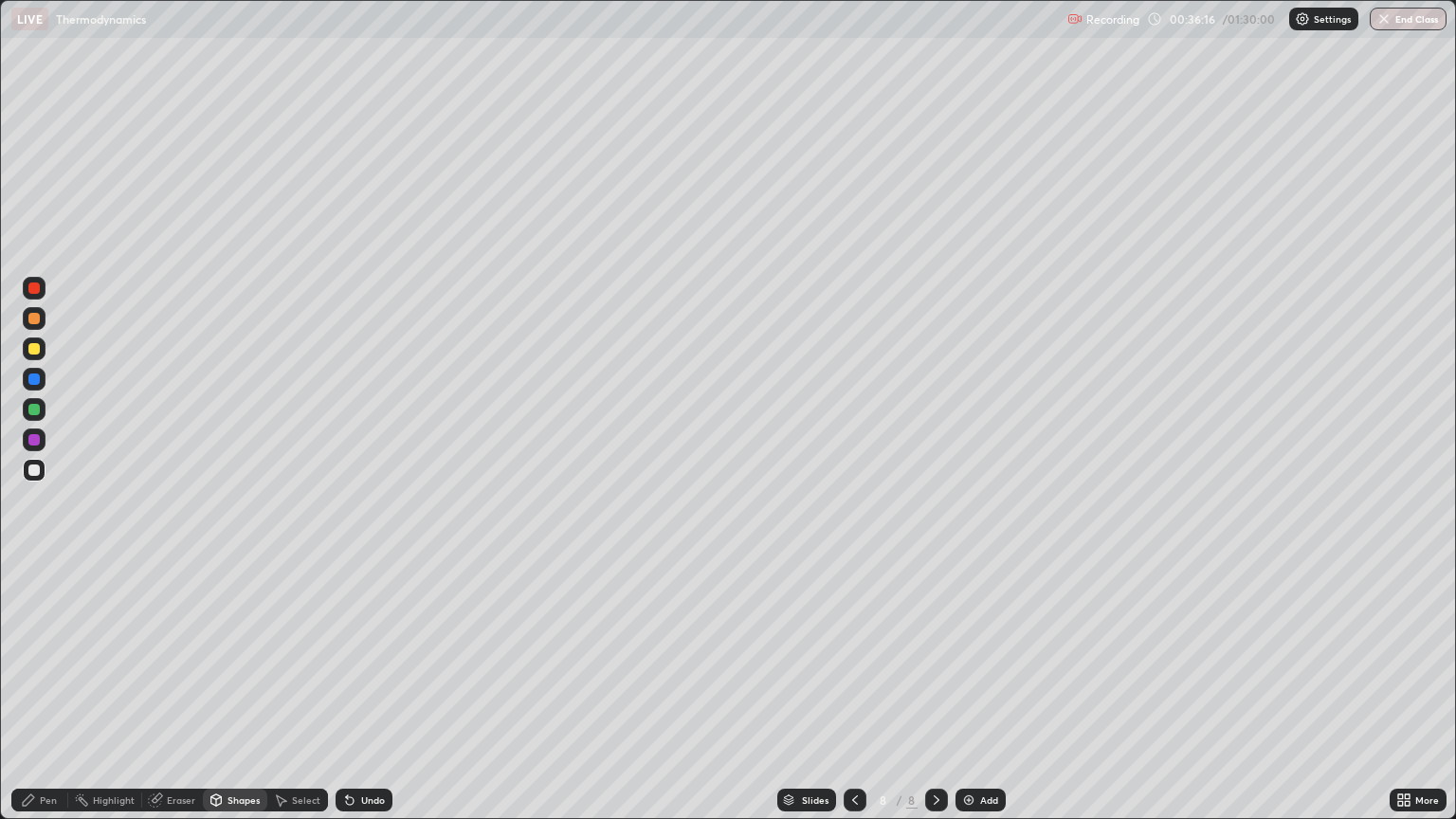 click on "Pen" at bounding box center [48, 800] 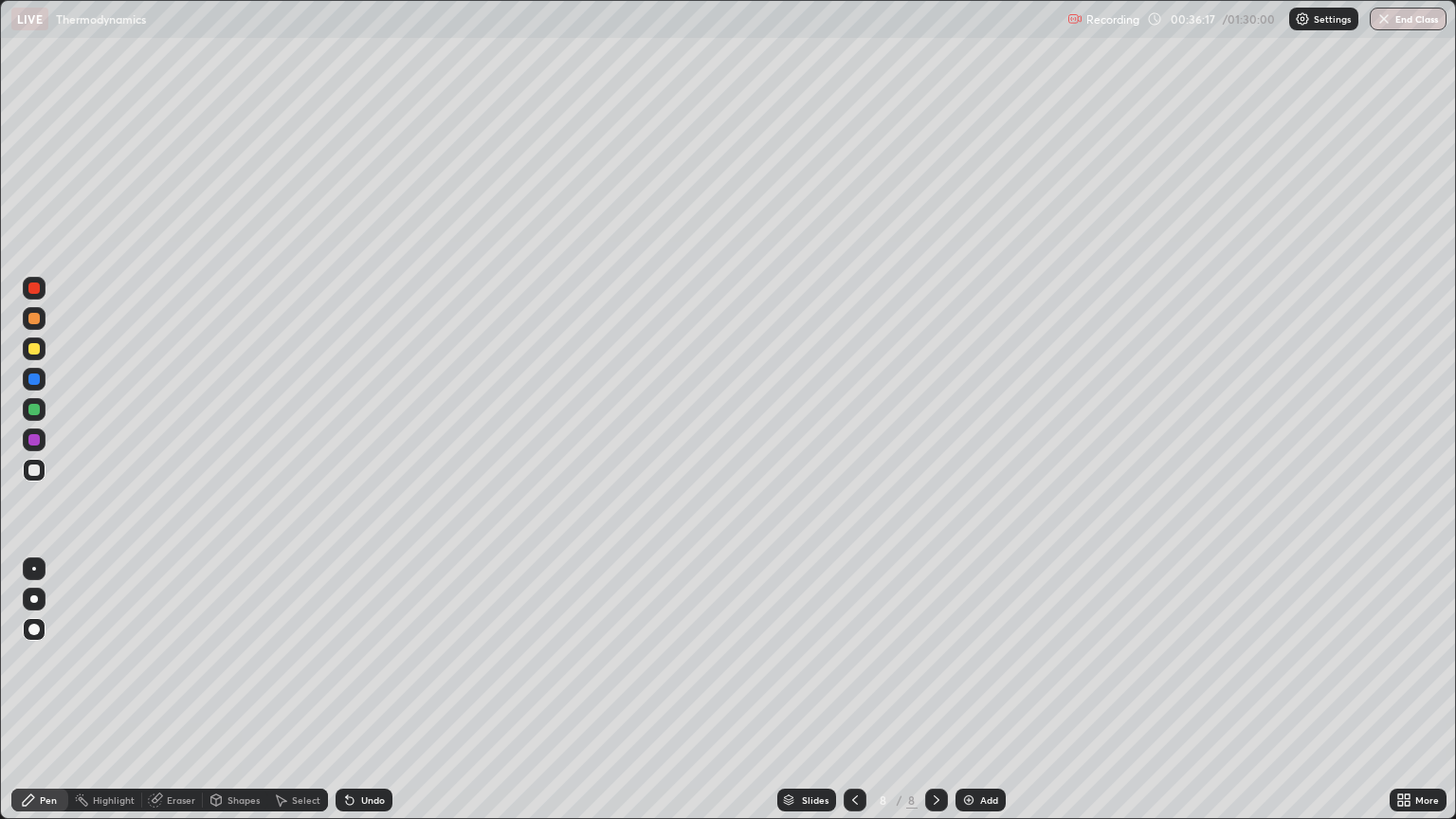 click at bounding box center [34, 410] 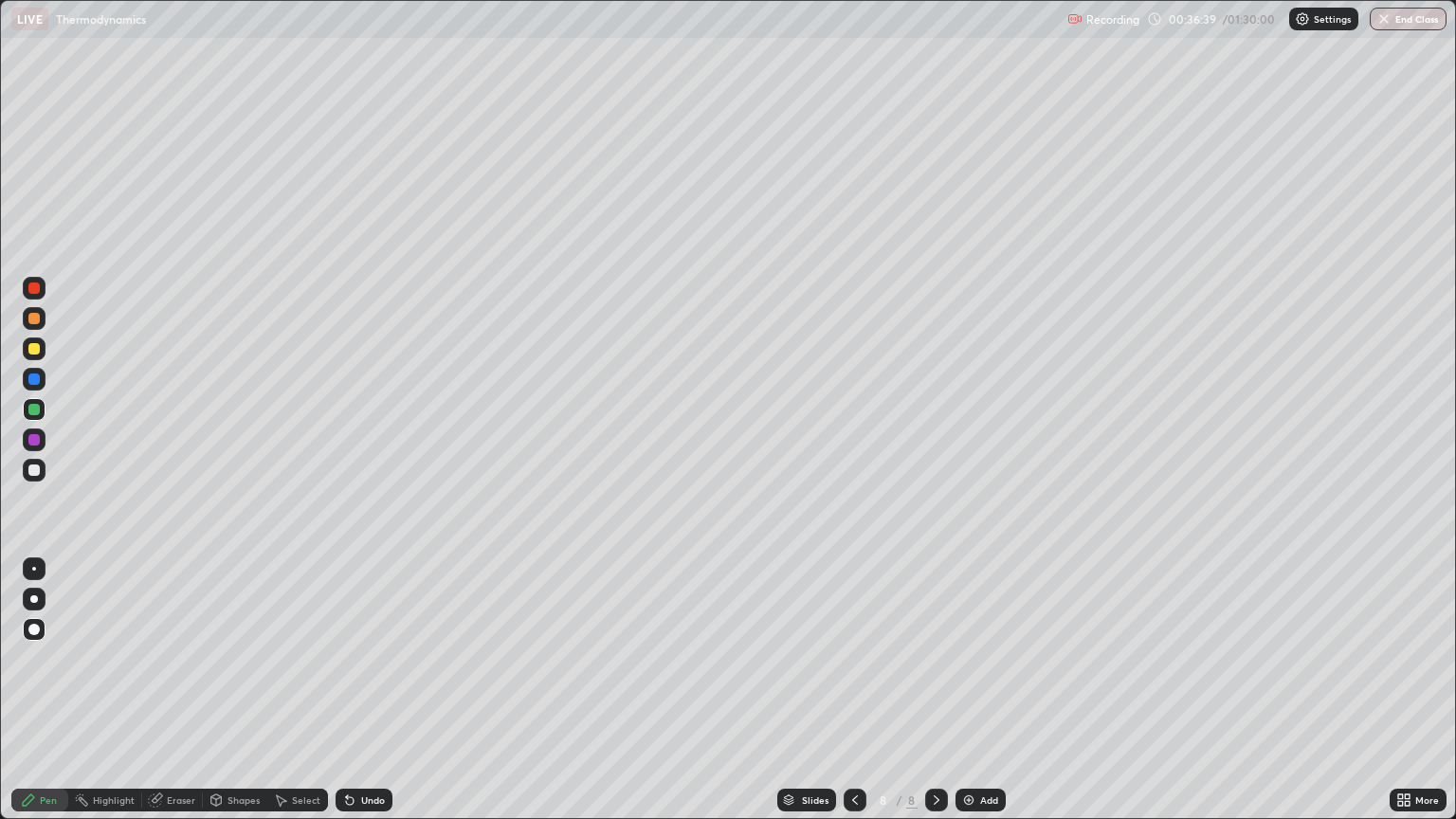 click at bounding box center [34, 349] 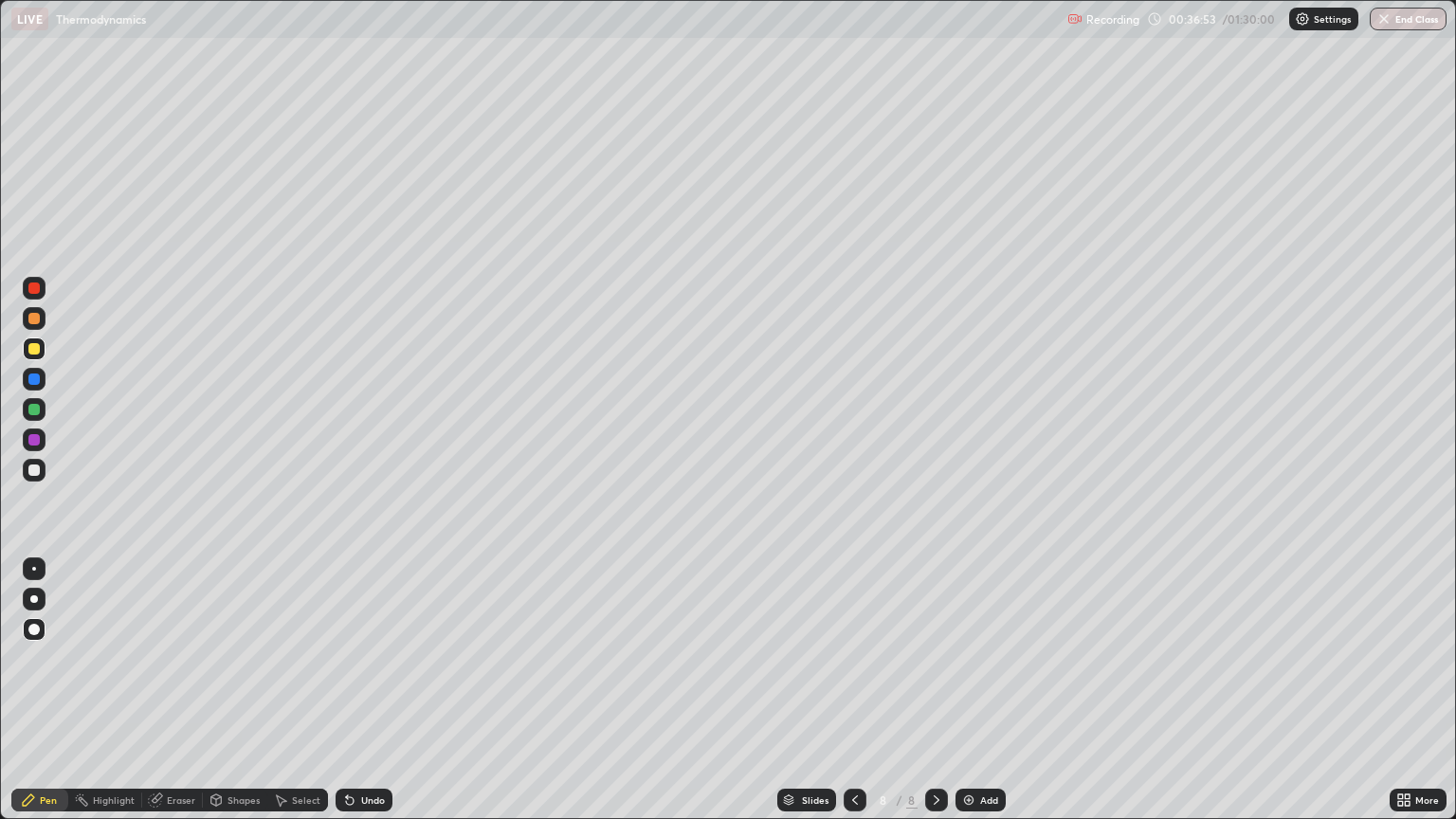 click on "Undo" at bounding box center (373, 800) 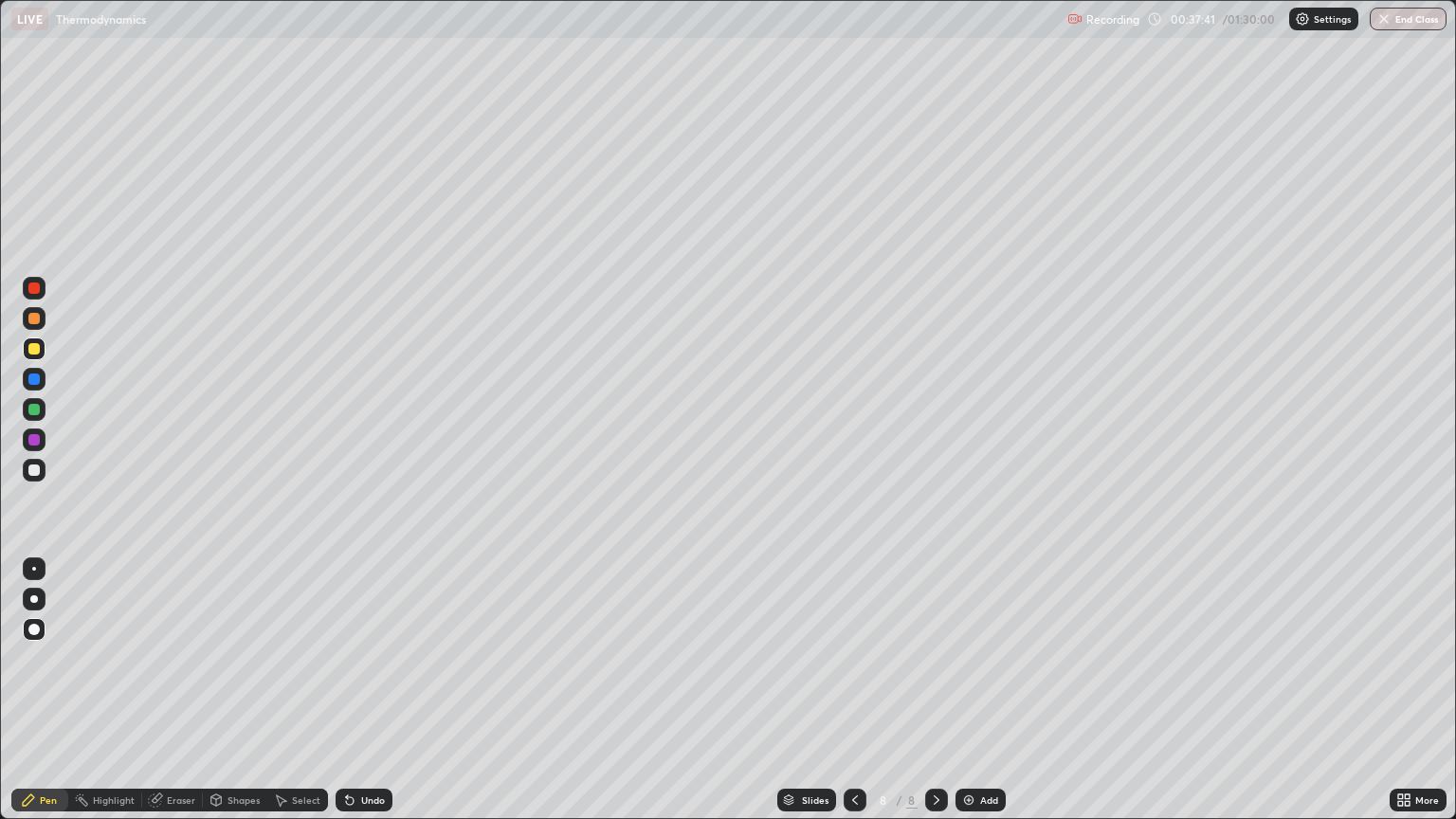 click at bounding box center [34, 470] 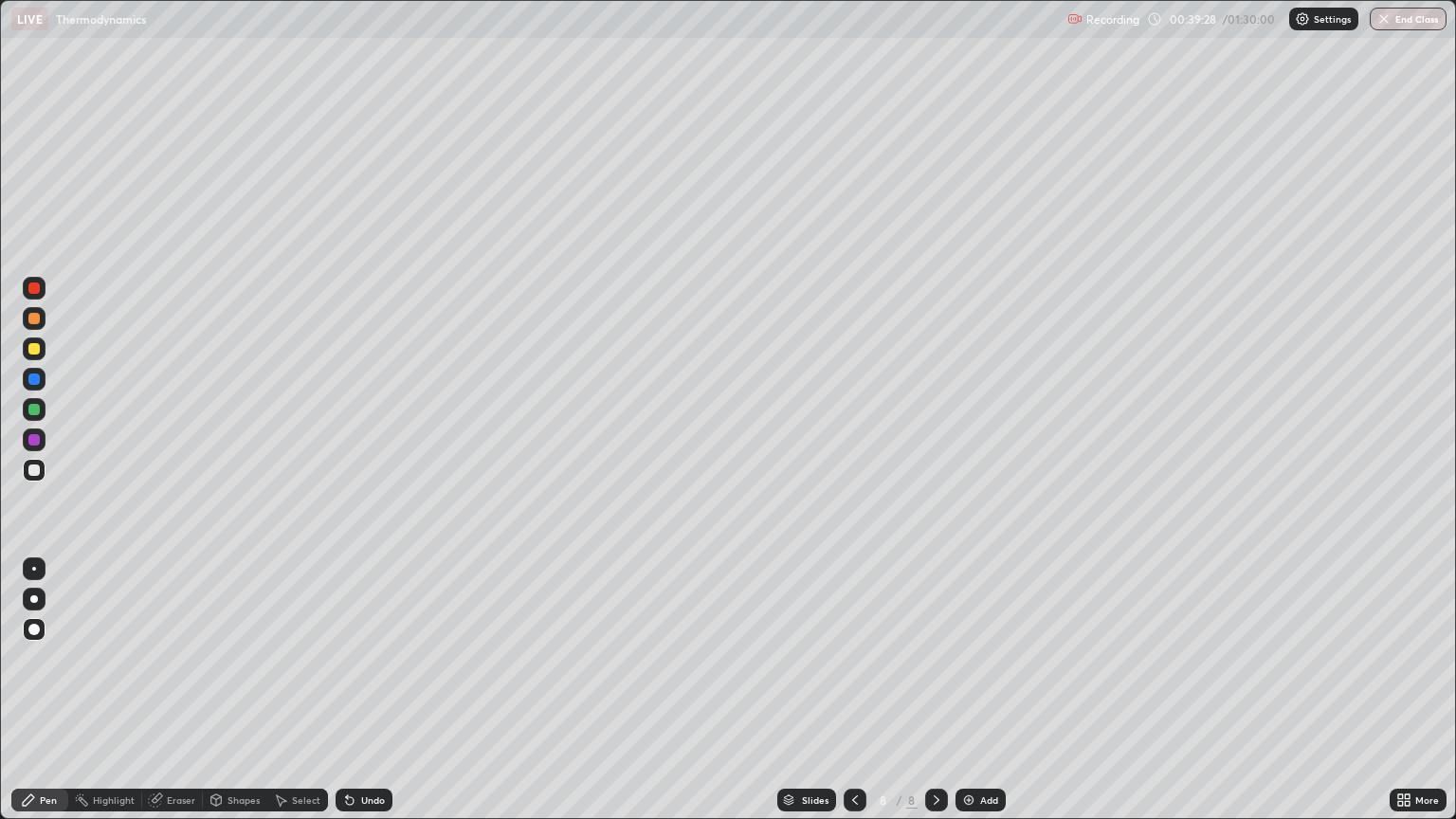 click at bounding box center [34, 440] 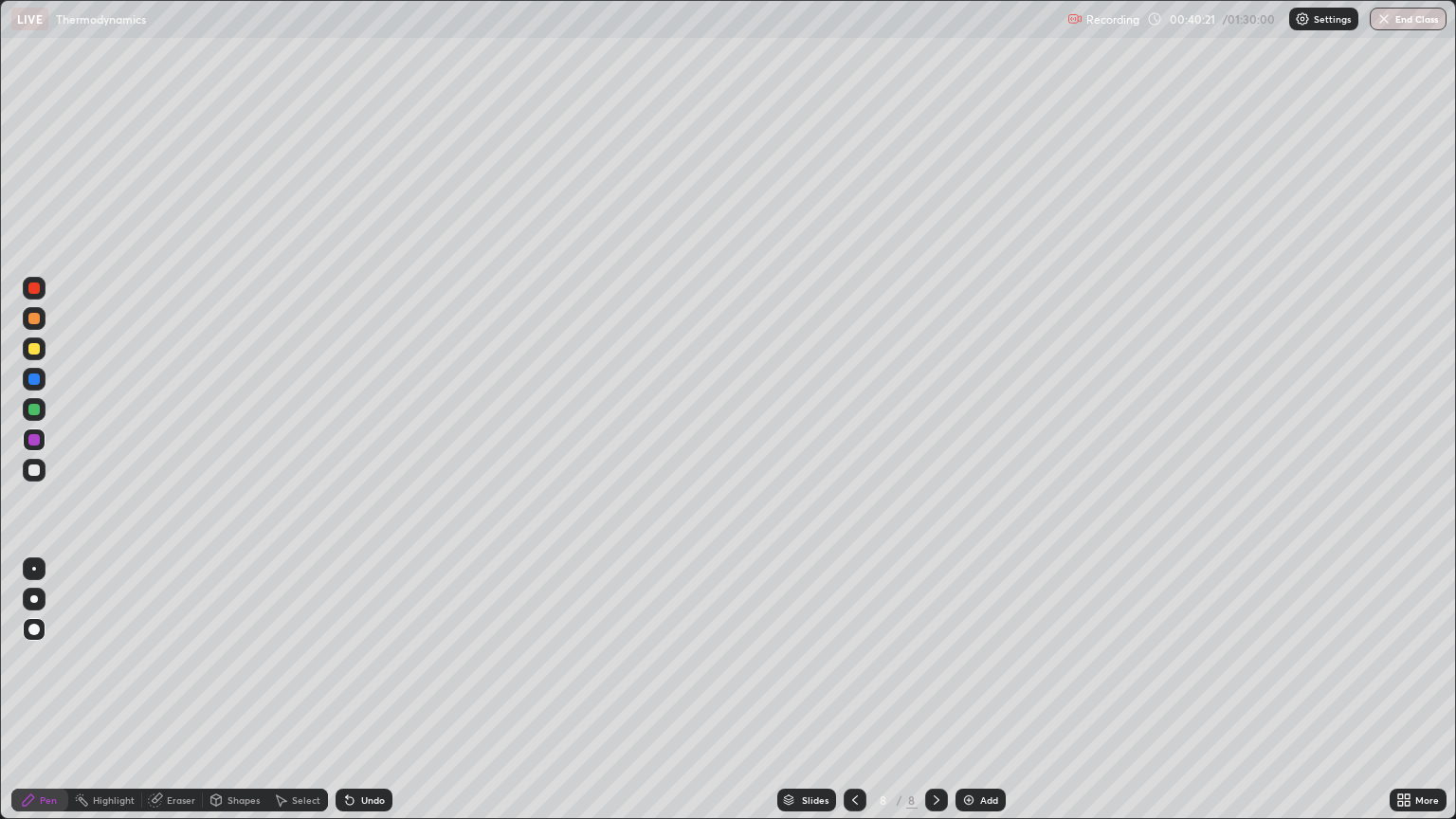 click at bounding box center [34, 349] 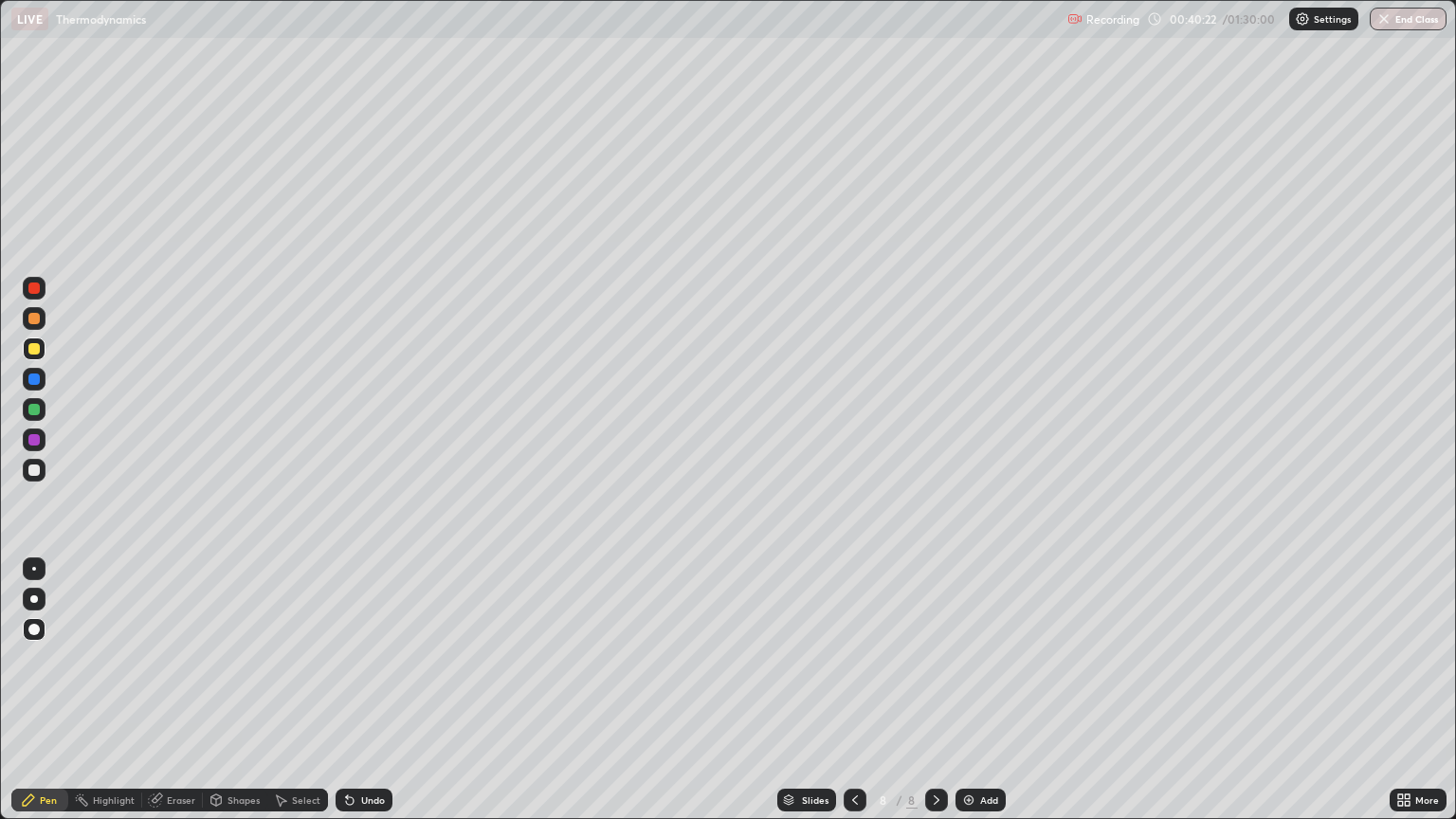 click at bounding box center (34, 410) 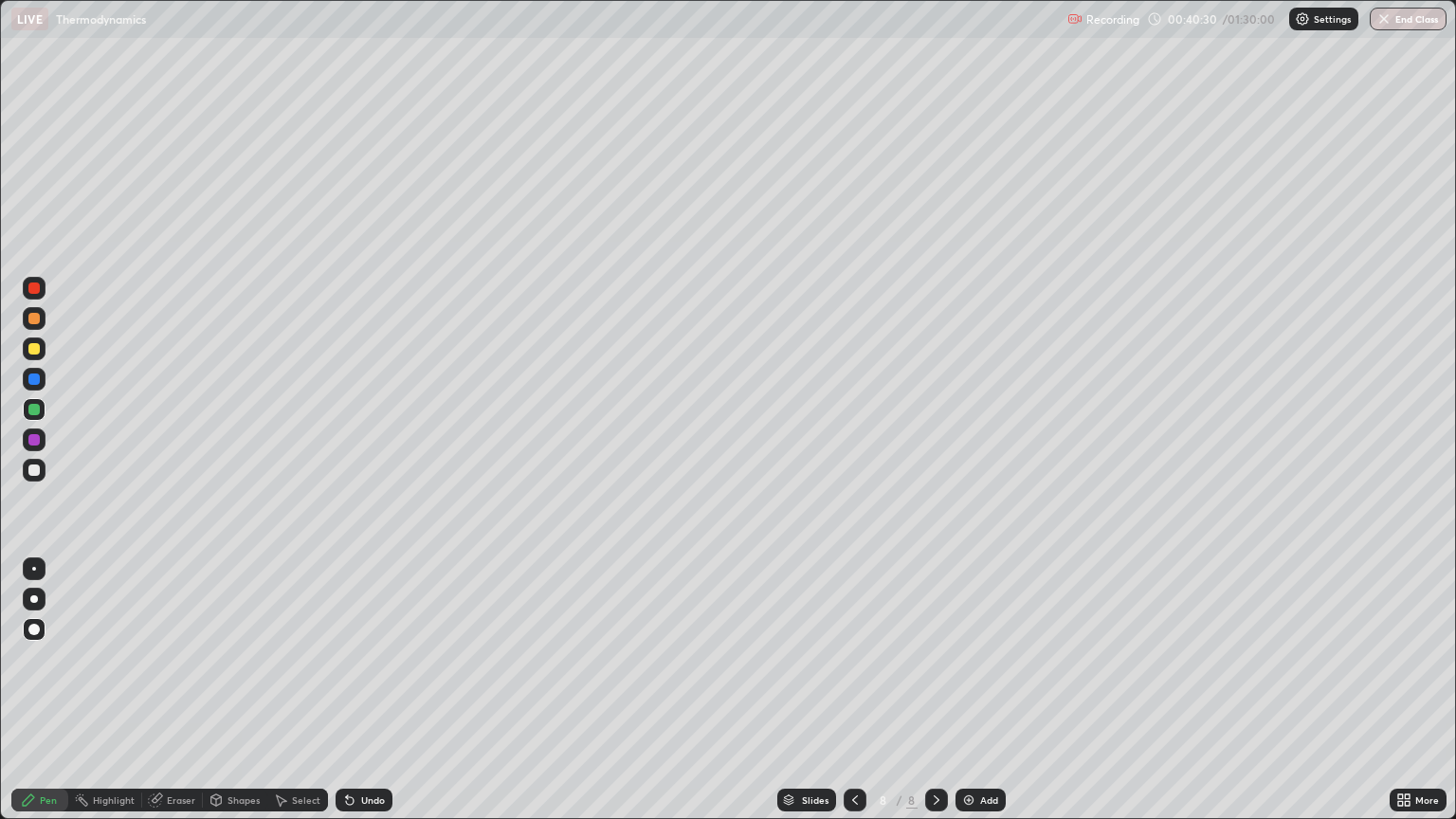 click on "Undo" at bounding box center [364, 800] 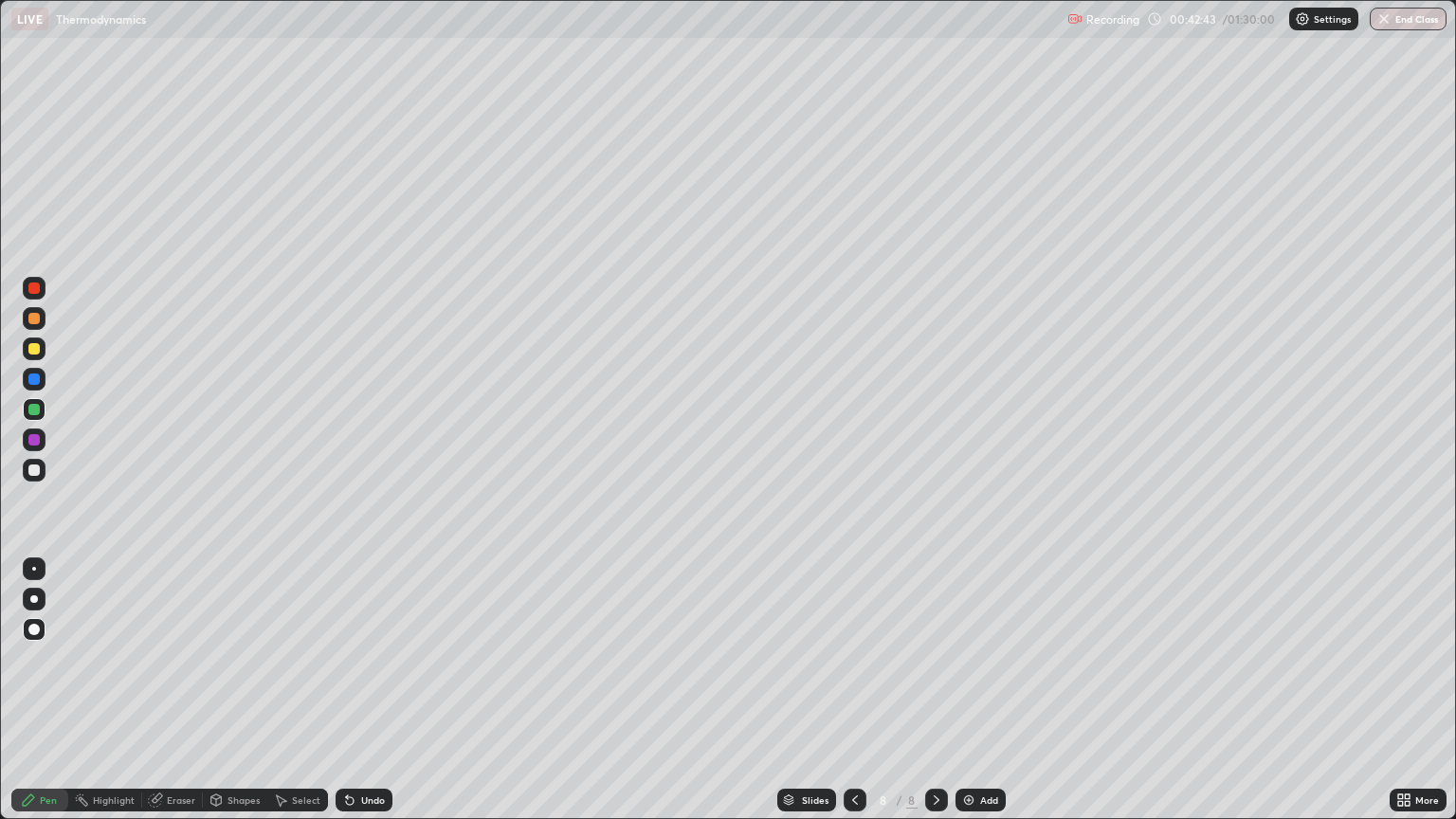 click on "Add" at bounding box center [989, 800] 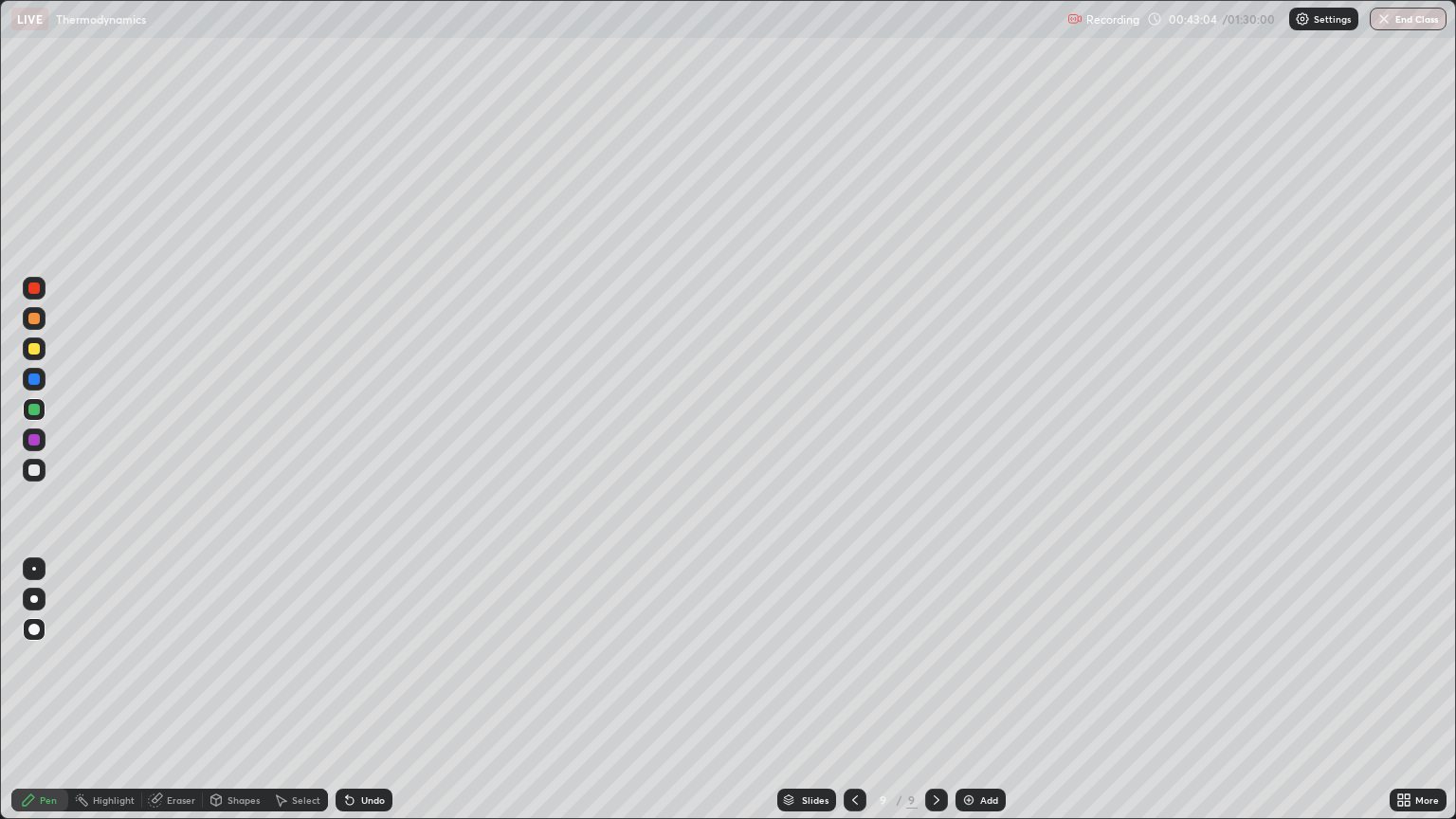 click at bounding box center (34, 470) 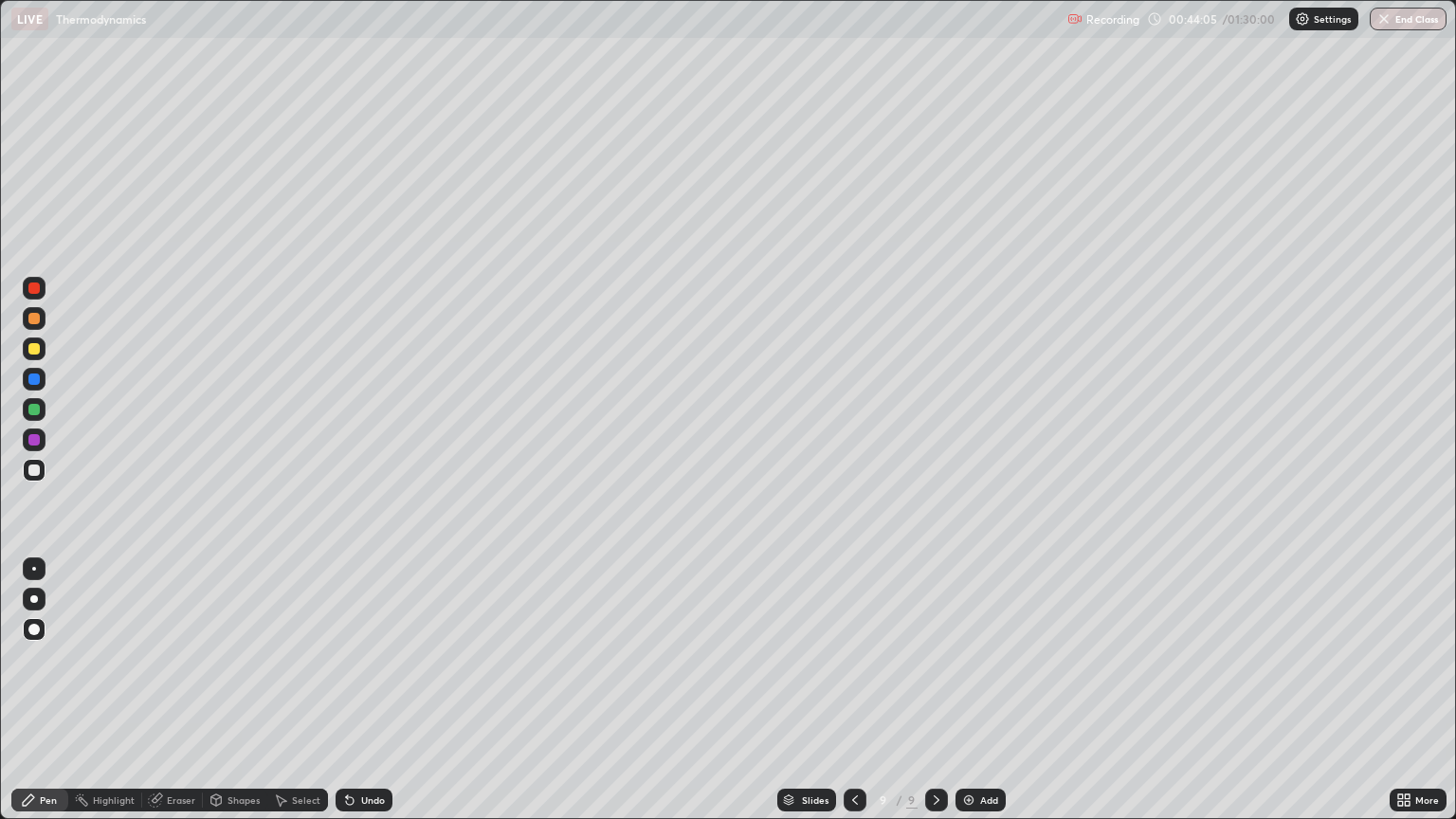 click on "Undo" at bounding box center (364, 800) 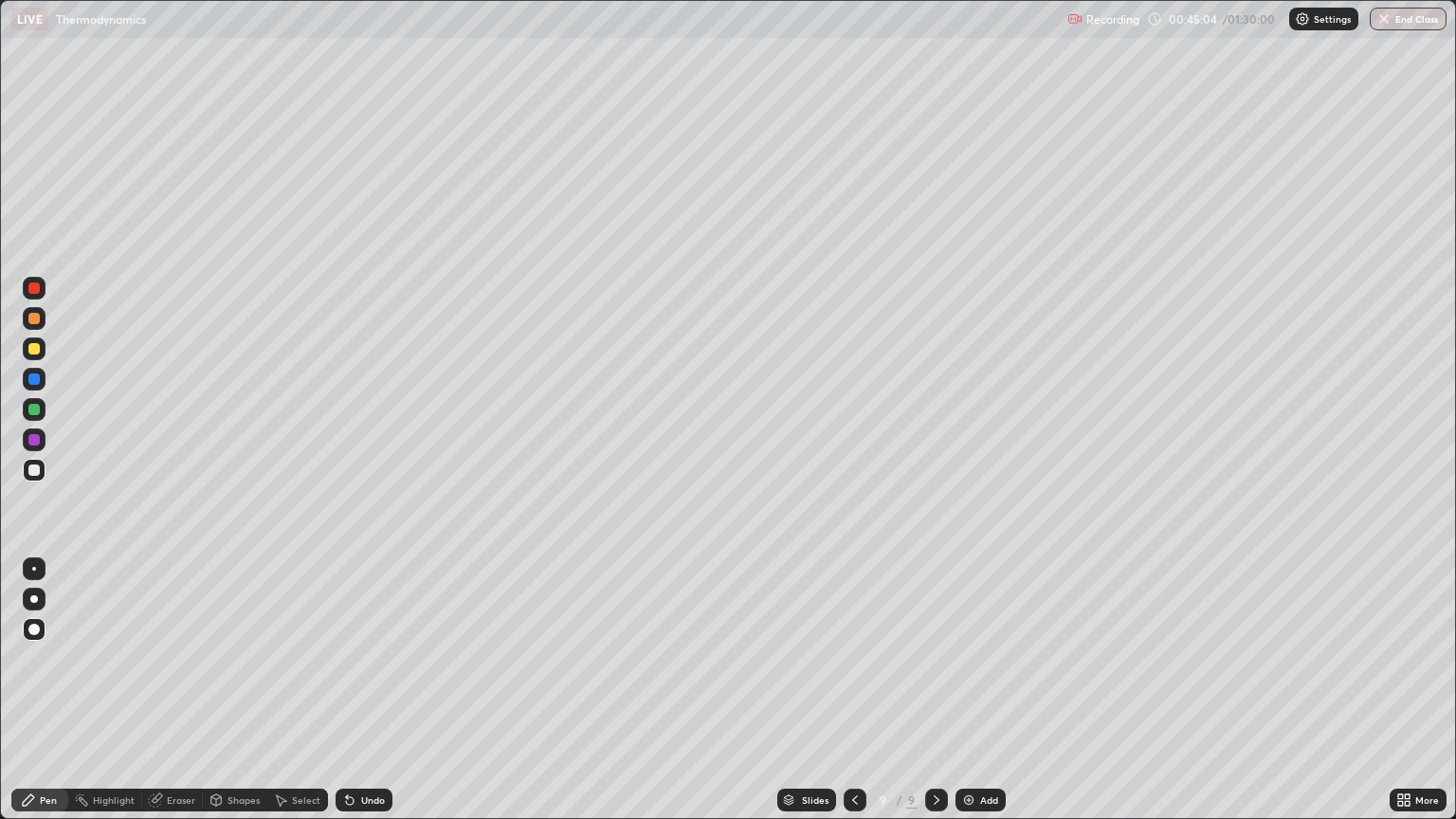 click on "Shapes" at bounding box center [244, 800] 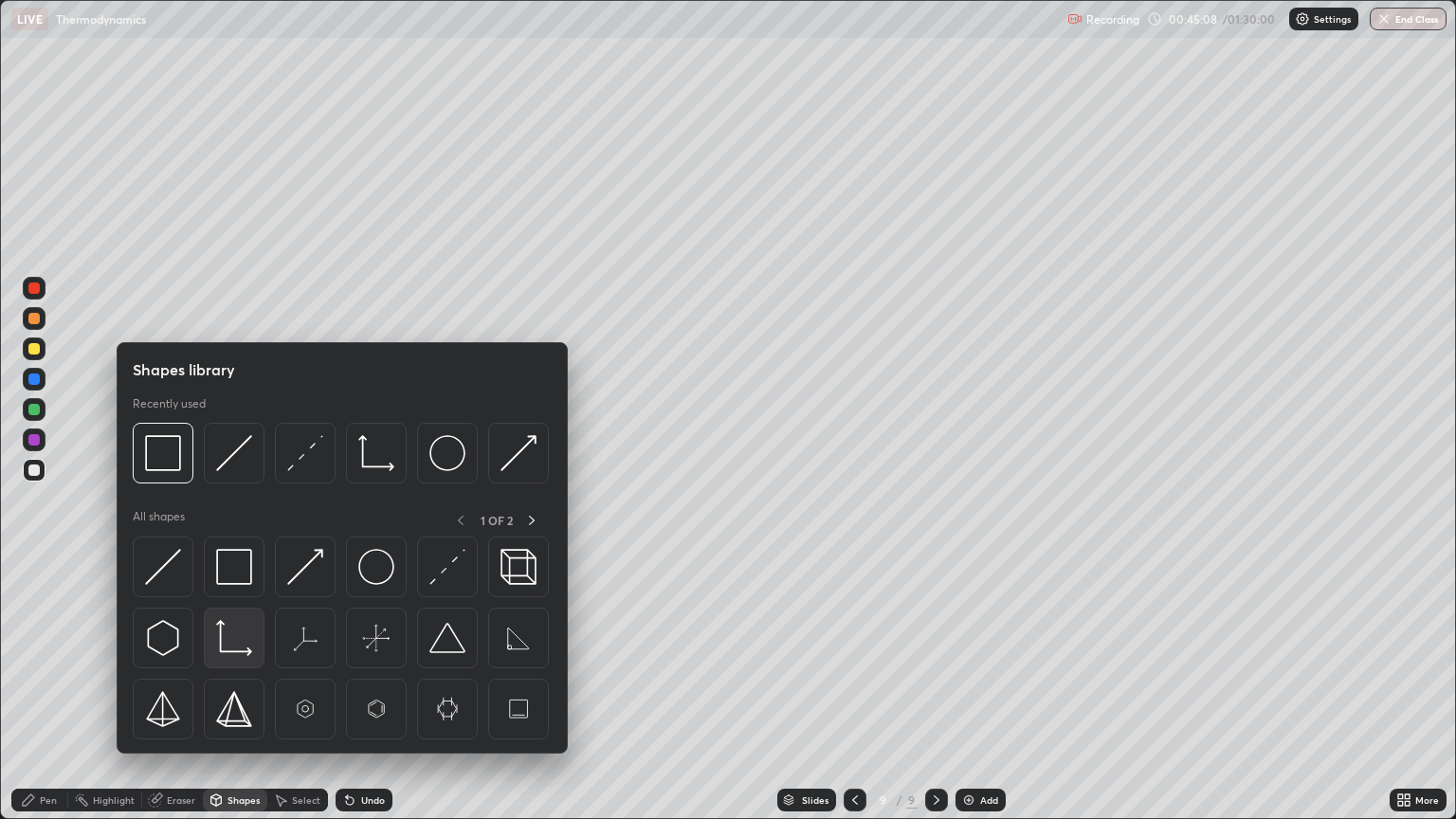 click at bounding box center [234, 638] 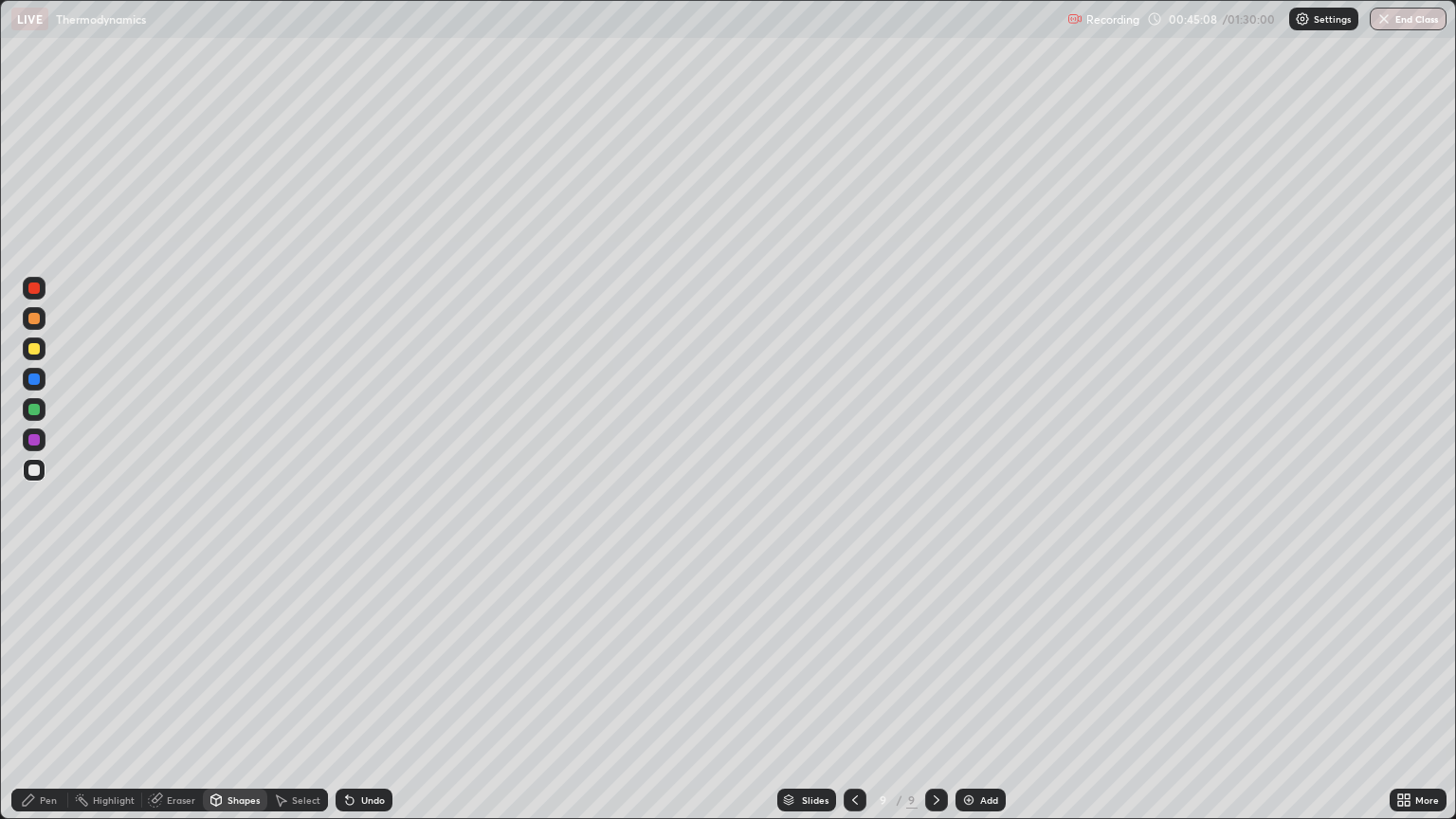 click at bounding box center (34, 470) 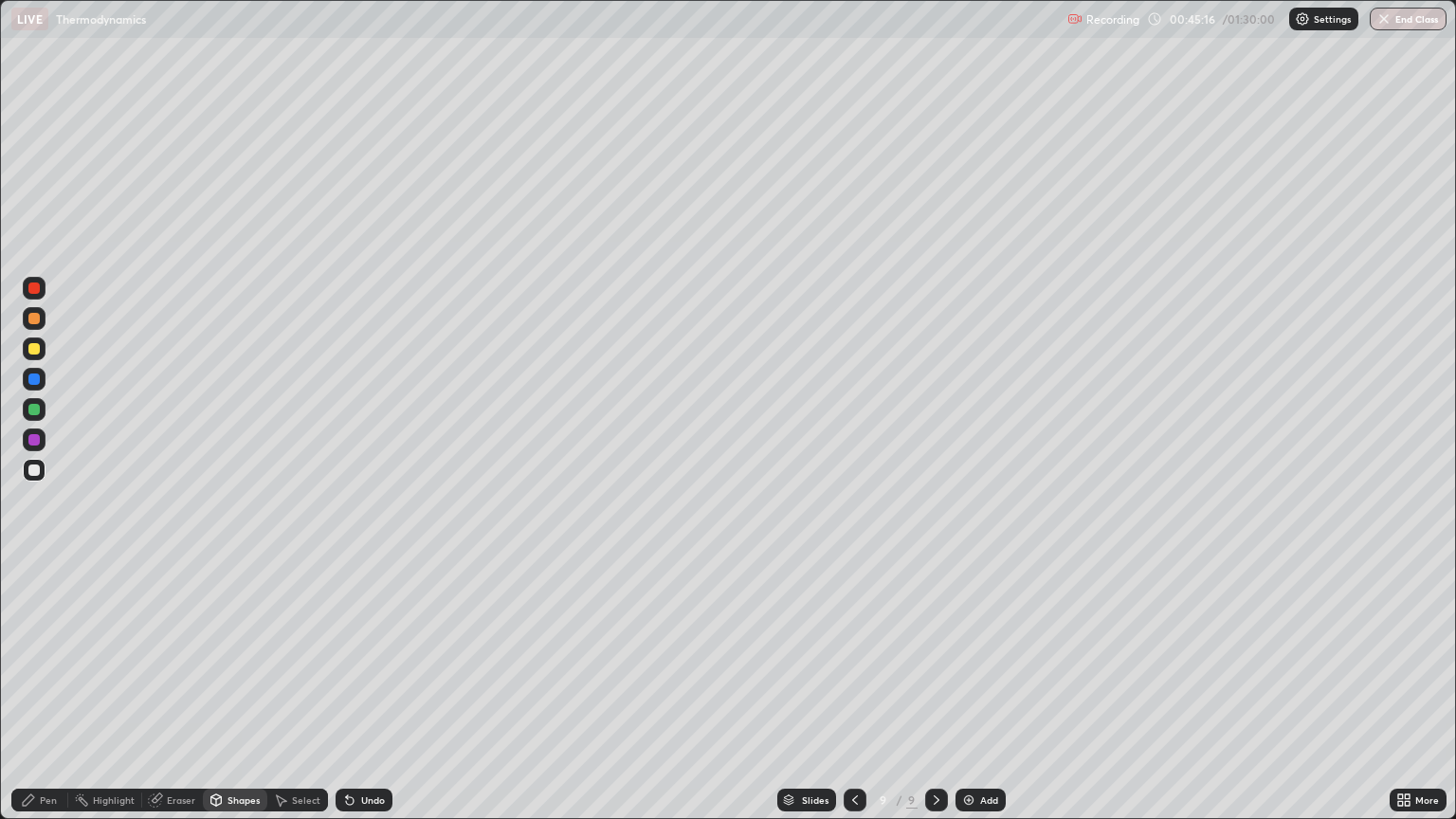 click on "Pen" at bounding box center (48, 800) 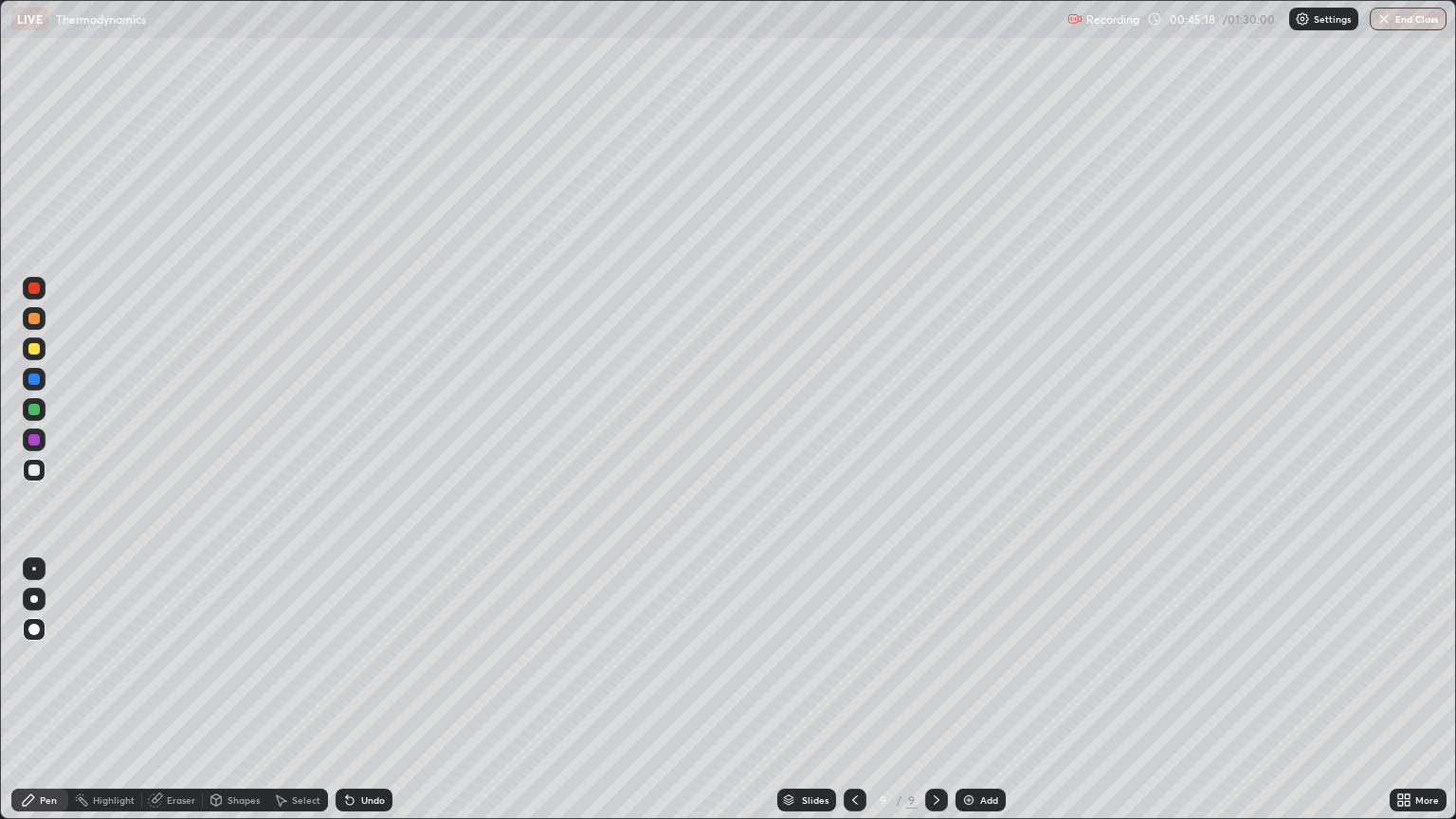 click at bounding box center (34, 410) 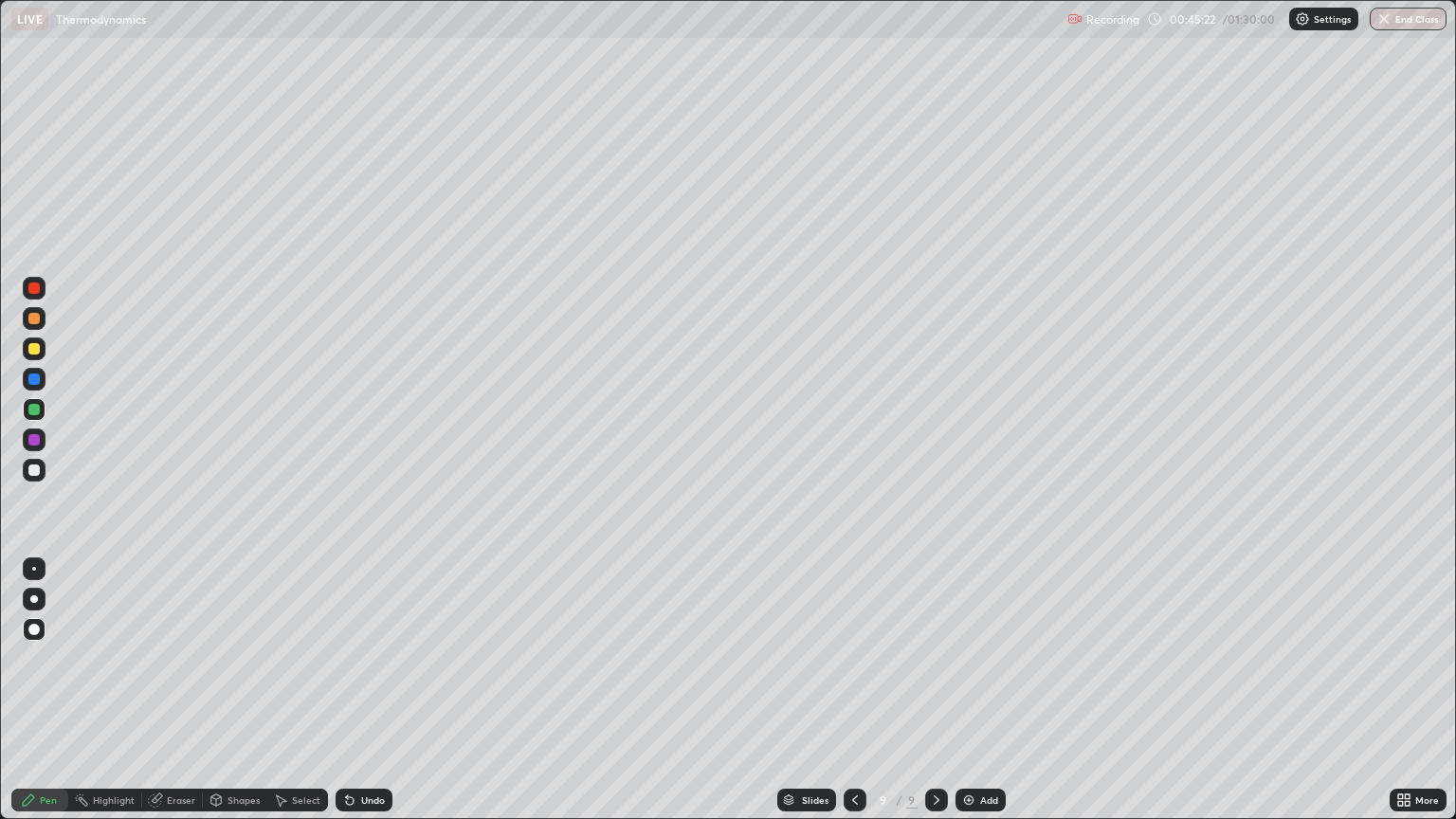 click on "Eraser" at bounding box center (181, 800) 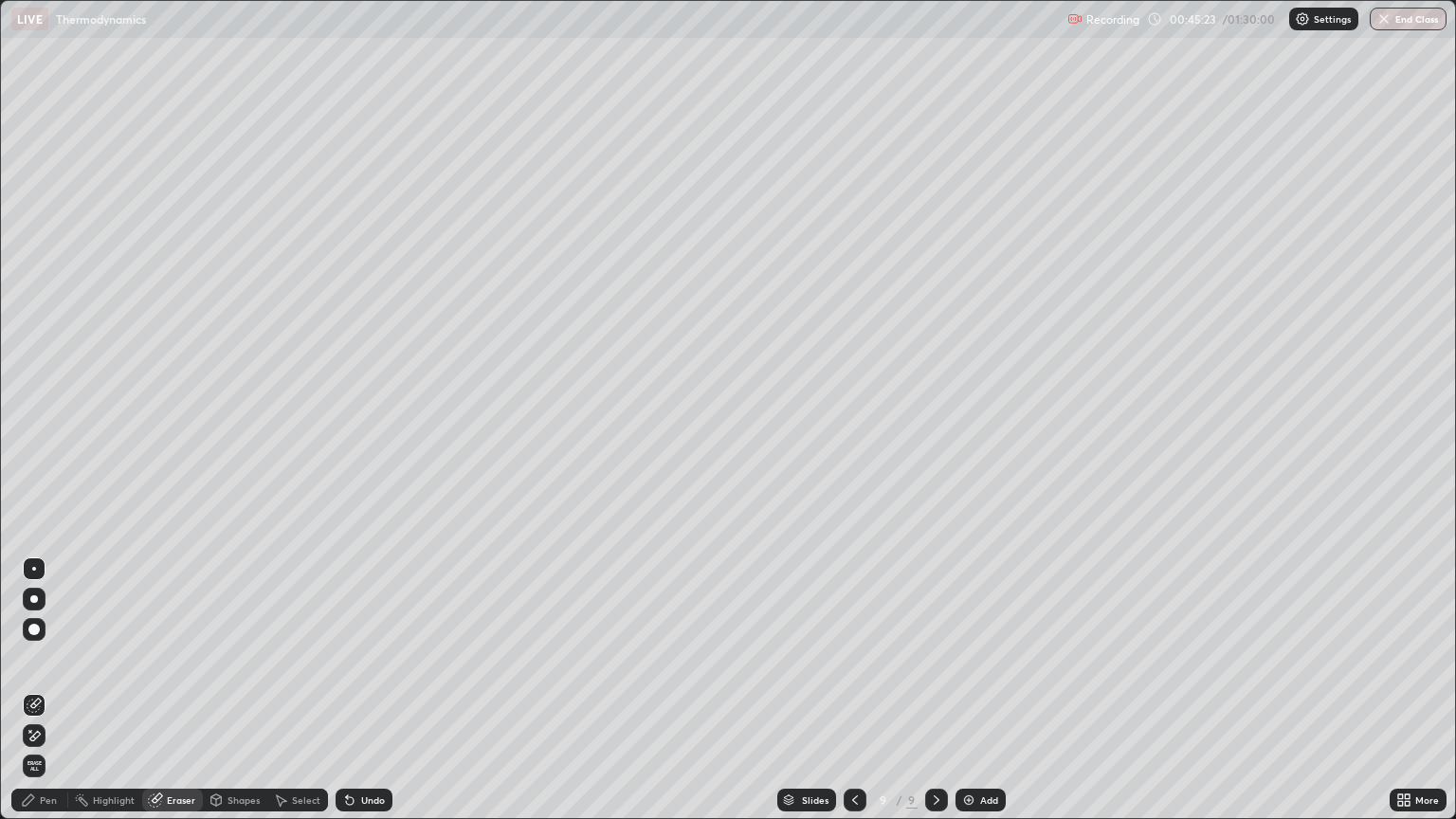 click on "Shapes" at bounding box center (244, 800) 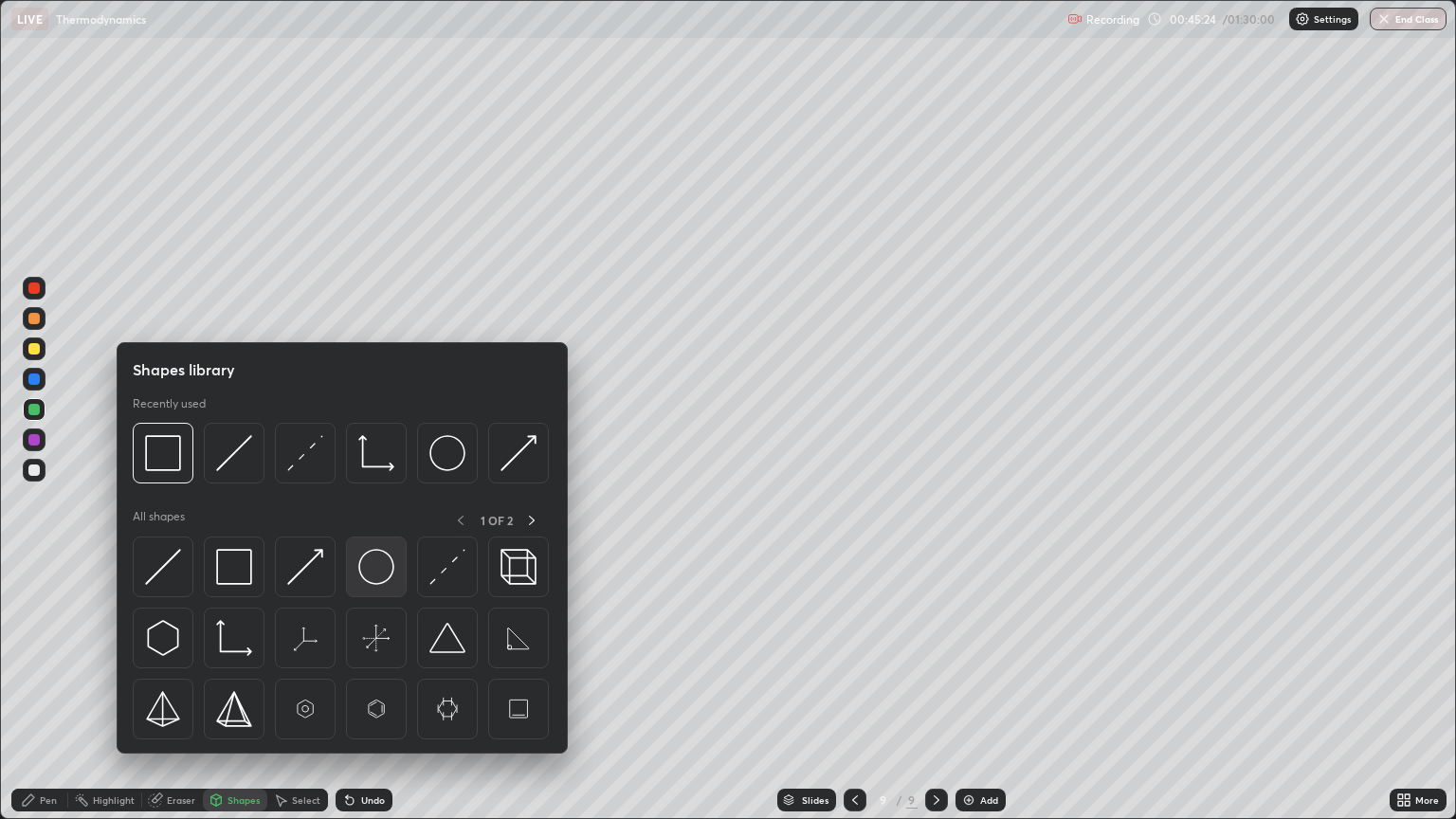 click at bounding box center [376, 567] 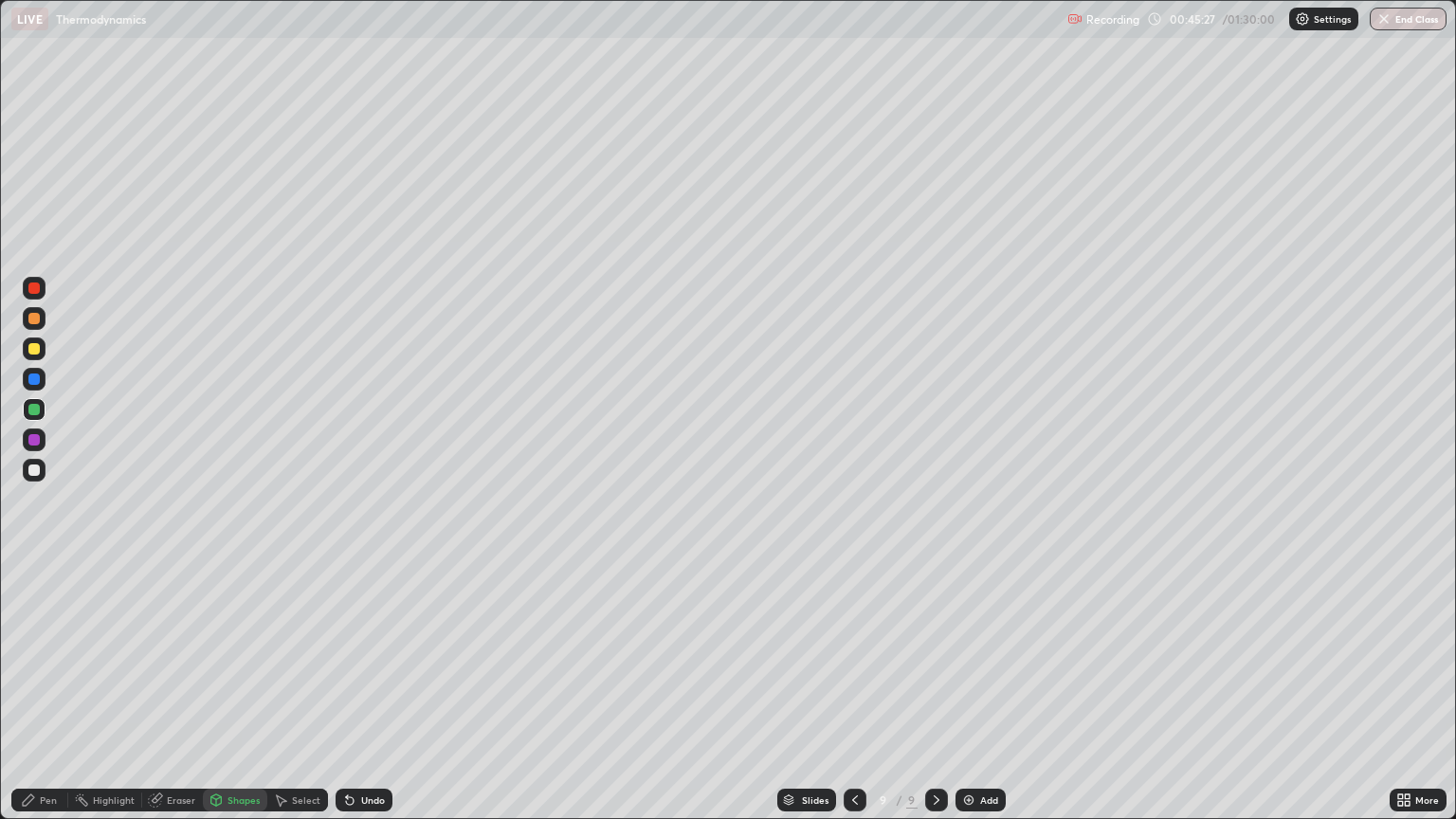 click 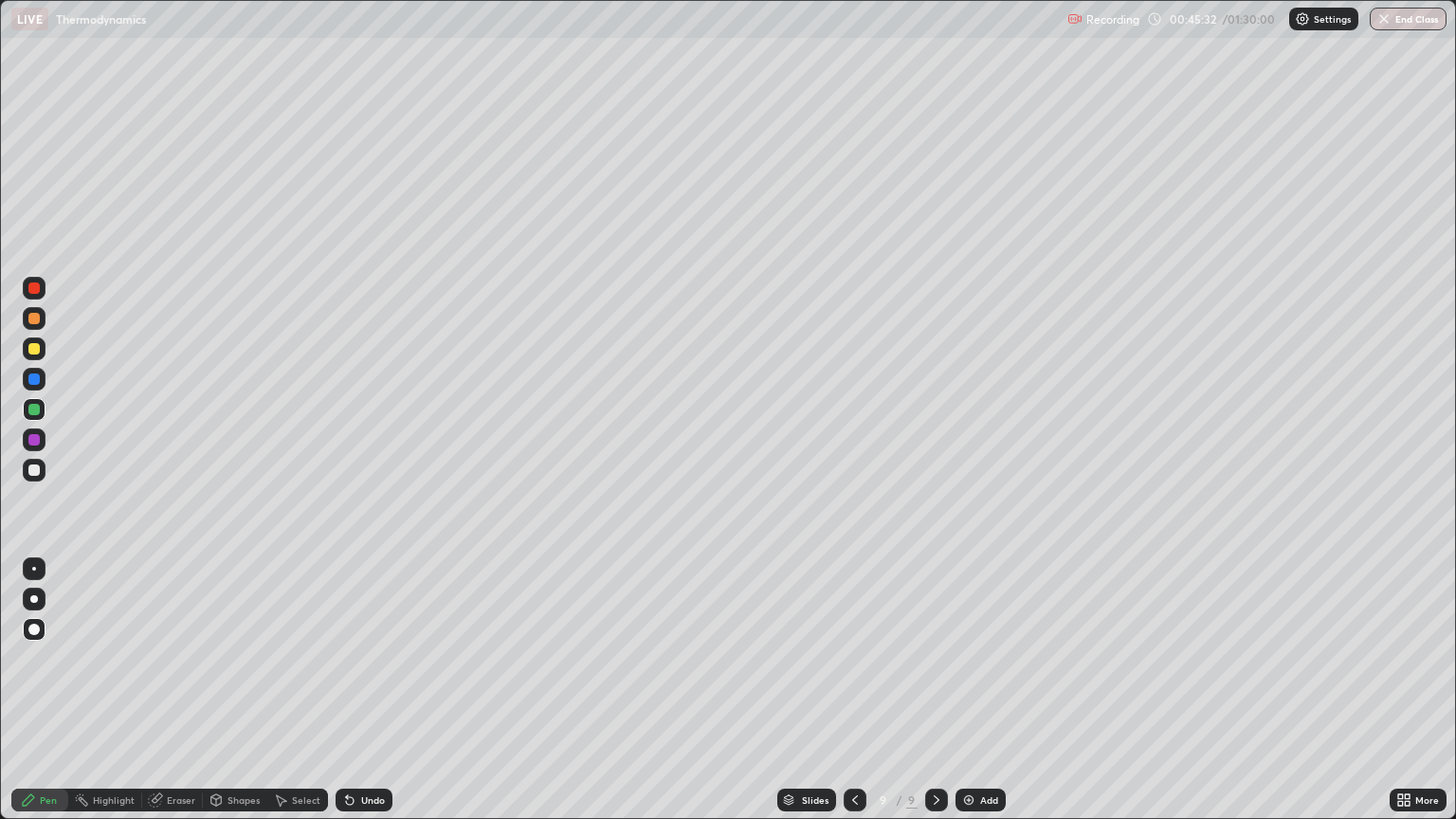 click on "Undo" at bounding box center (364, 800) 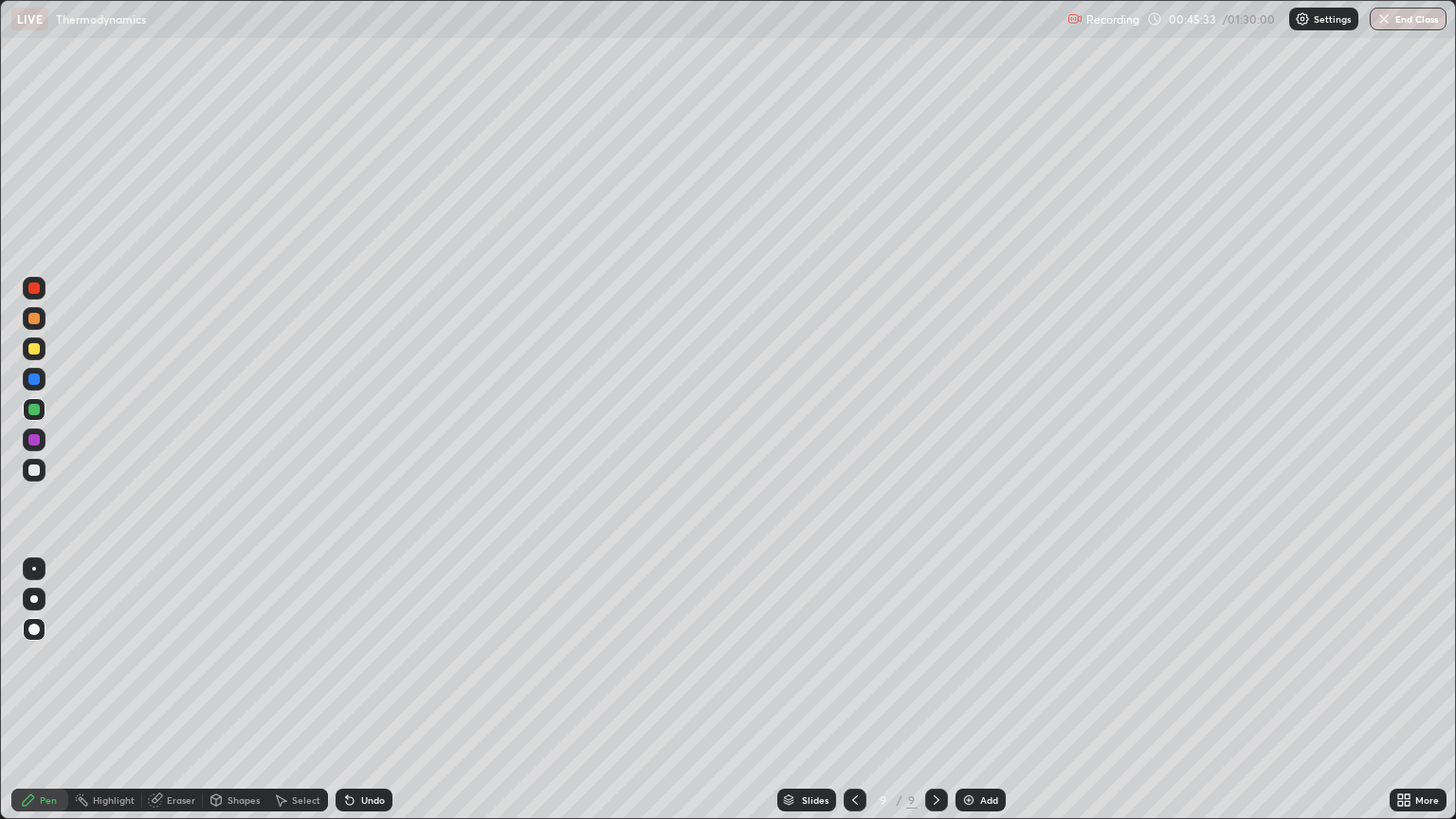 click at bounding box center (34, 440) 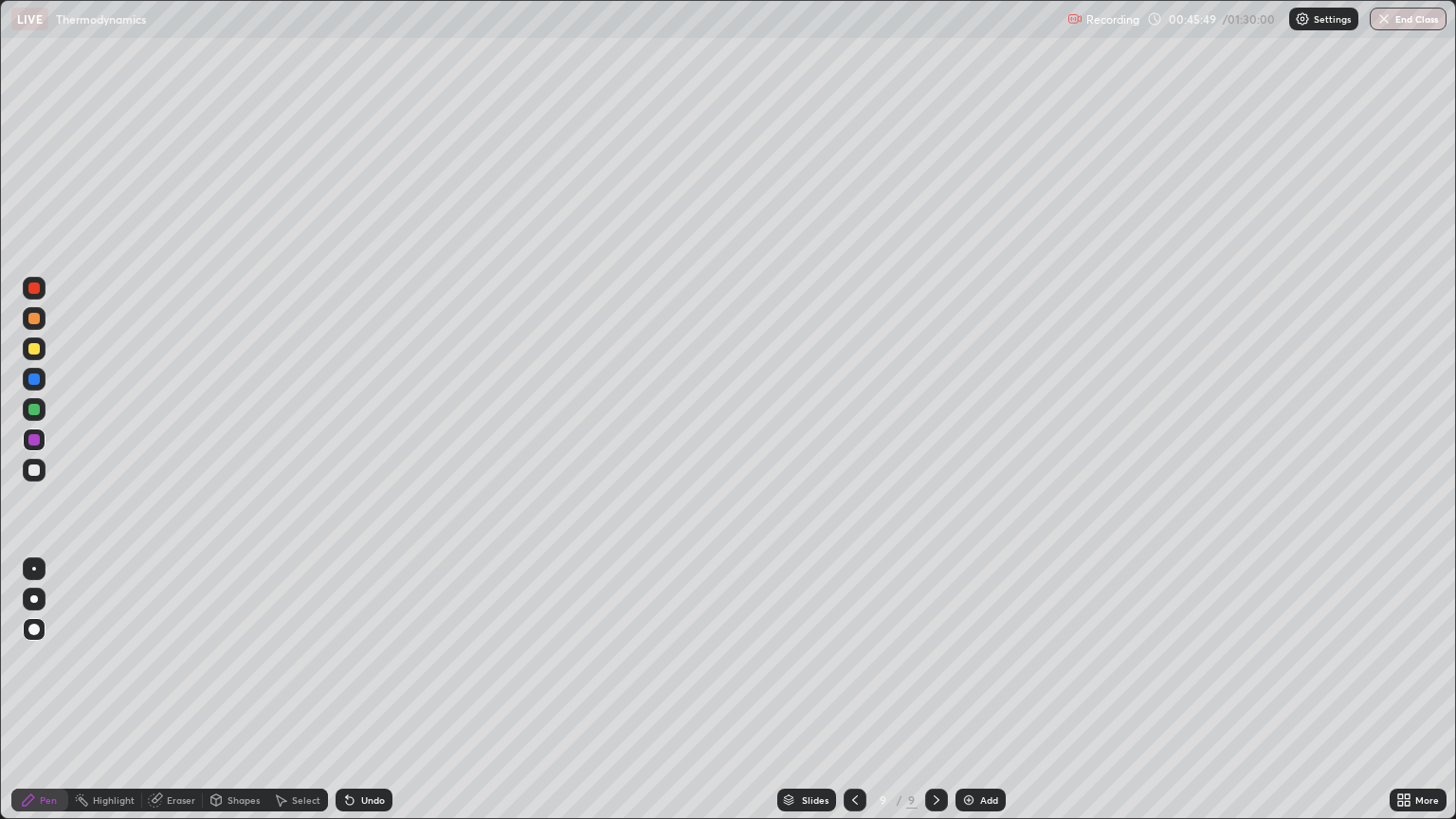 click 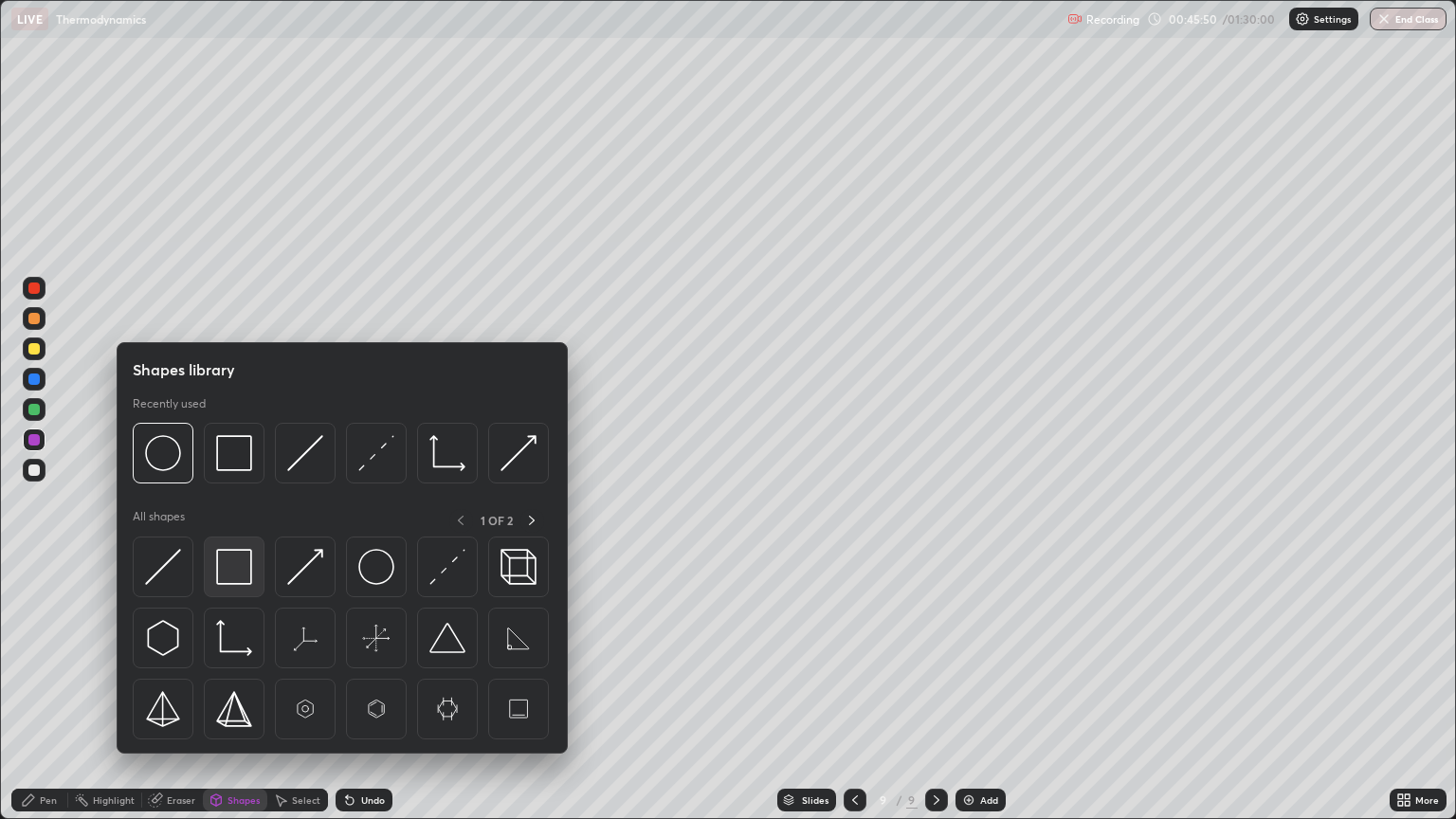 click at bounding box center (234, 567) 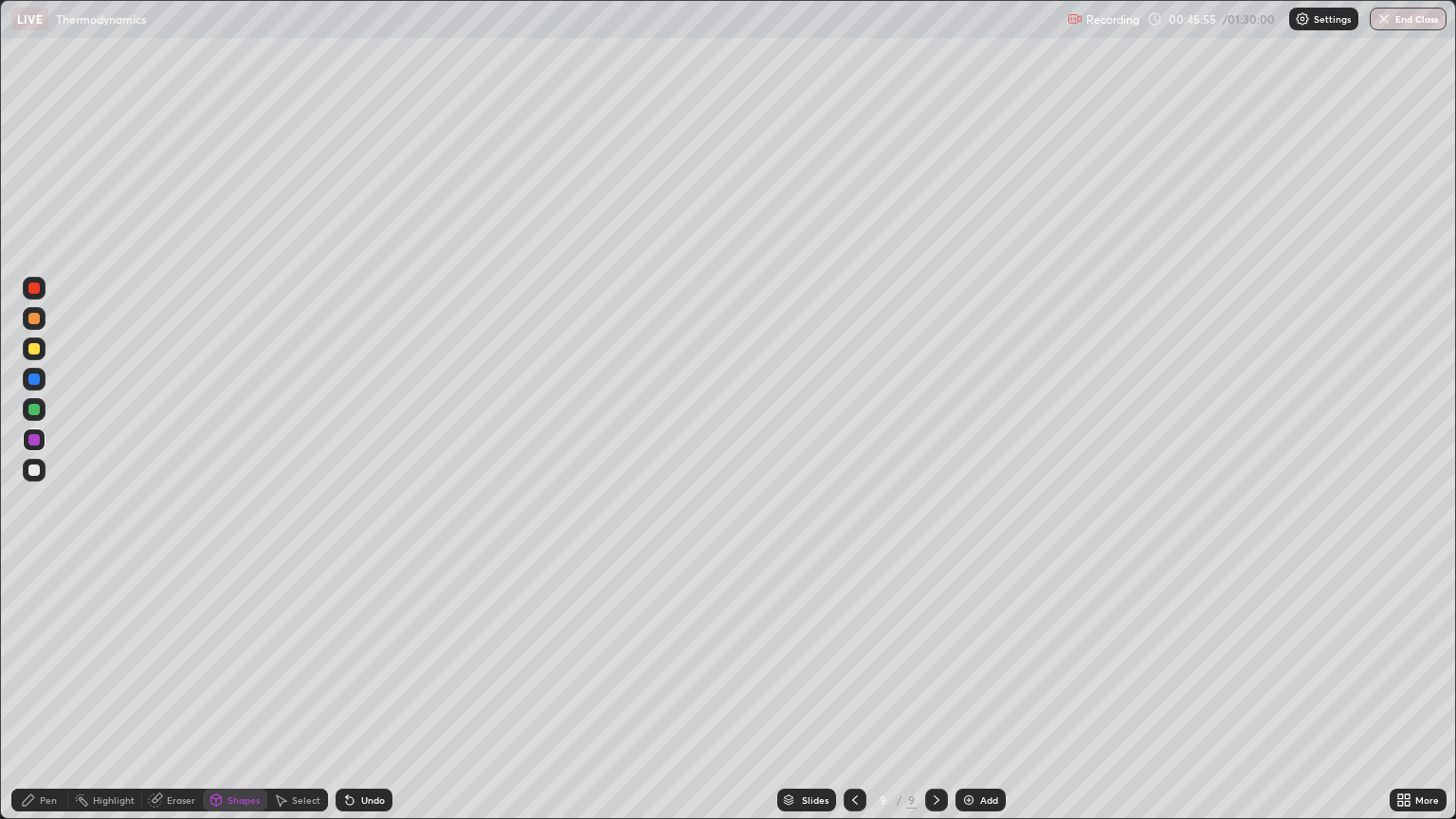 click on "Pen" at bounding box center [48, 800] 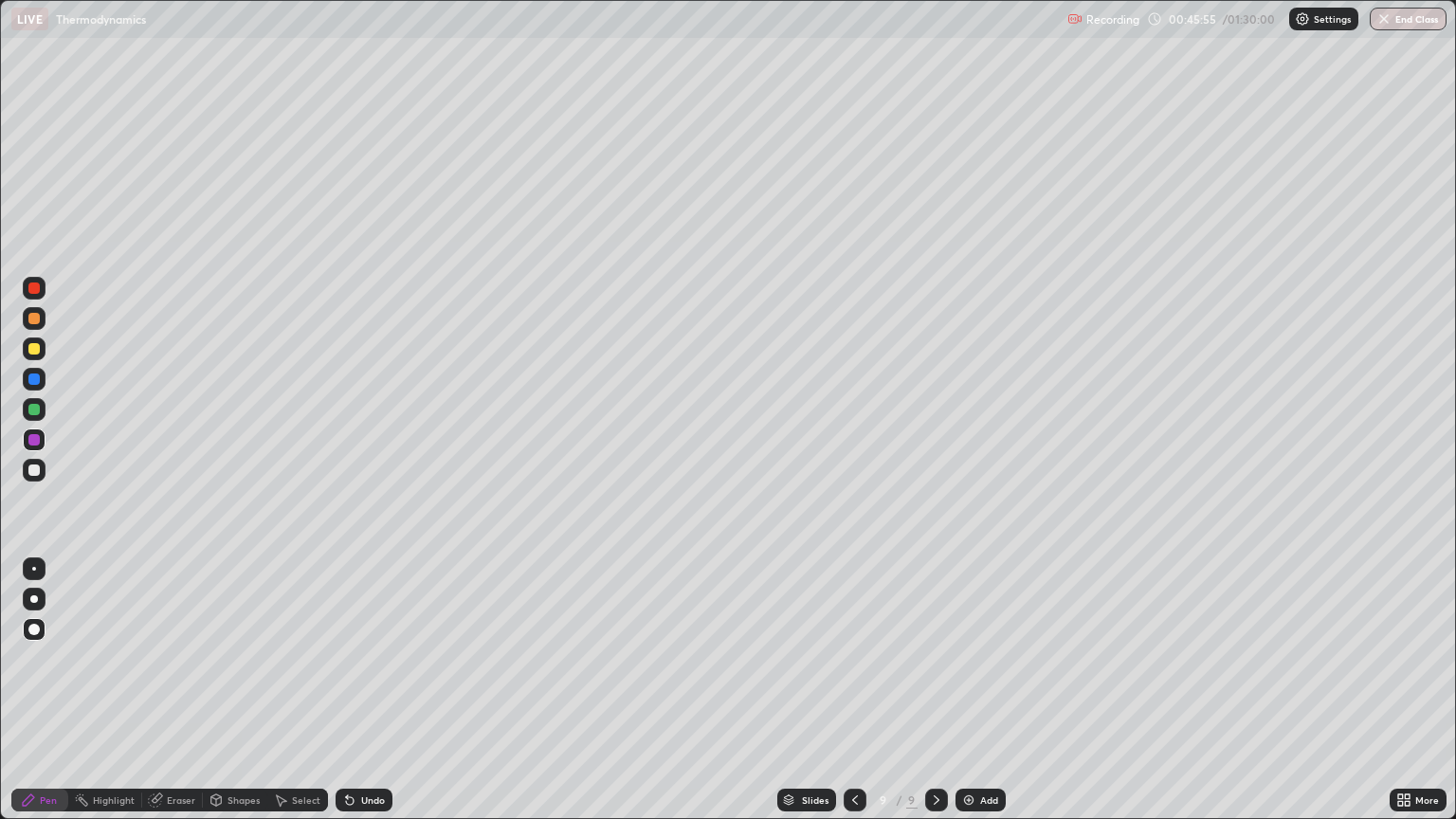 click at bounding box center (34, 470) 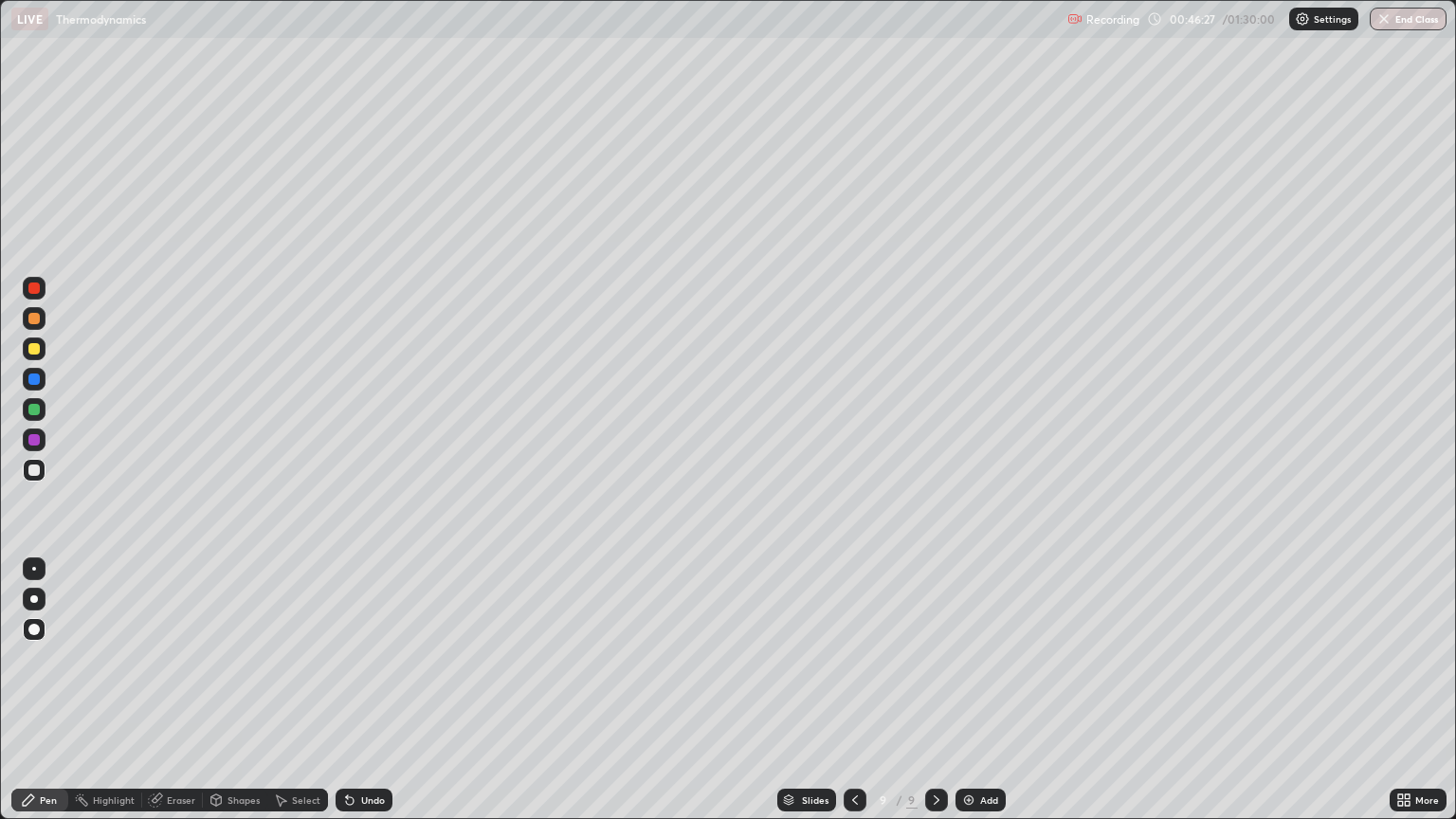 click at bounding box center (34, 410) 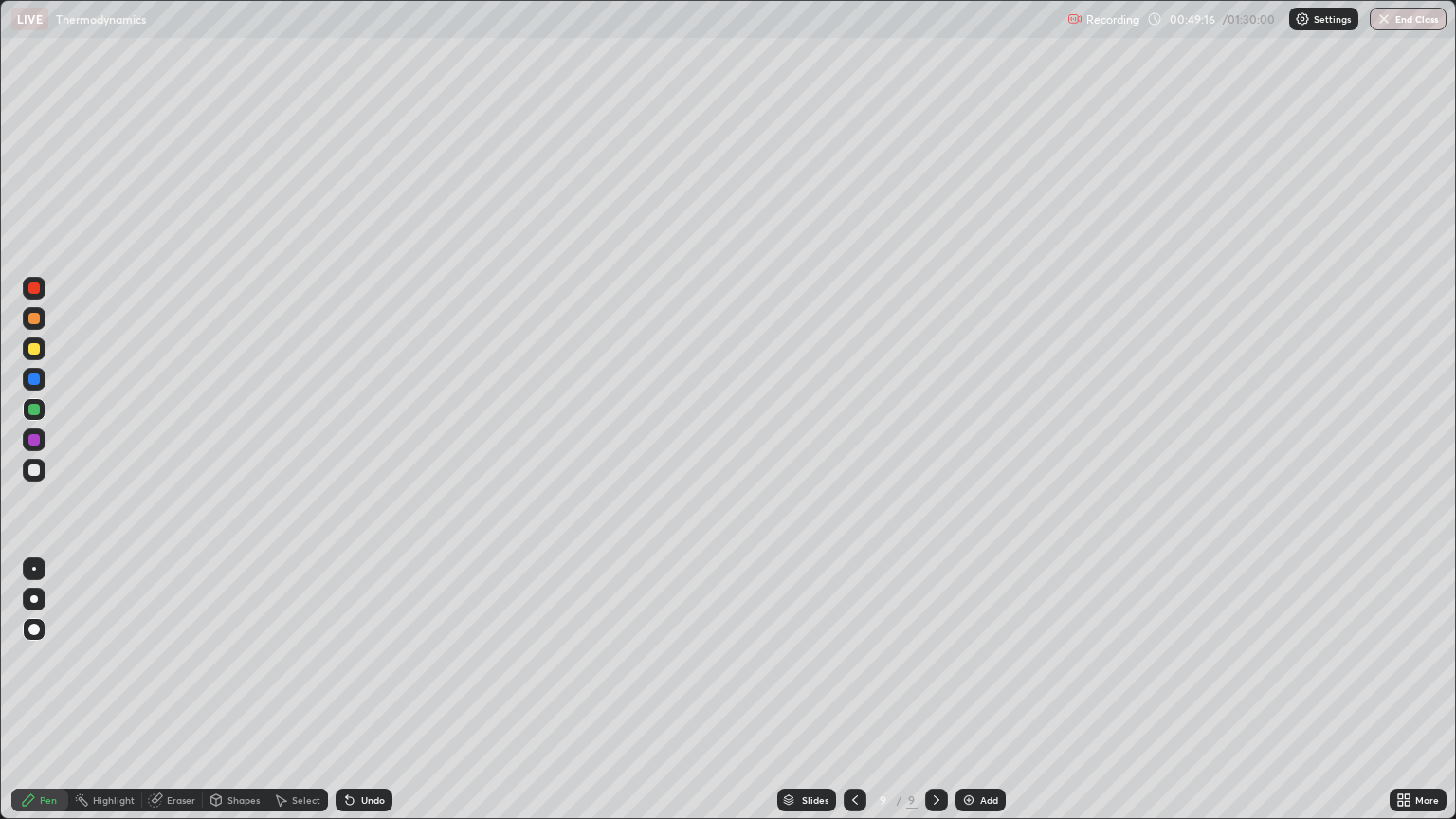click on "Add" at bounding box center [989, 800] 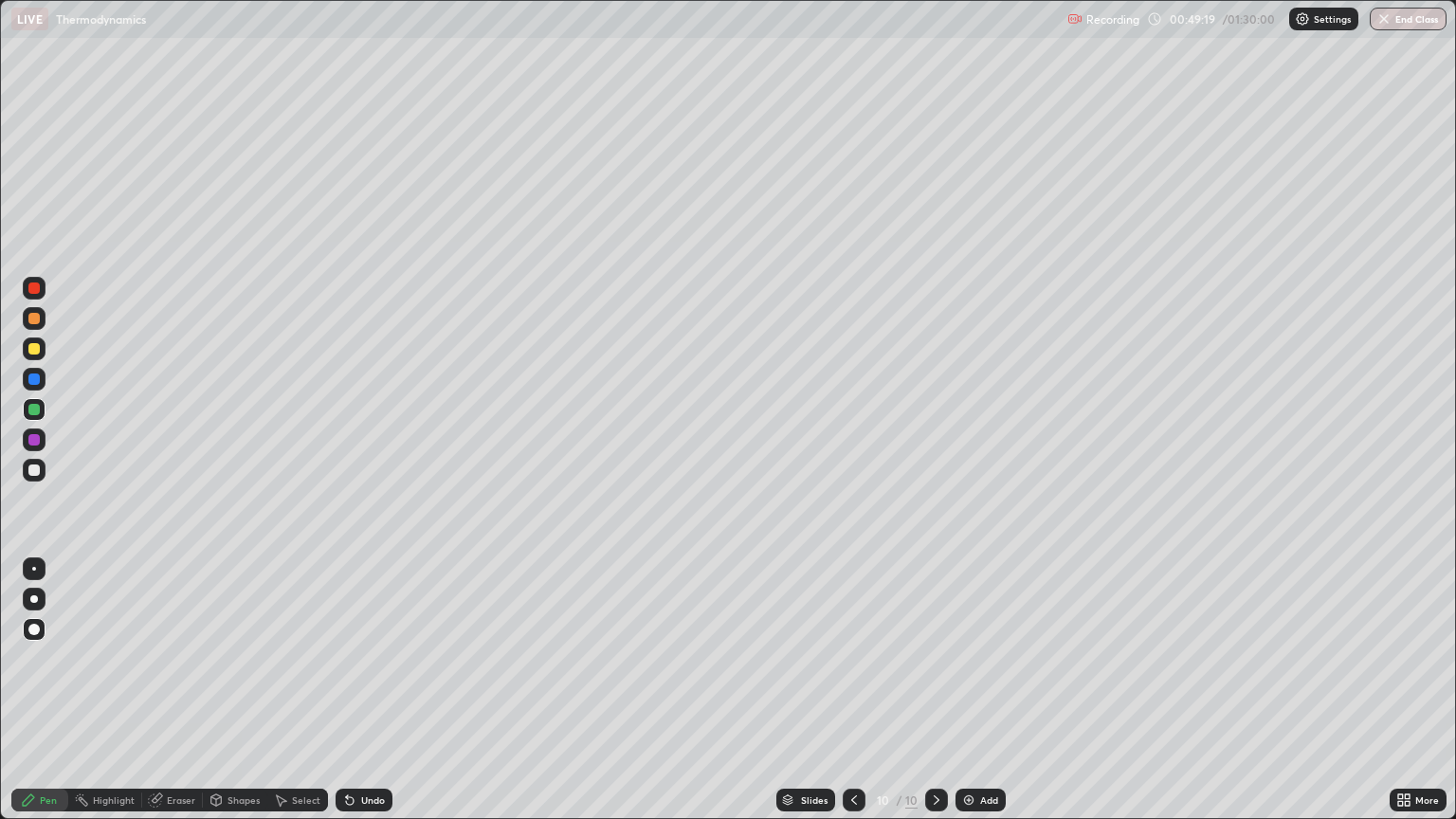 click at bounding box center (34, 470) 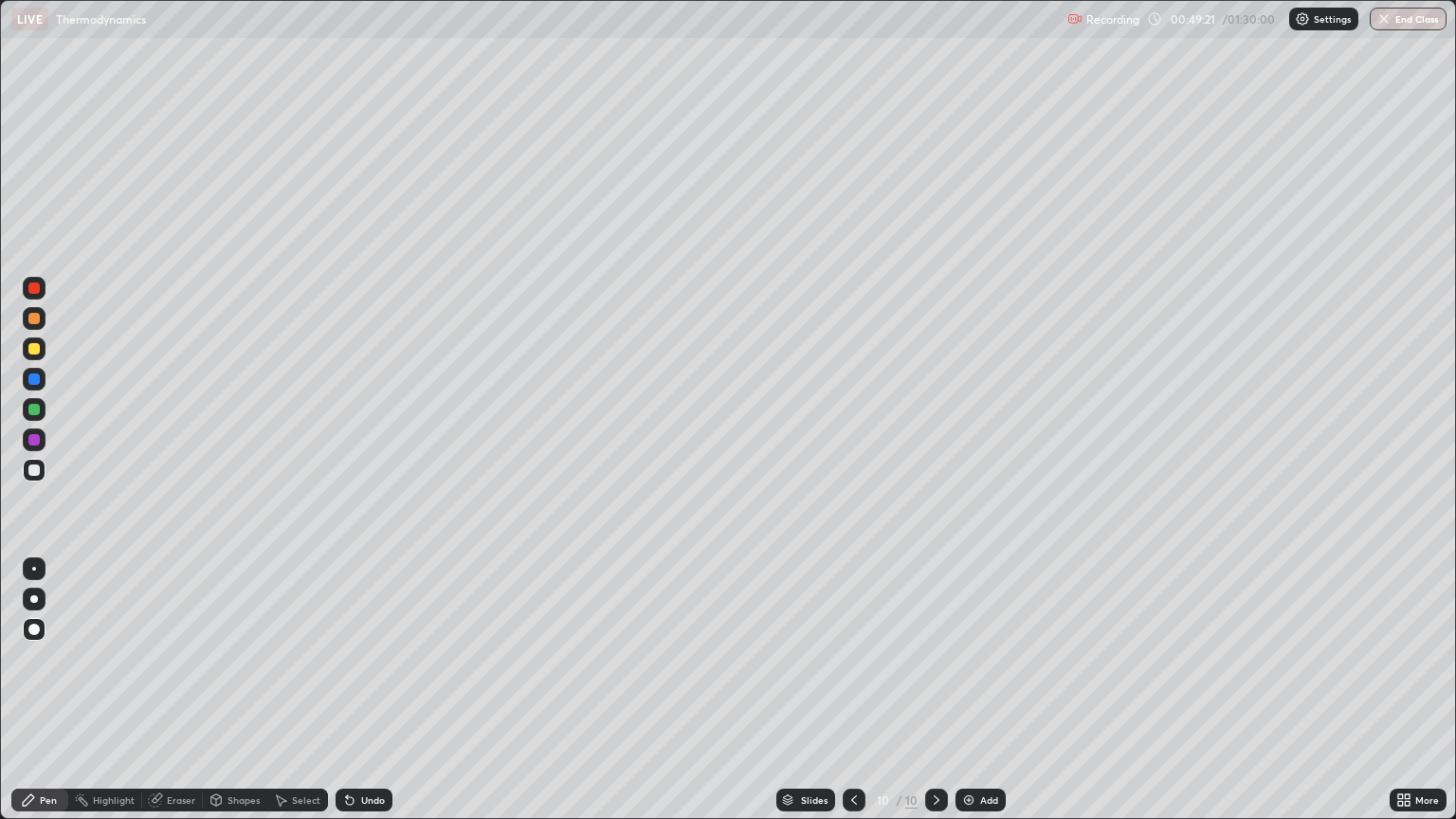 click on "Shapes" at bounding box center (235, 800) 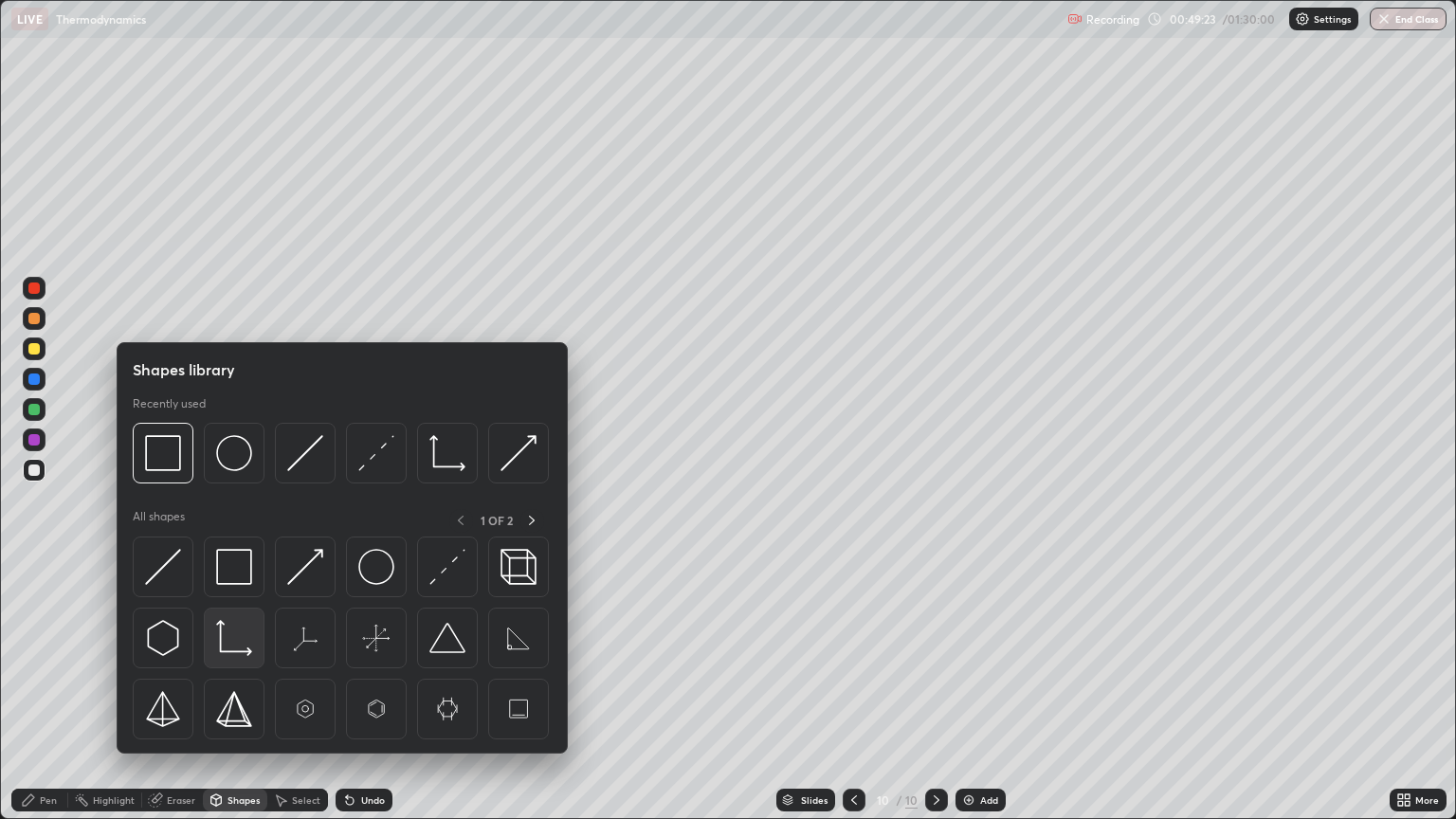click at bounding box center [234, 638] 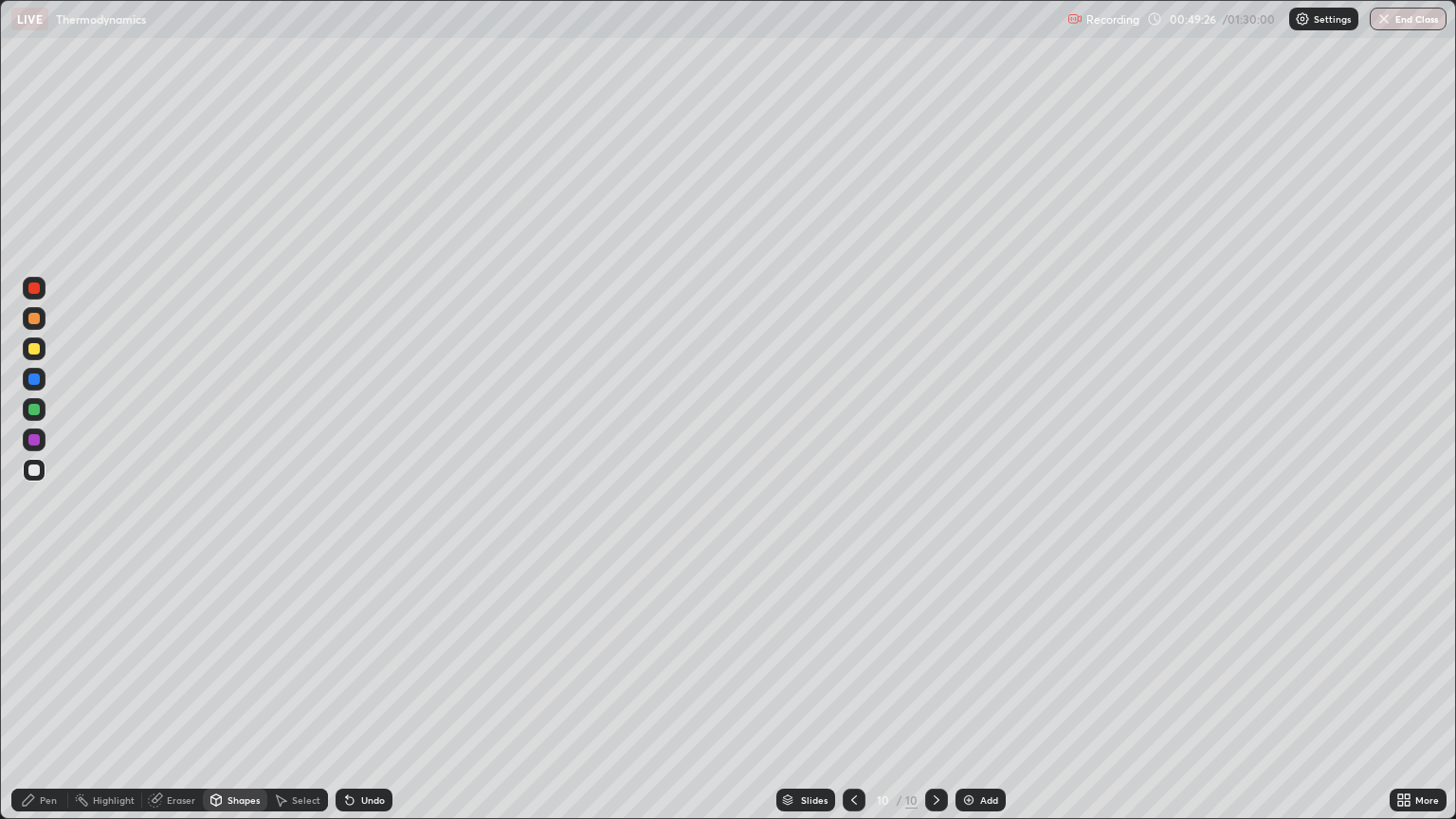 click on "Pen" at bounding box center (40, 800) 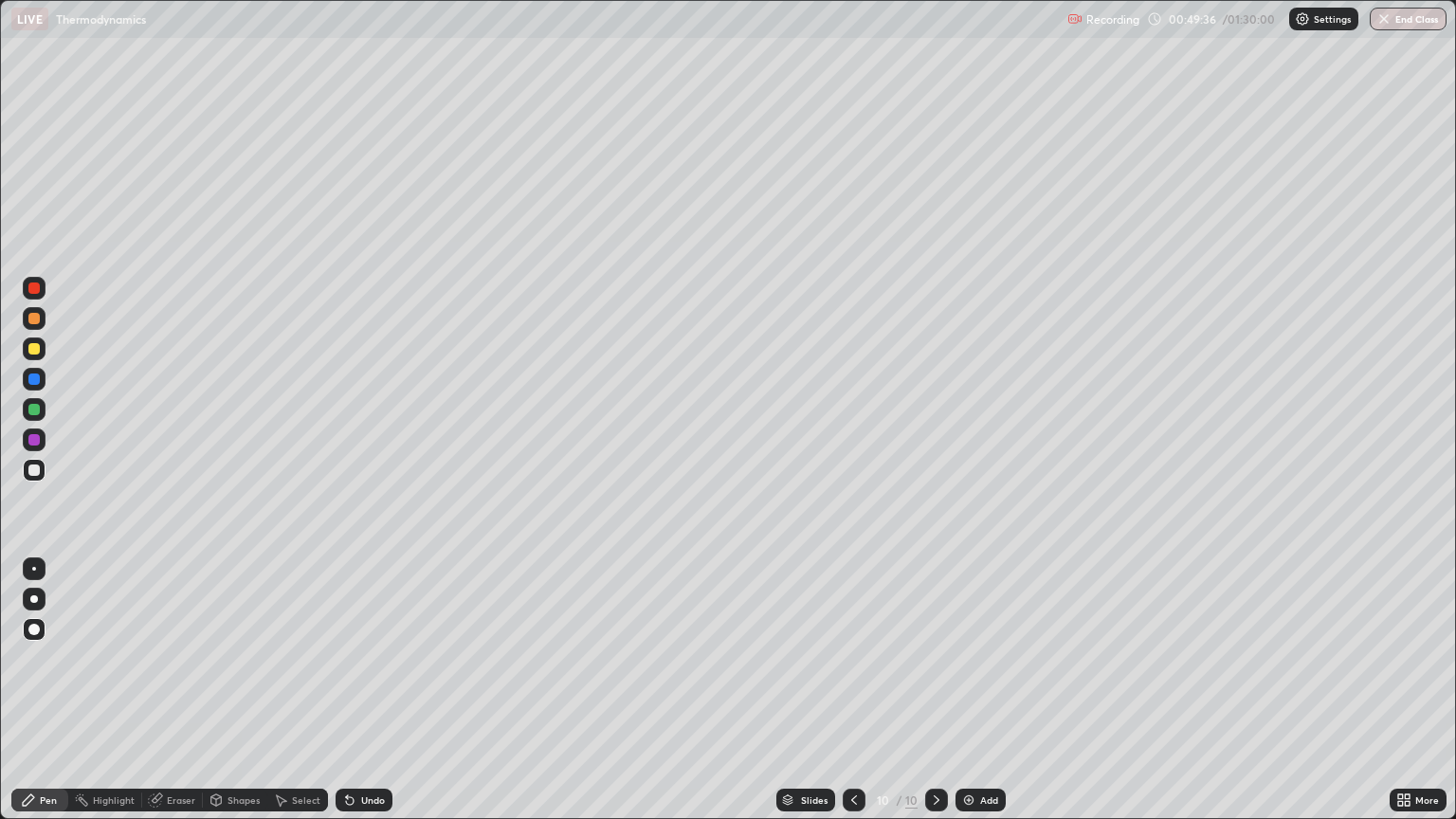 click at bounding box center (34, 349) 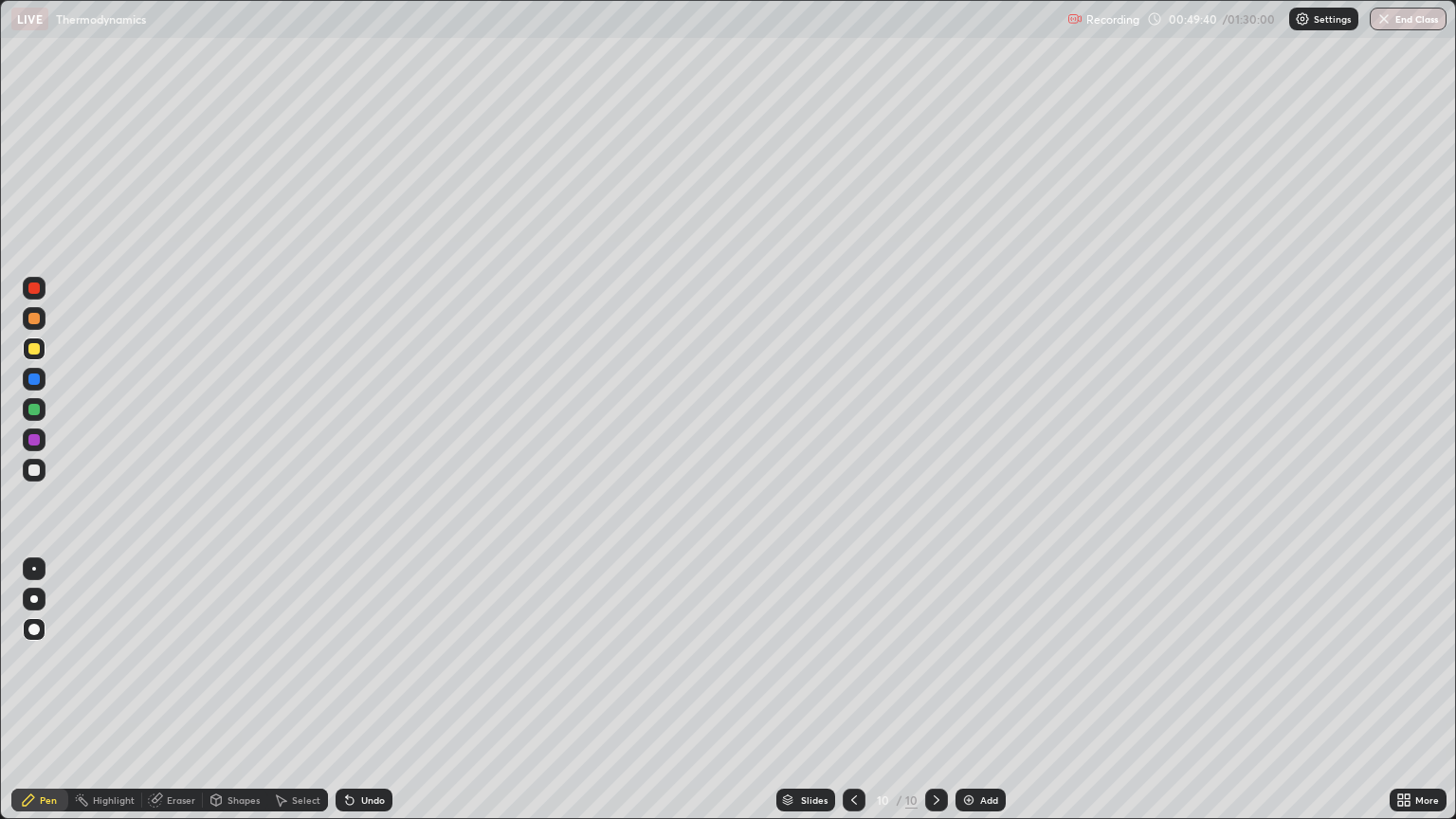 click on "Undo" at bounding box center [364, 800] 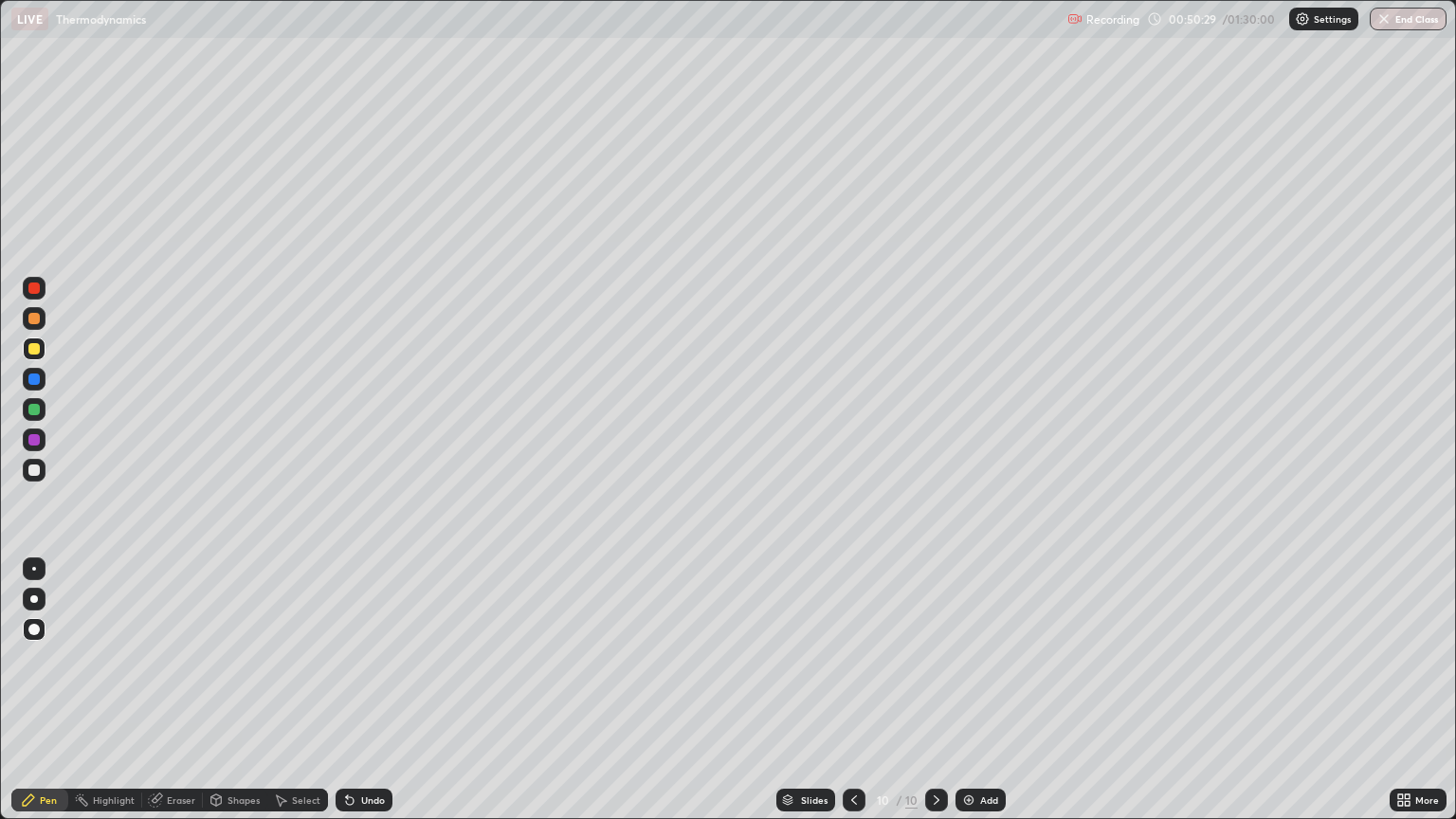 click 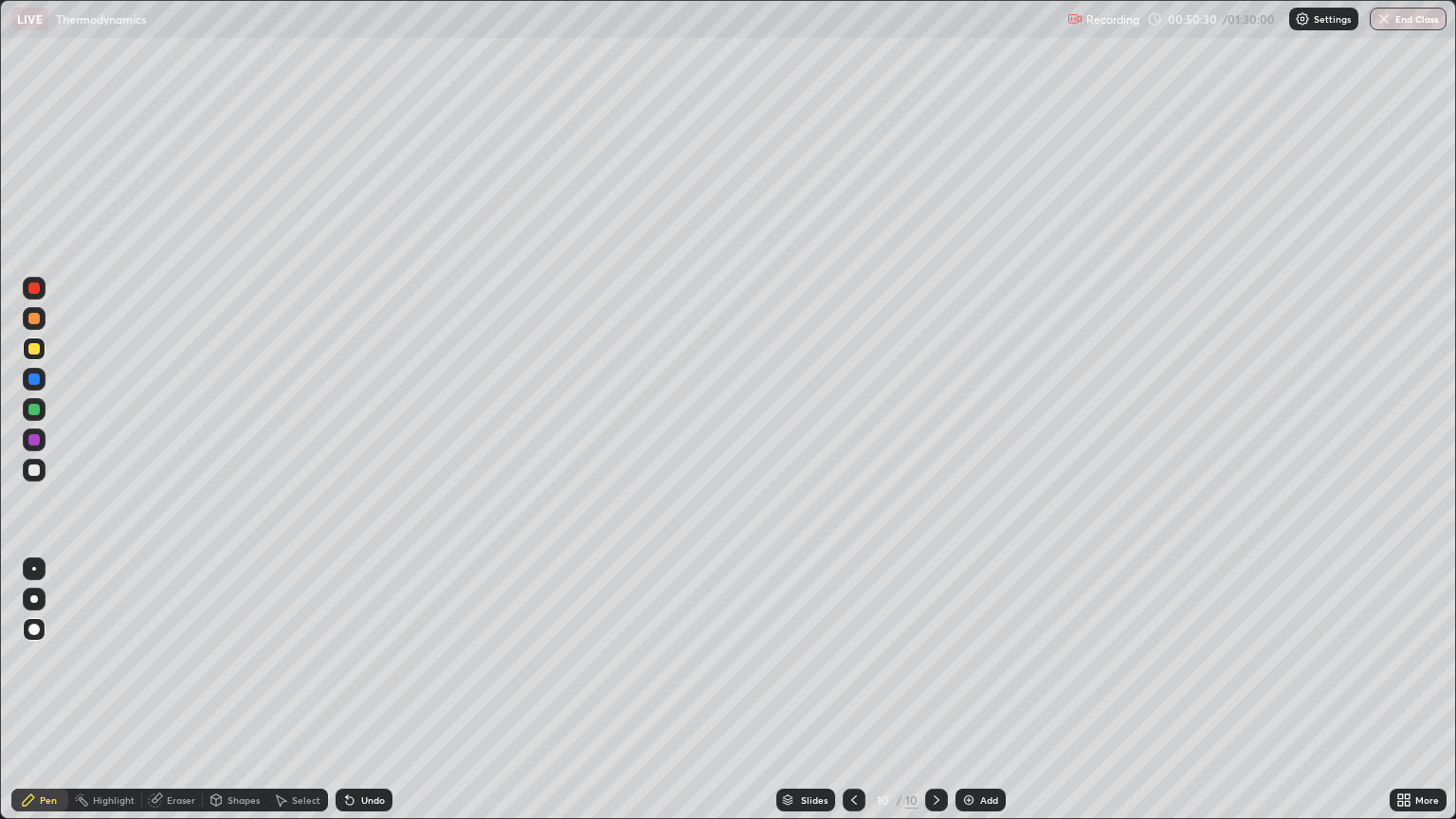 click 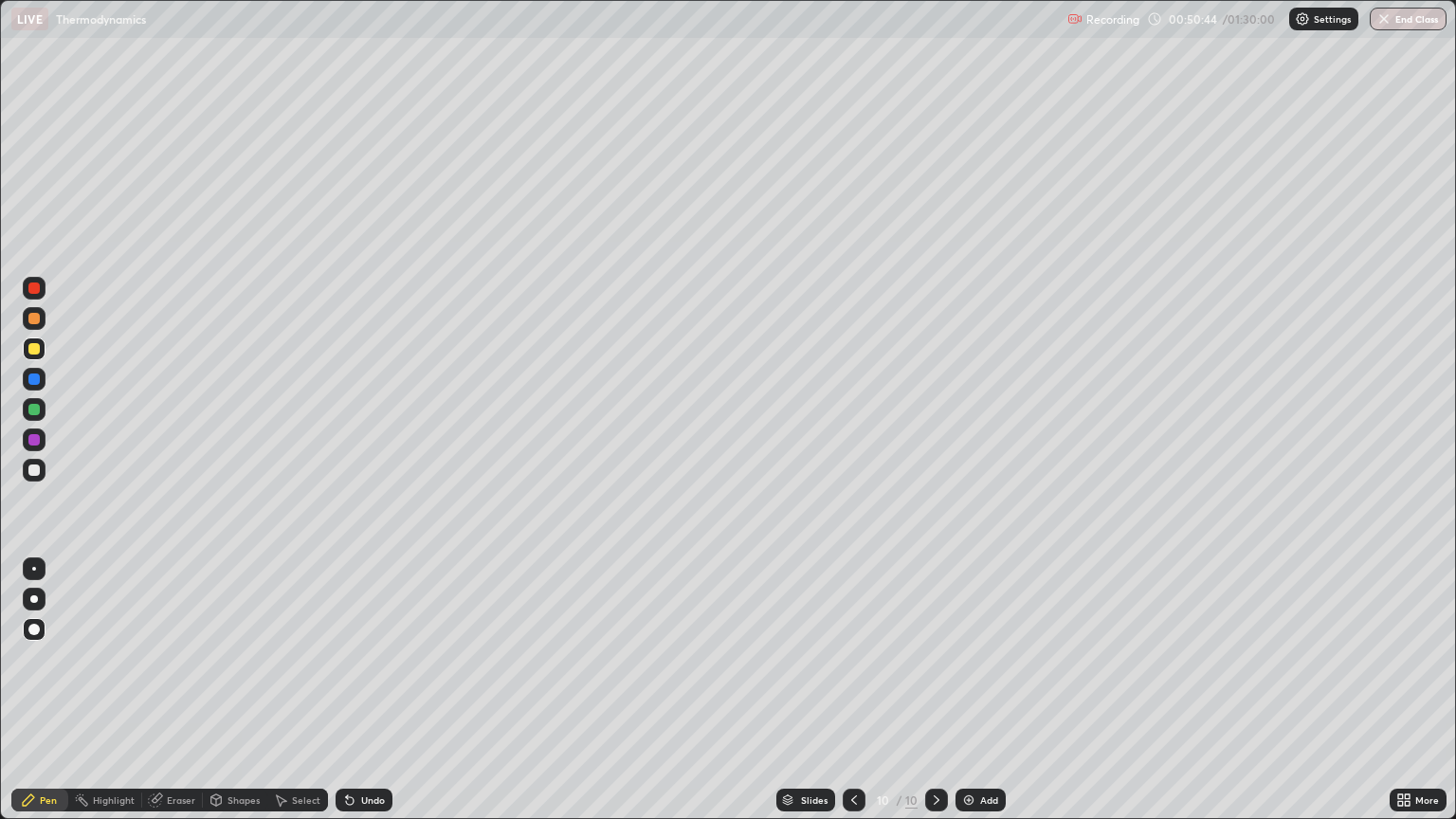 click at bounding box center (34, 470) 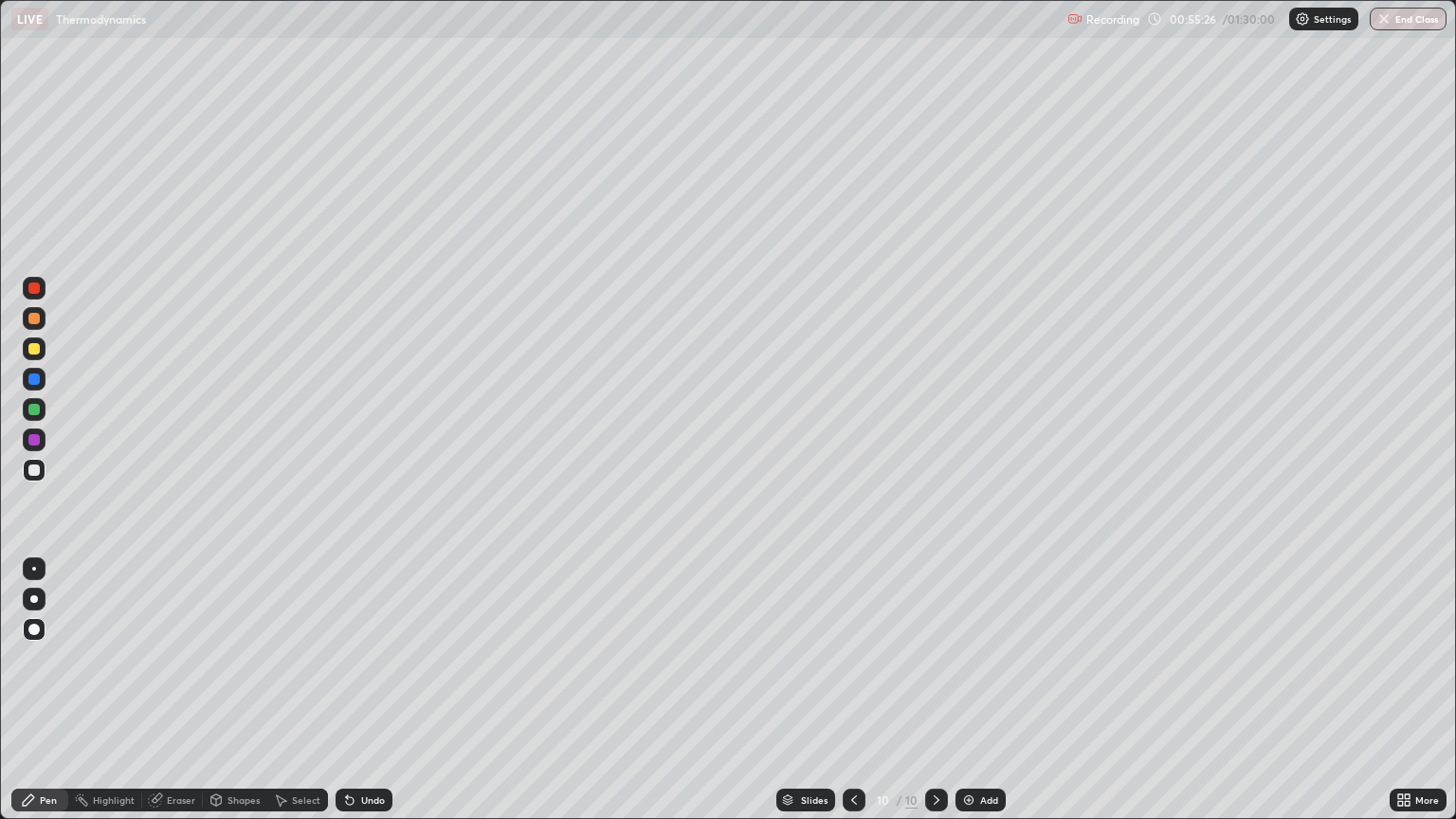 click on "Add" at bounding box center [980, 800] 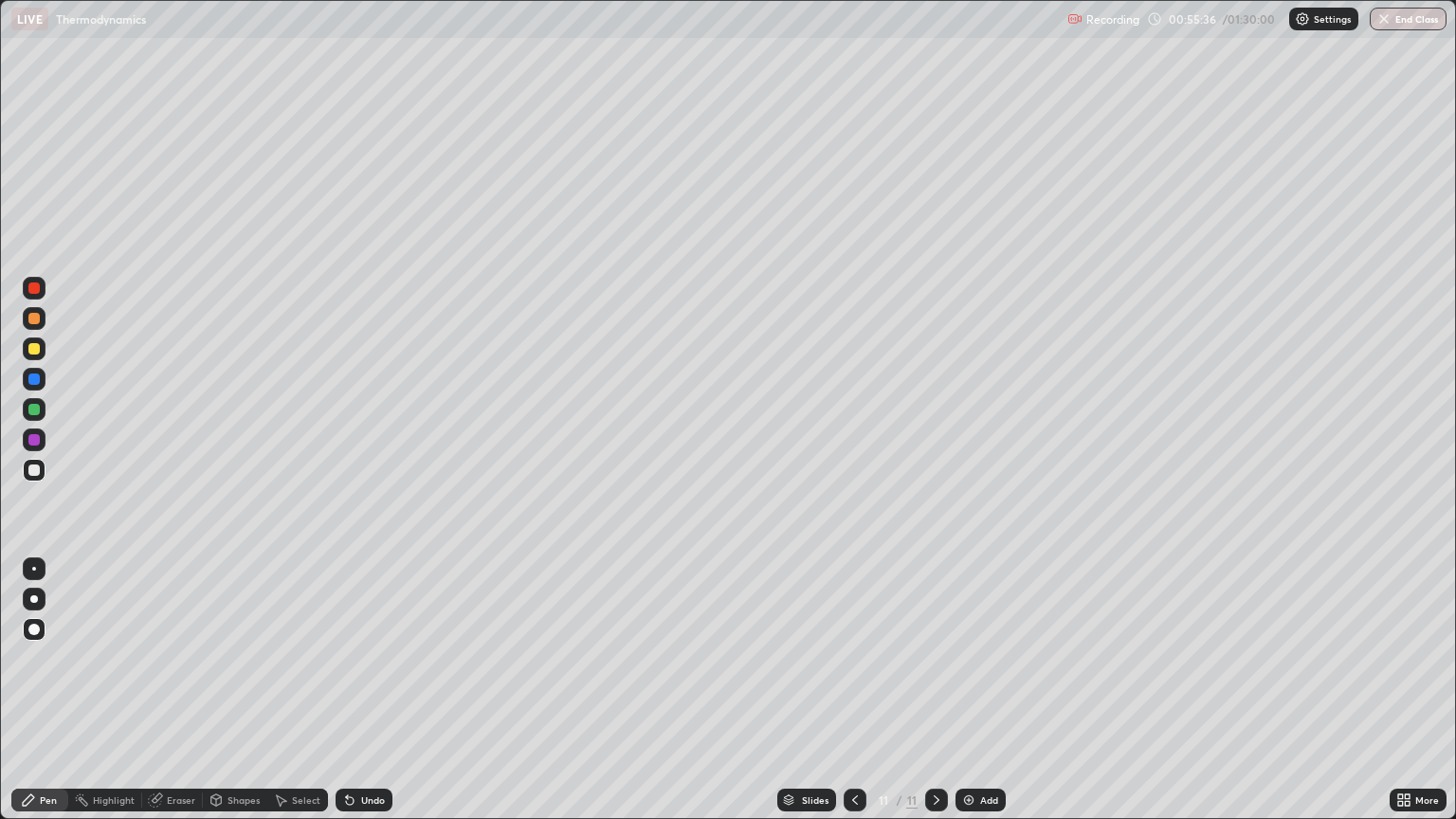 click on "Undo" at bounding box center [364, 800] 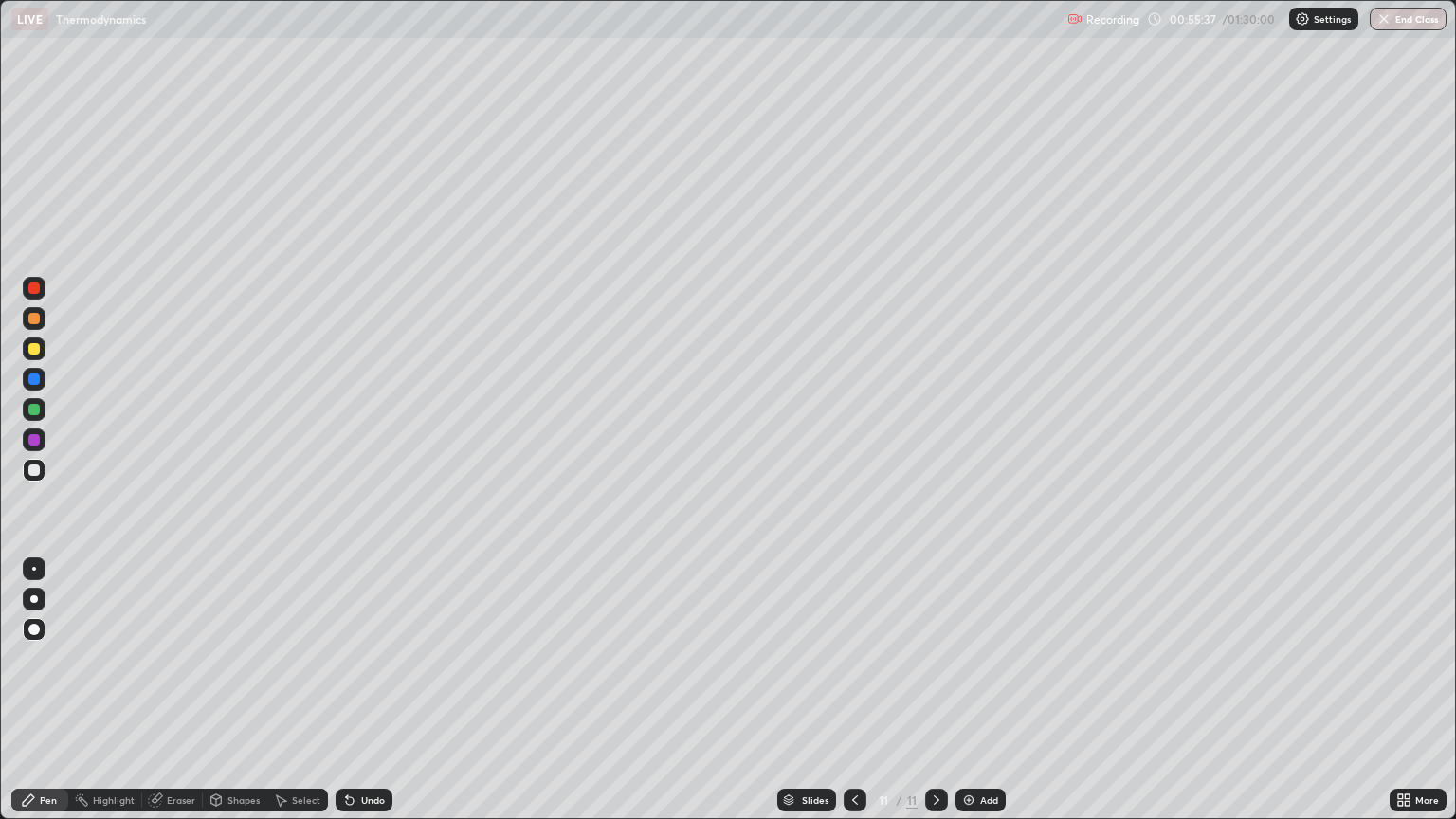 click on "Undo" at bounding box center (364, 800) 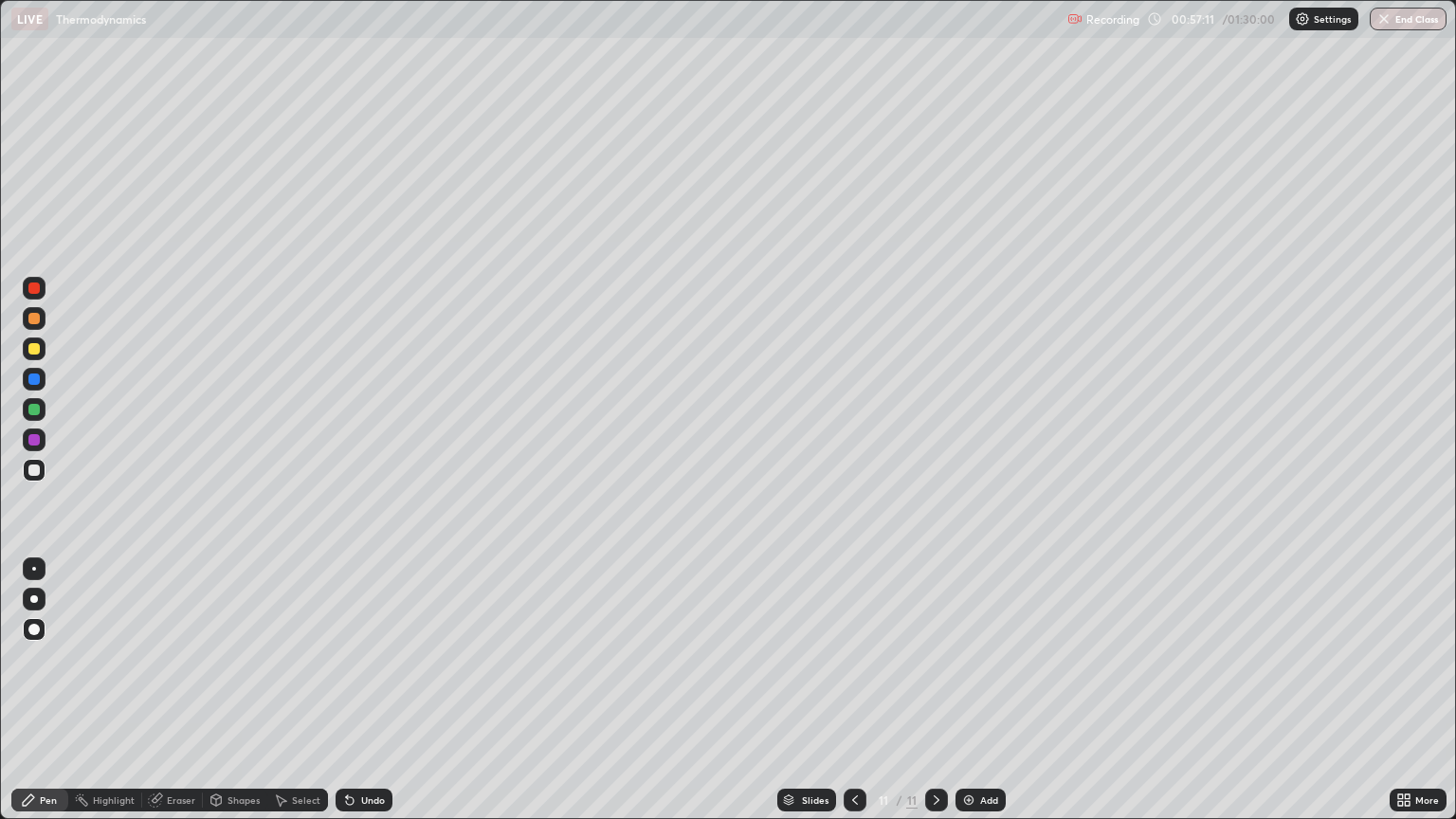 click at bounding box center (34, 349) 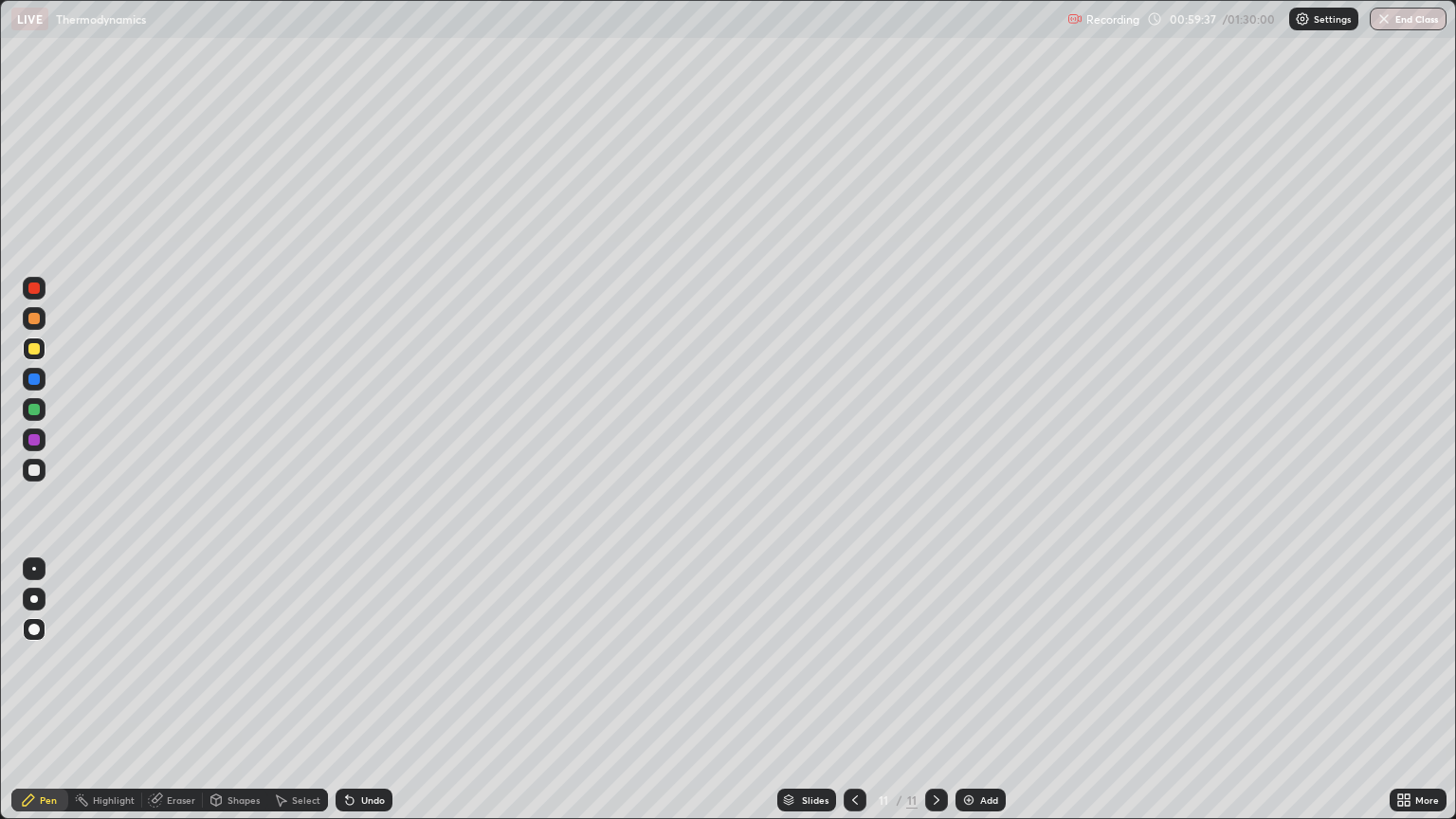 click at bounding box center [34, 470] 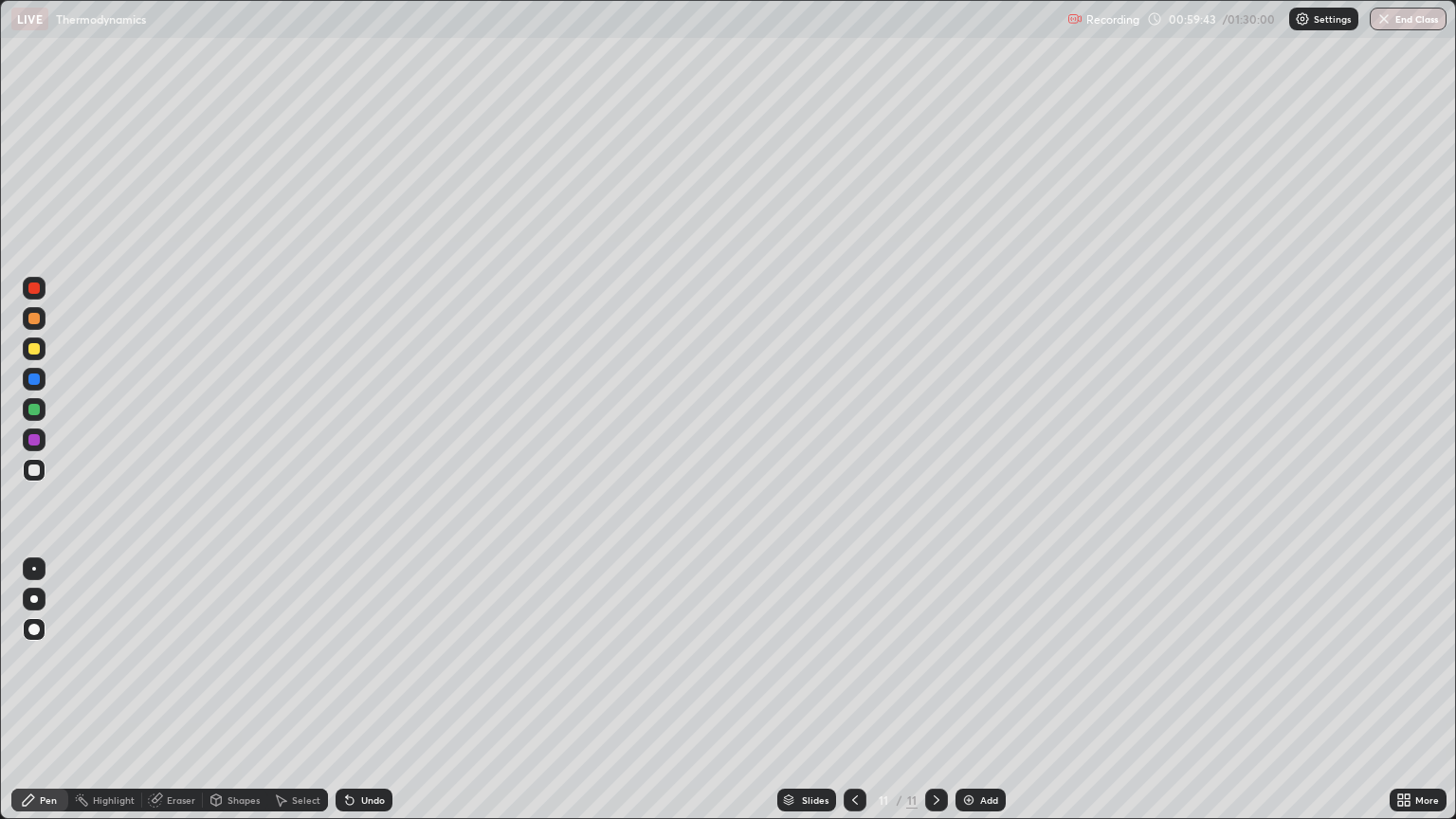 click on "Undo" at bounding box center (373, 800) 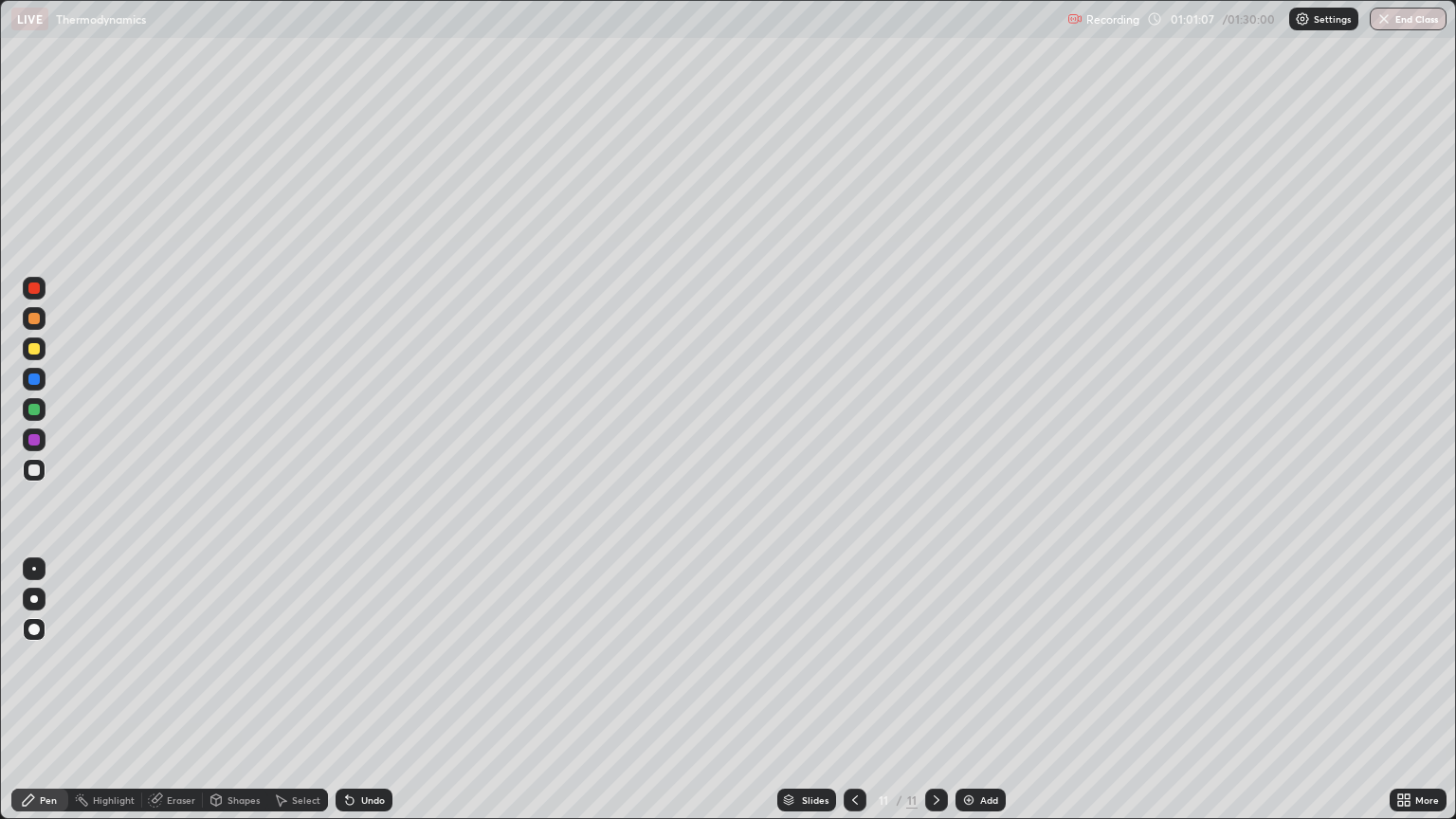 click on "Undo" at bounding box center [373, 800] 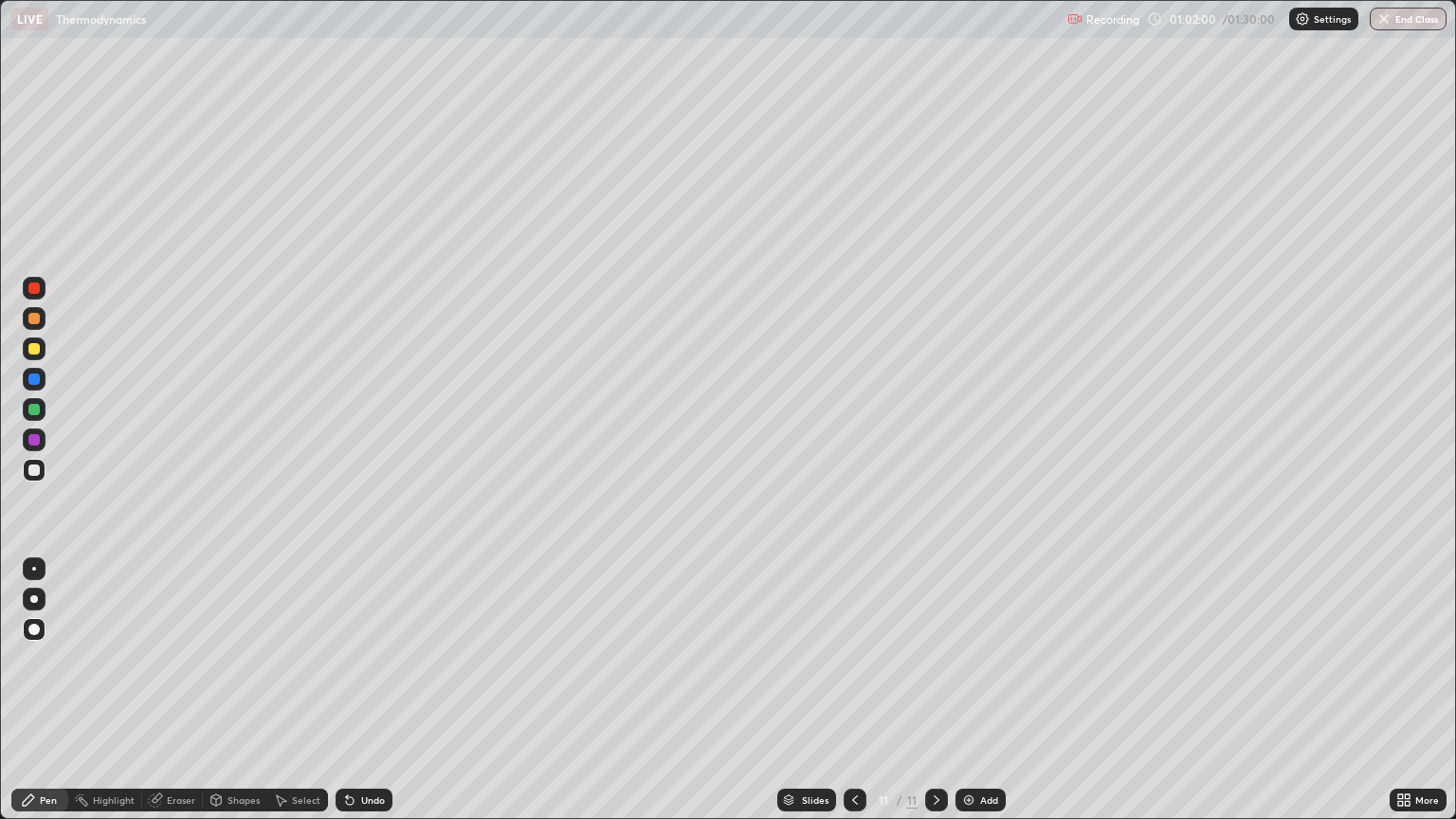 click on "Add" at bounding box center (989, 800) 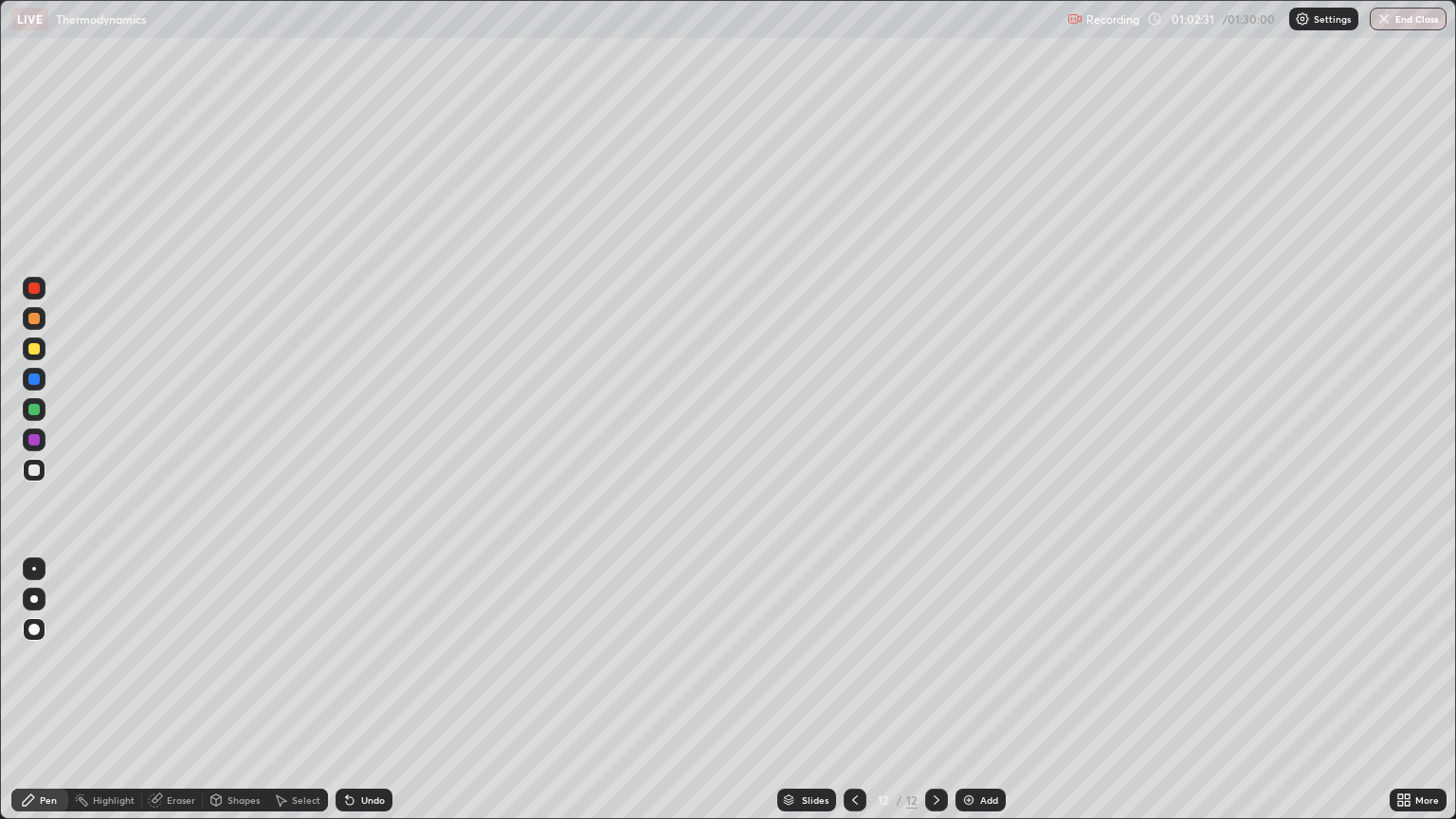 click on "Undo" at bounding box center (364, 800) 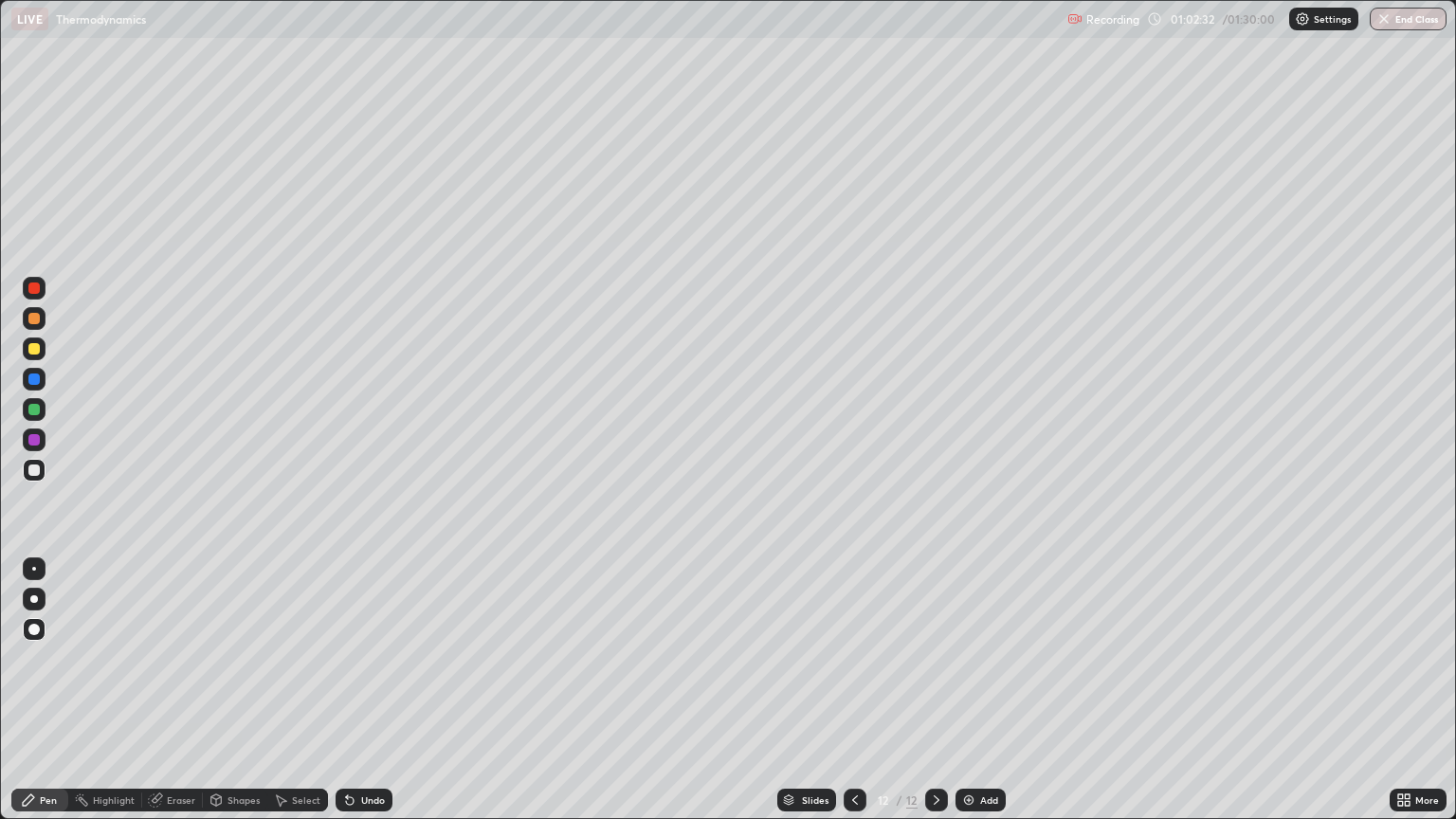 click on "Undo" at bounding box center [373, 800] 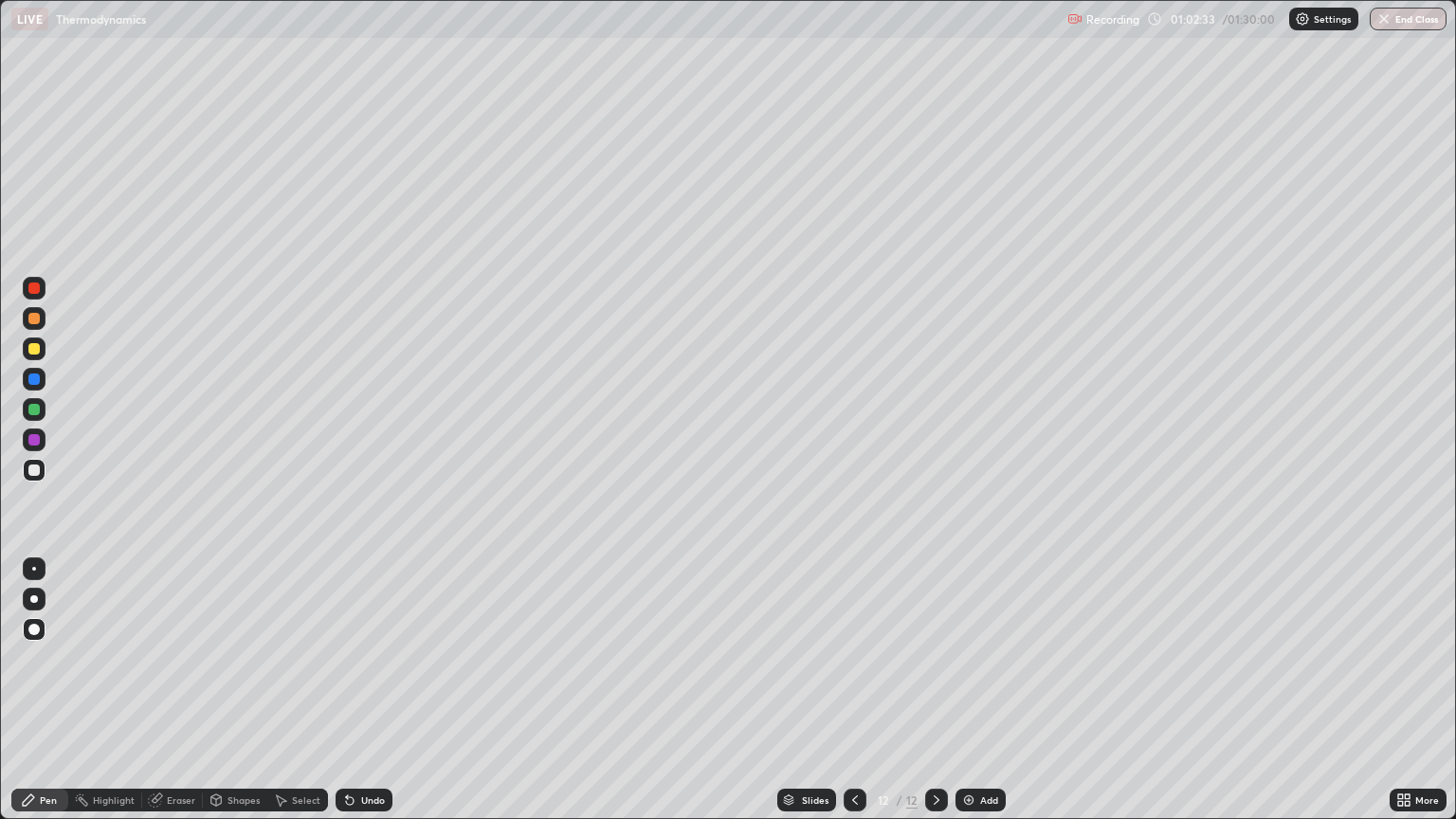 click 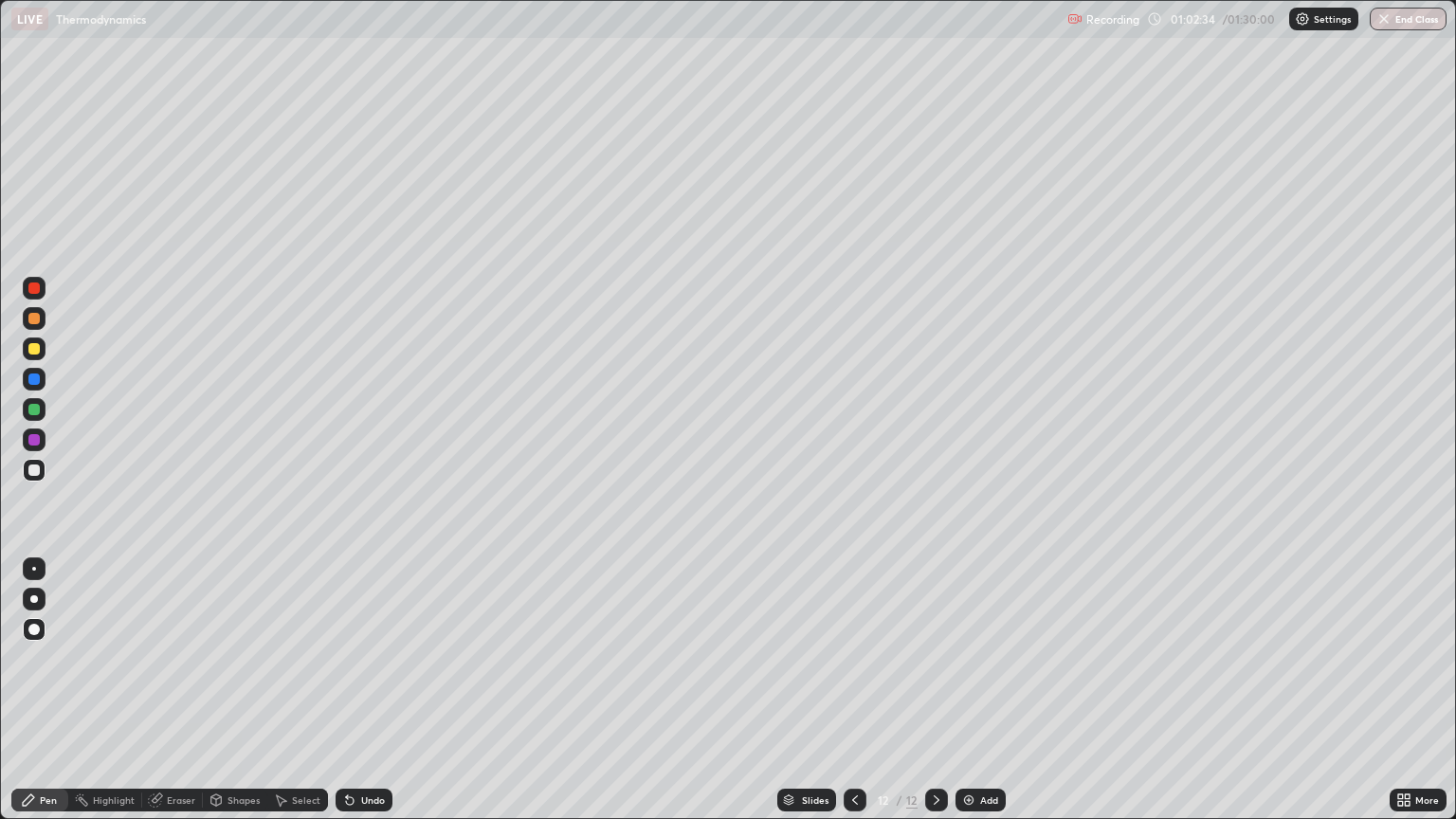click on "Undo" at bounding box center [364, 800] 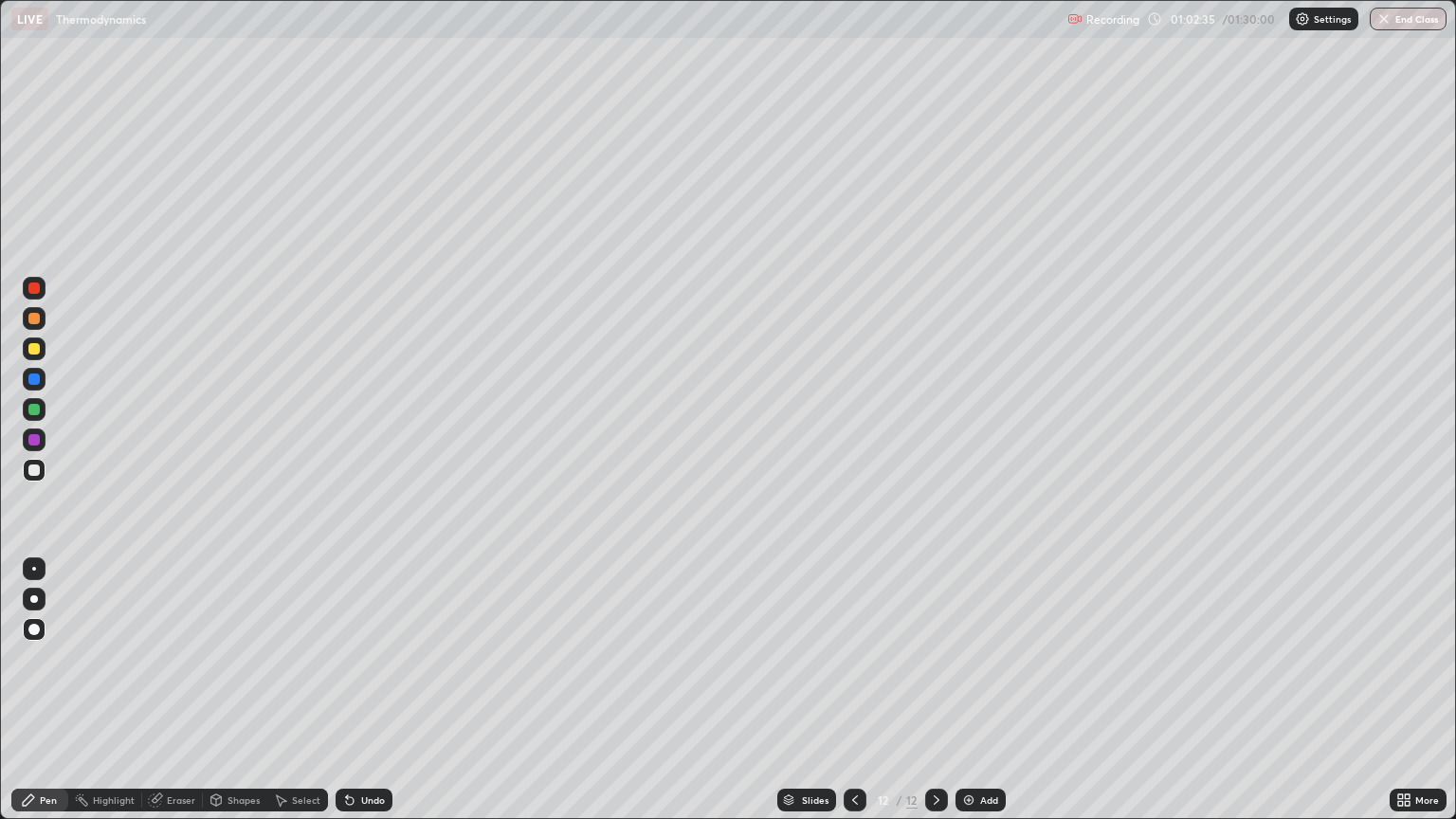 click 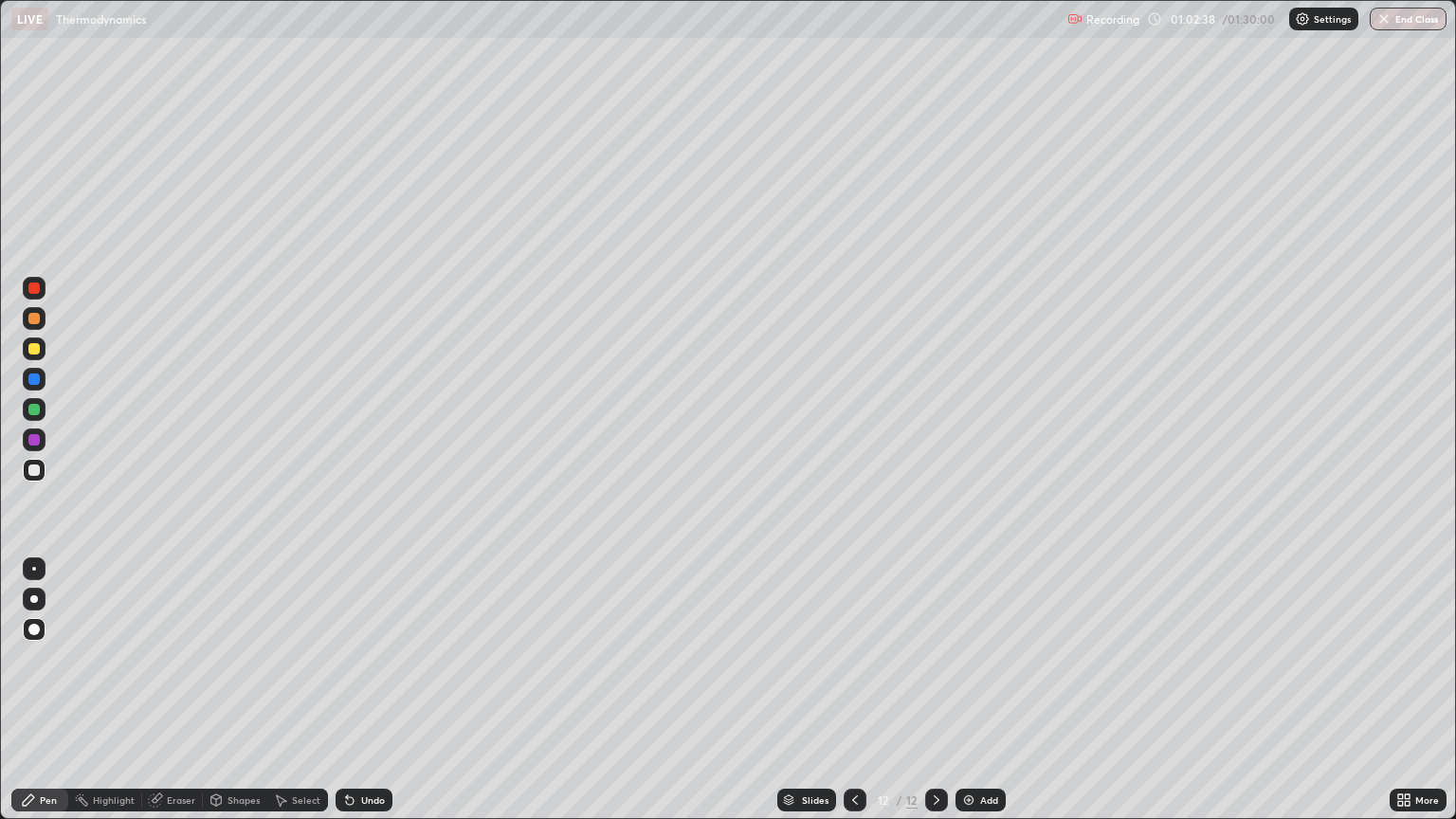 click at bounding box center [34, 349] 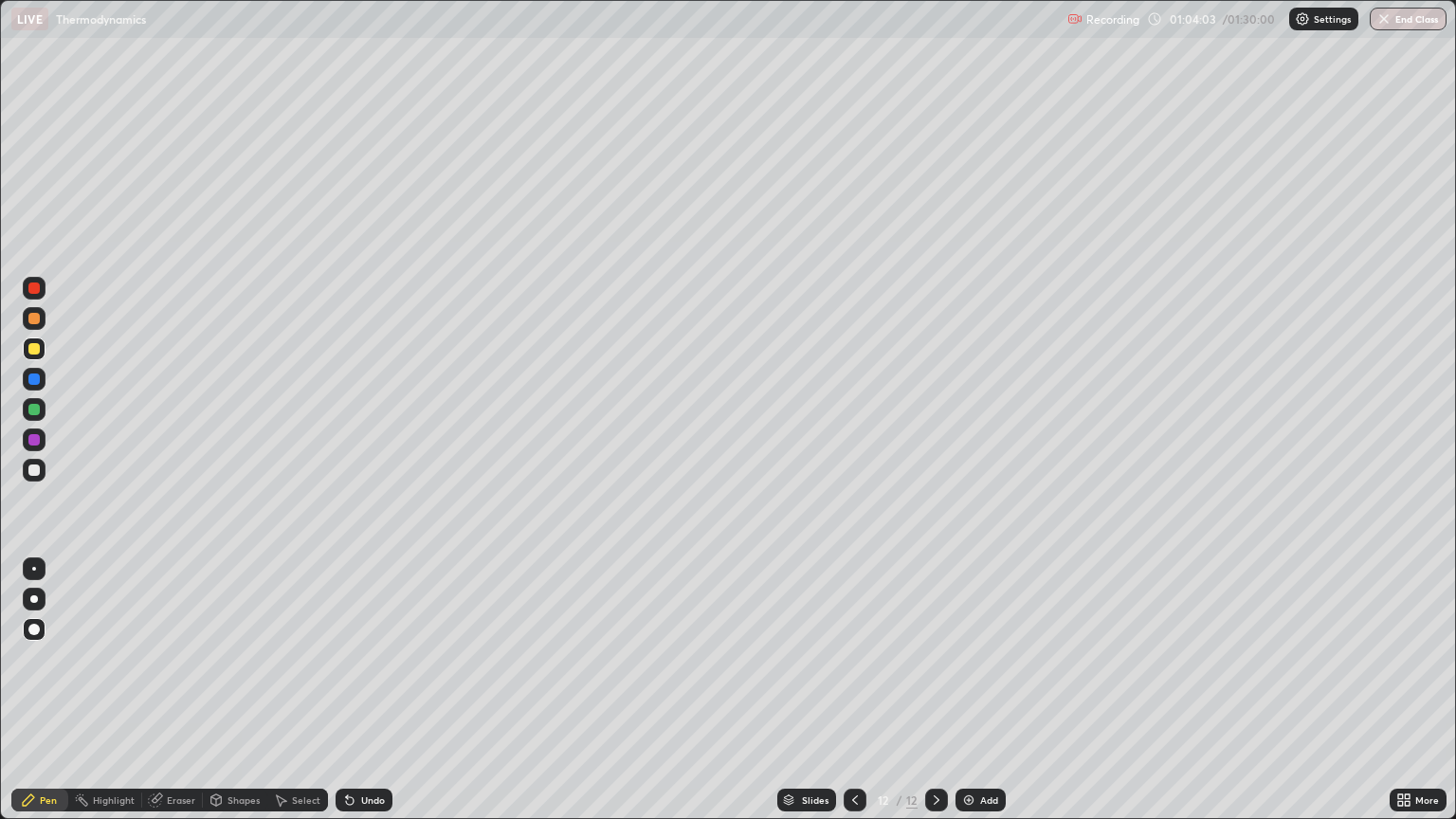 click at bounding box center [34, 470] 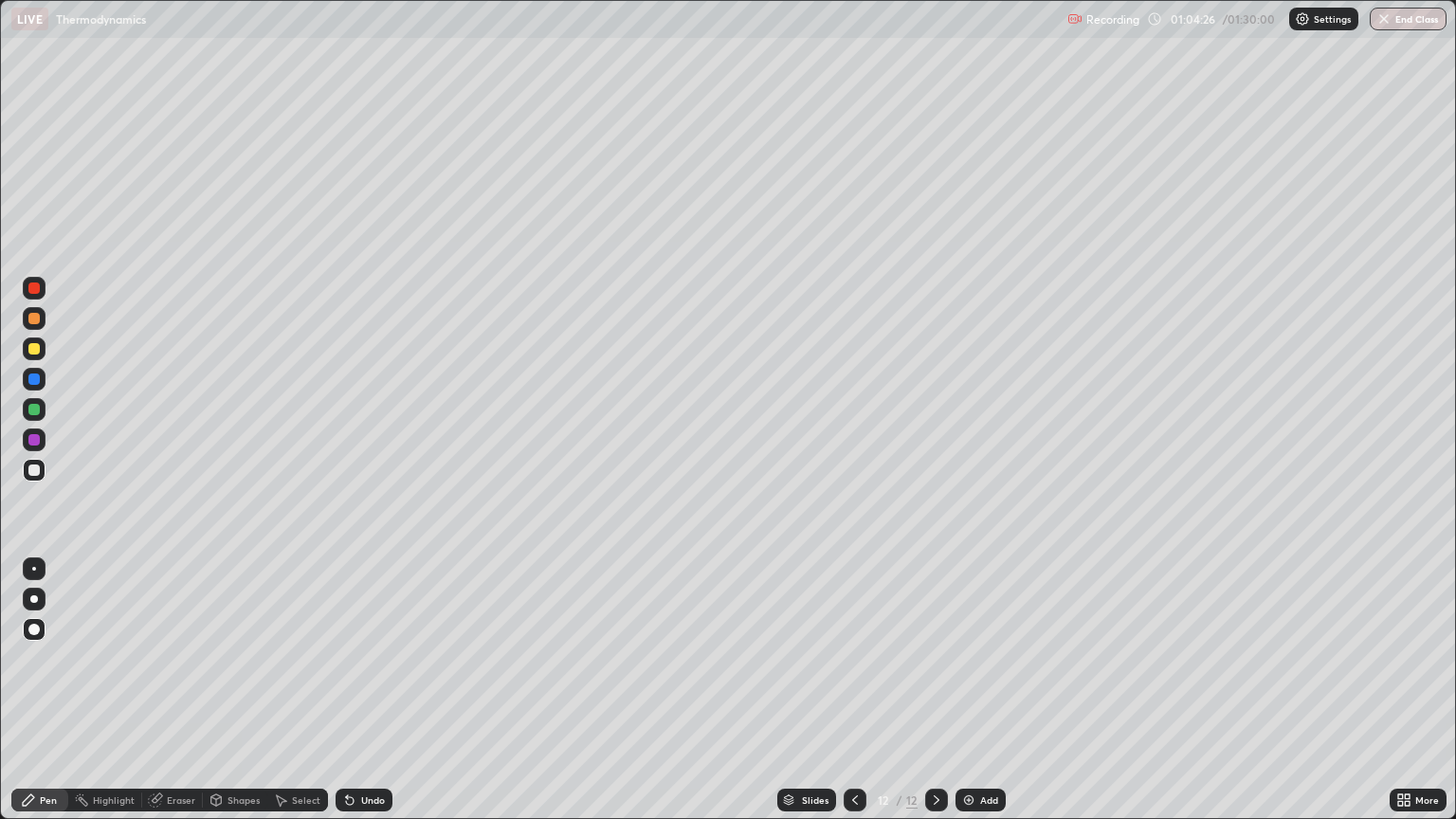 click at bounding box center (34, 410) 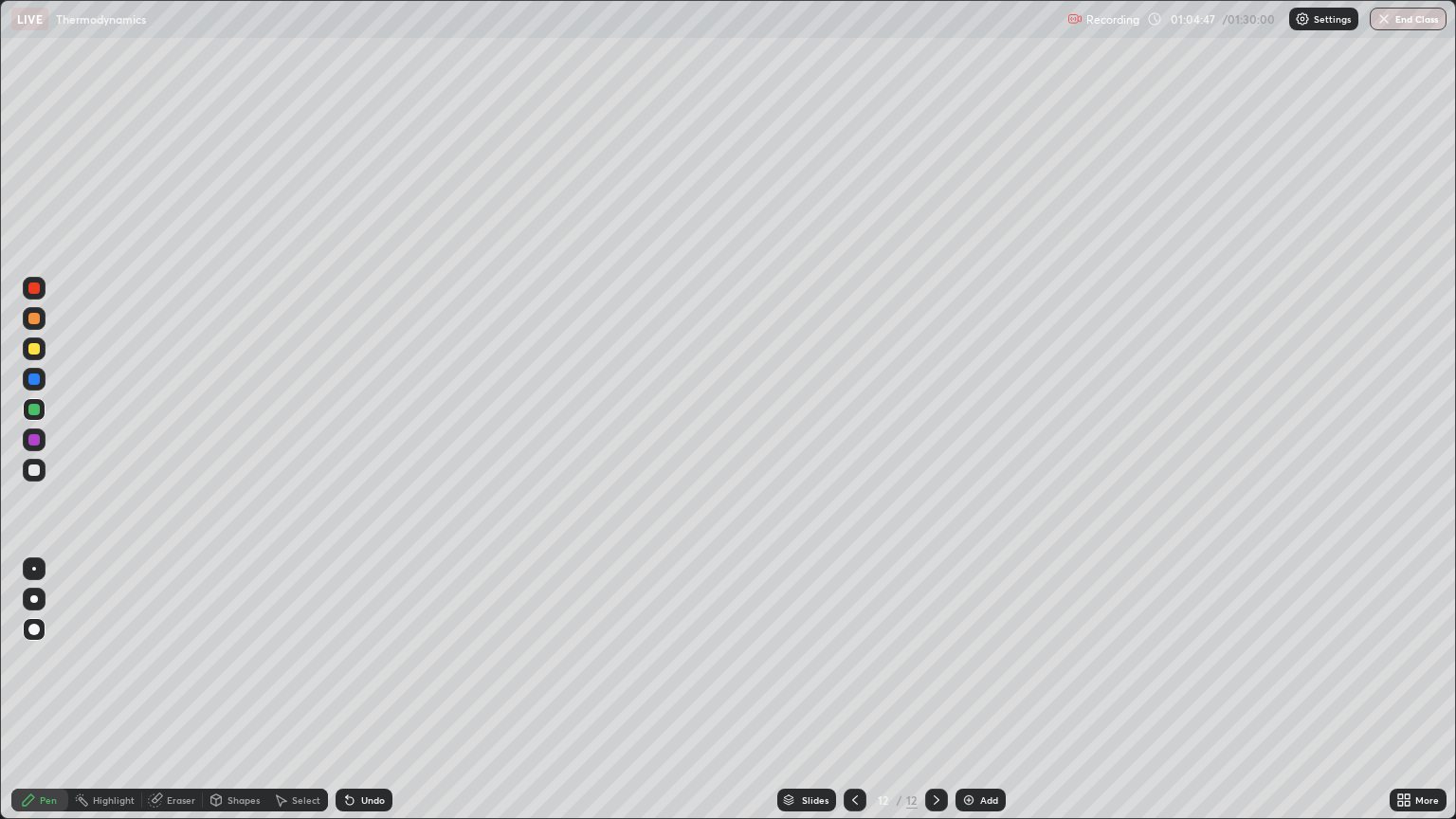 click on "Undo" at bounding box center (364, 800) 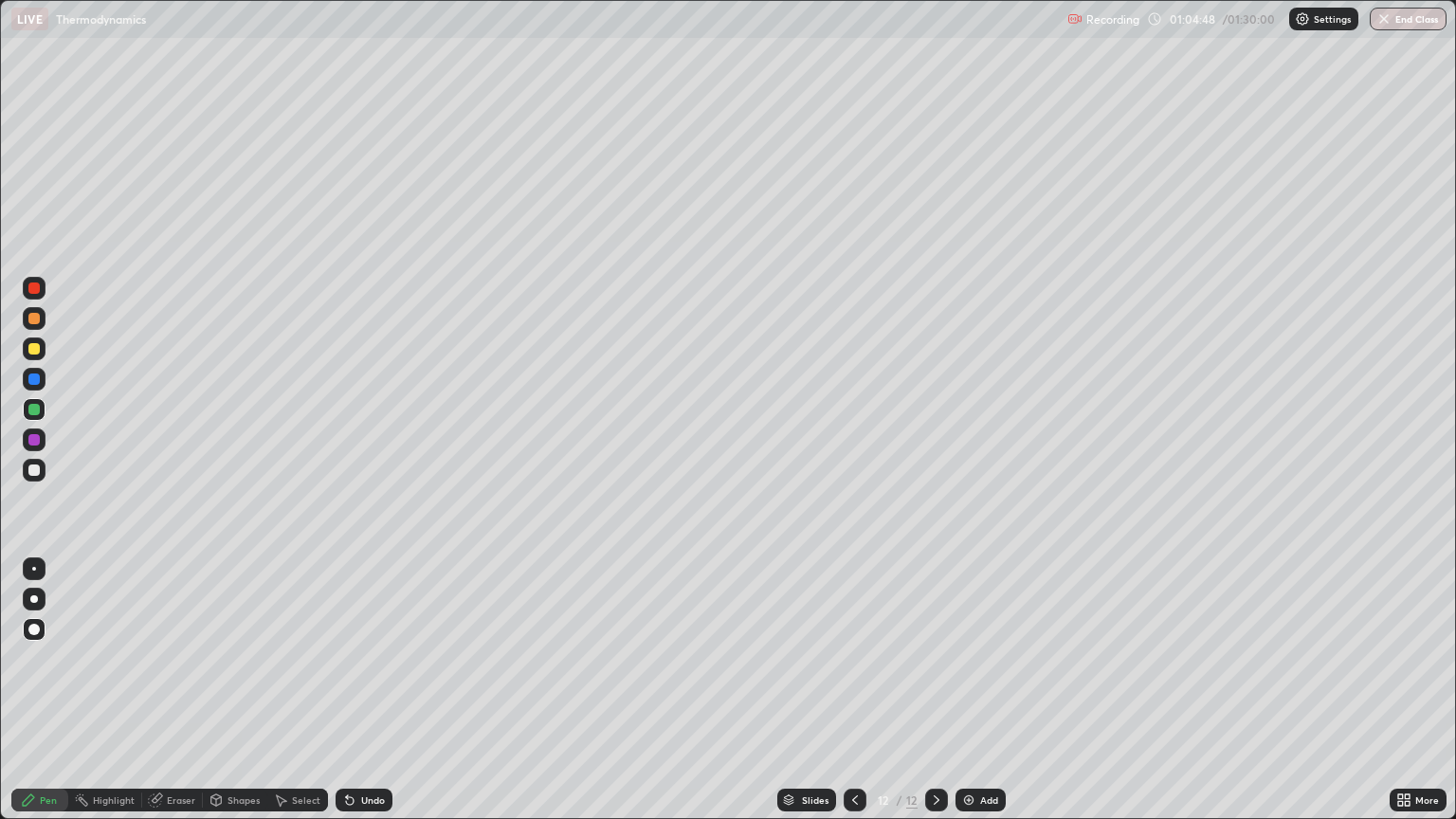 click on "Undo" at bounding box center (364, 800) 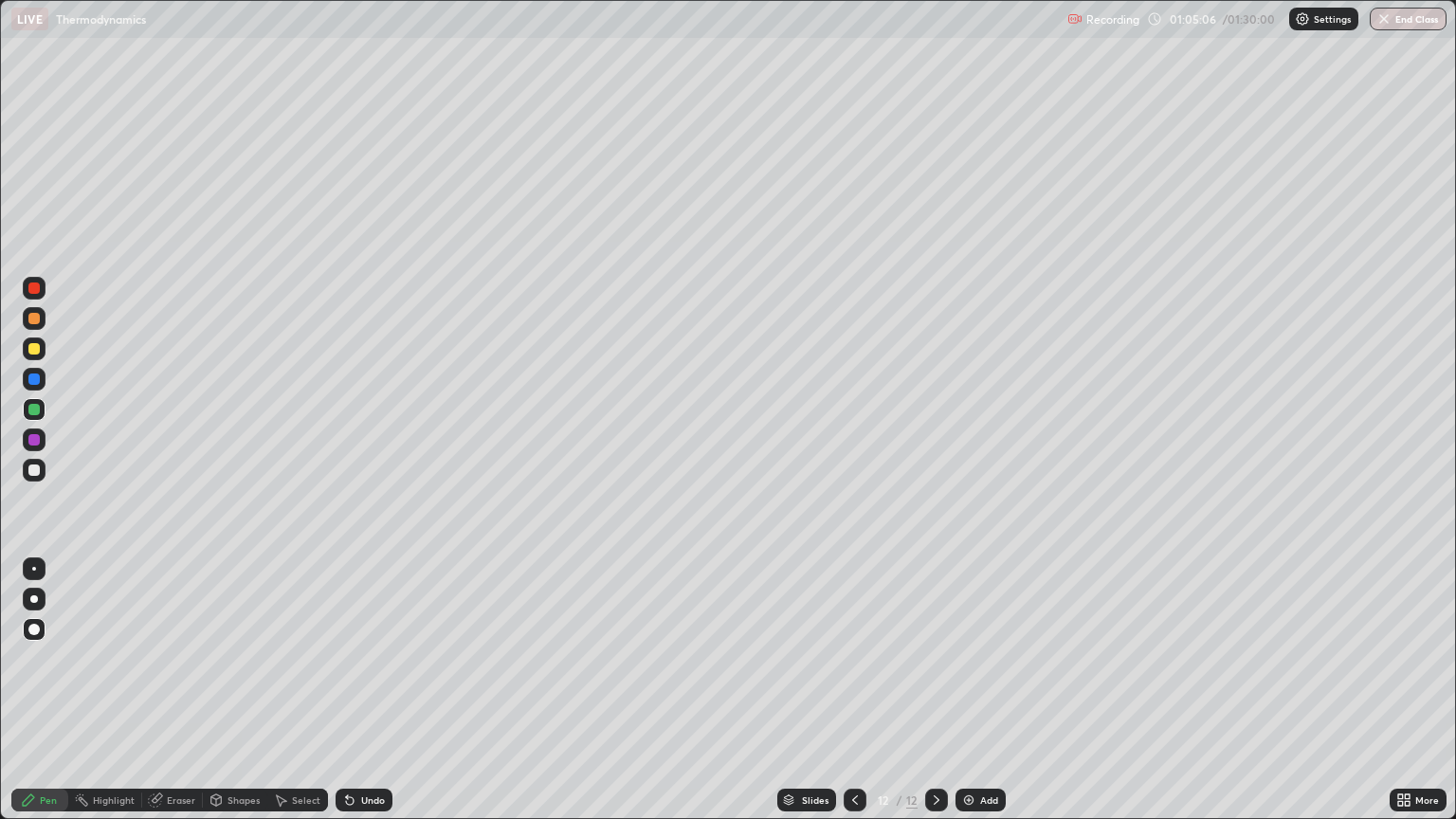 click on "Undo" at bounding box center [373, 800] 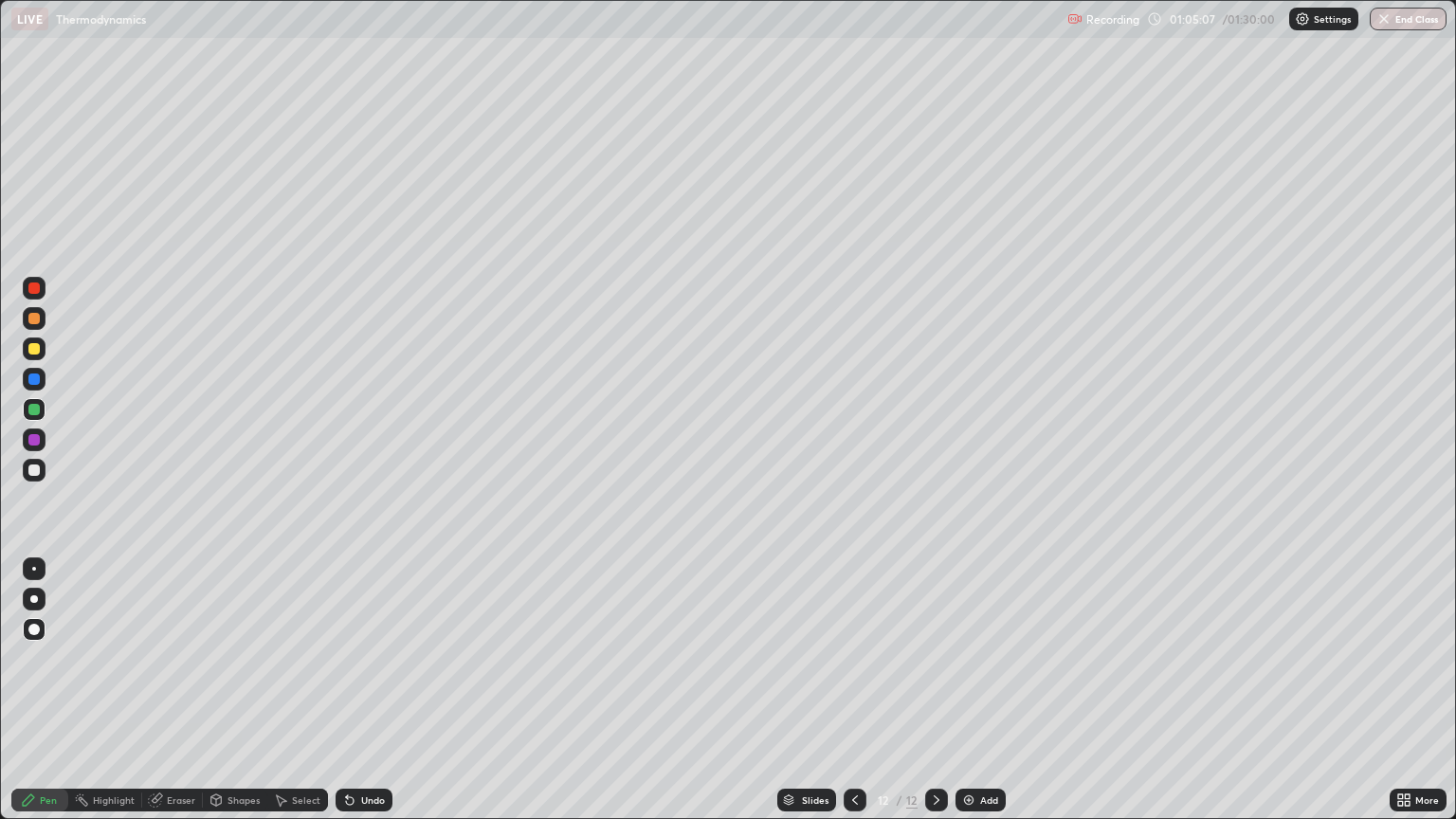 click on "Undo" at bounding box center (373, 800) 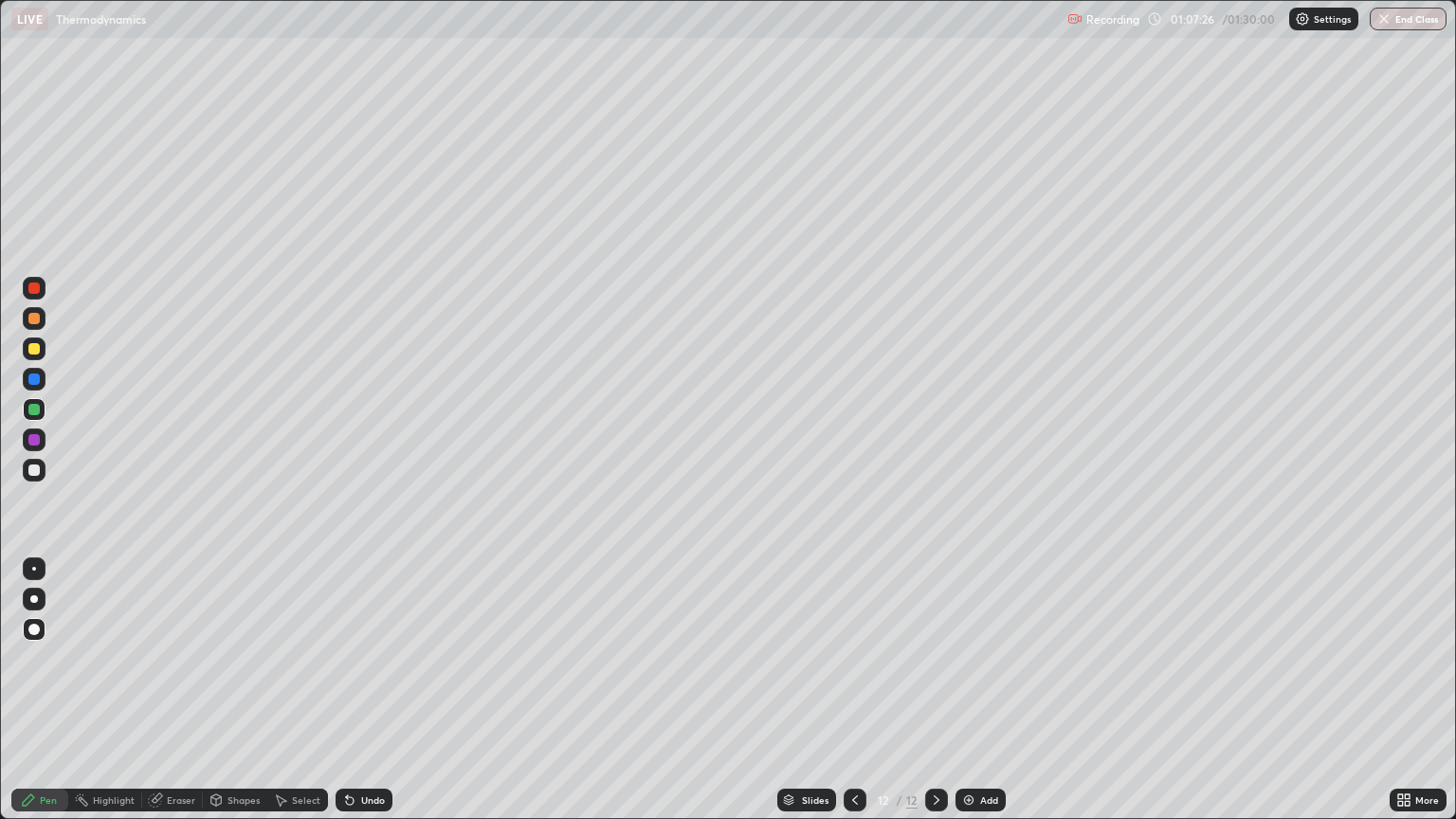 click on "Add" at bounding box center [989, 800] 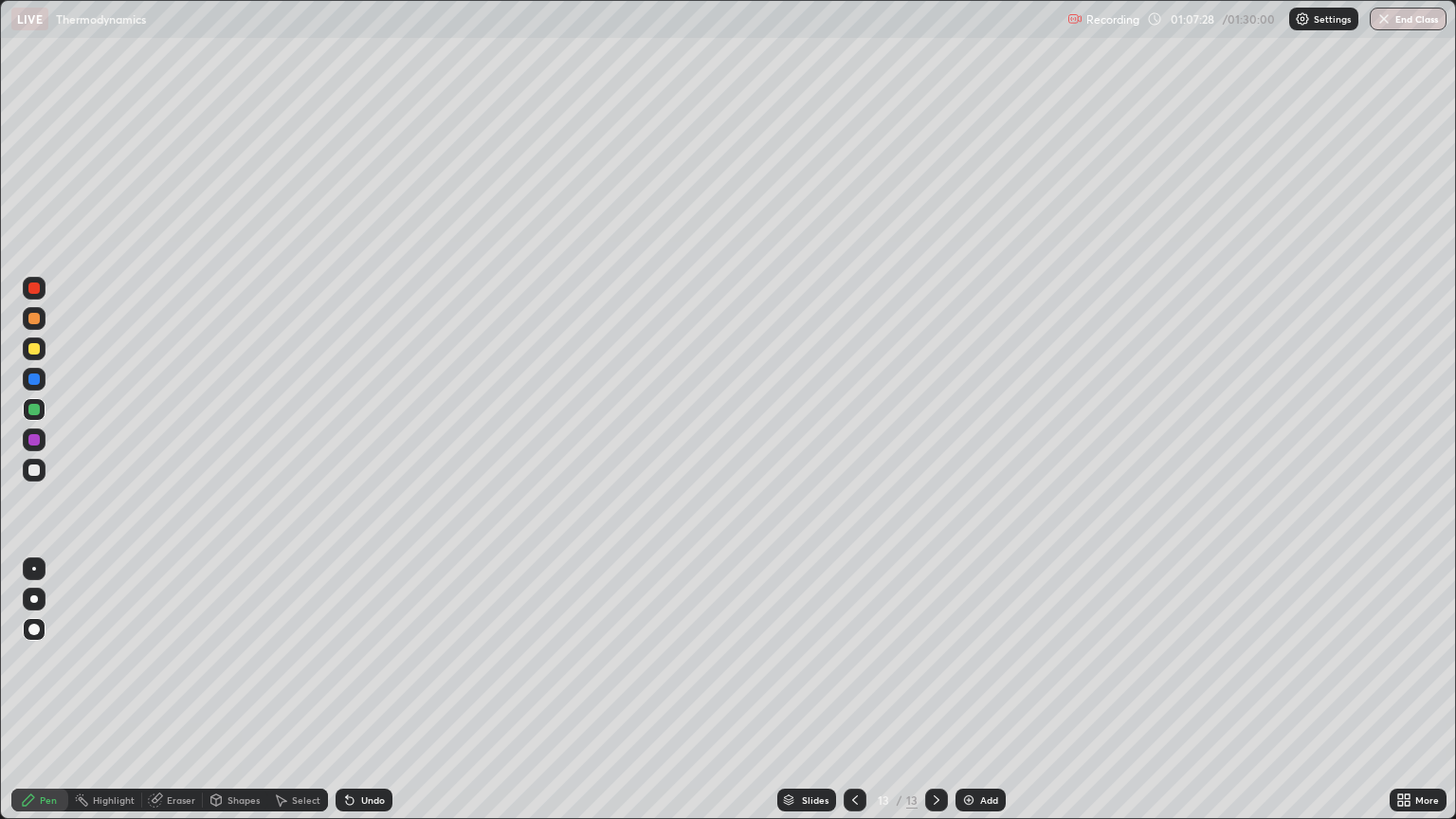 click on "Shapes" at bounding box center (235, 800) 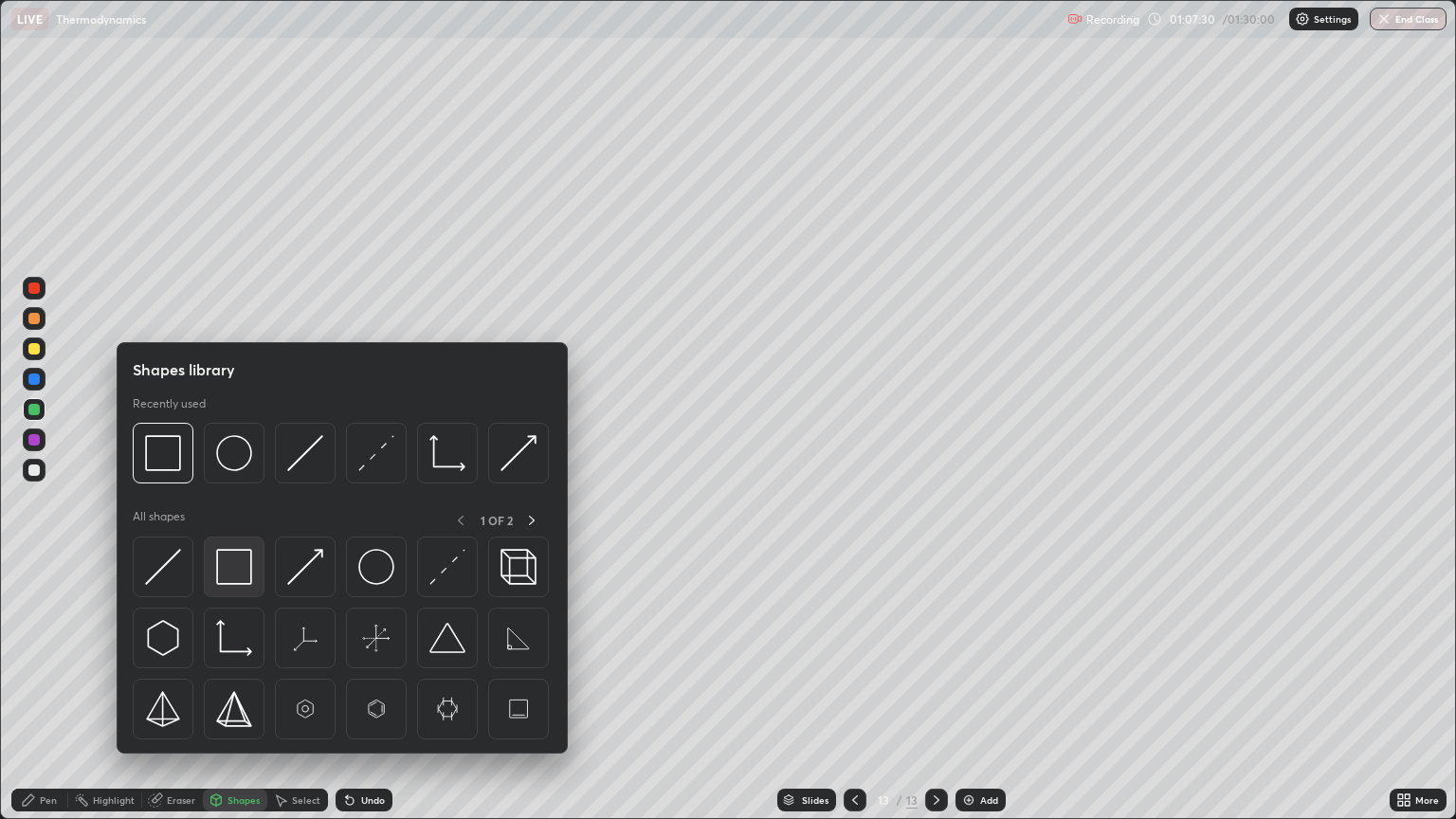 click at bounding box center (234, 567) 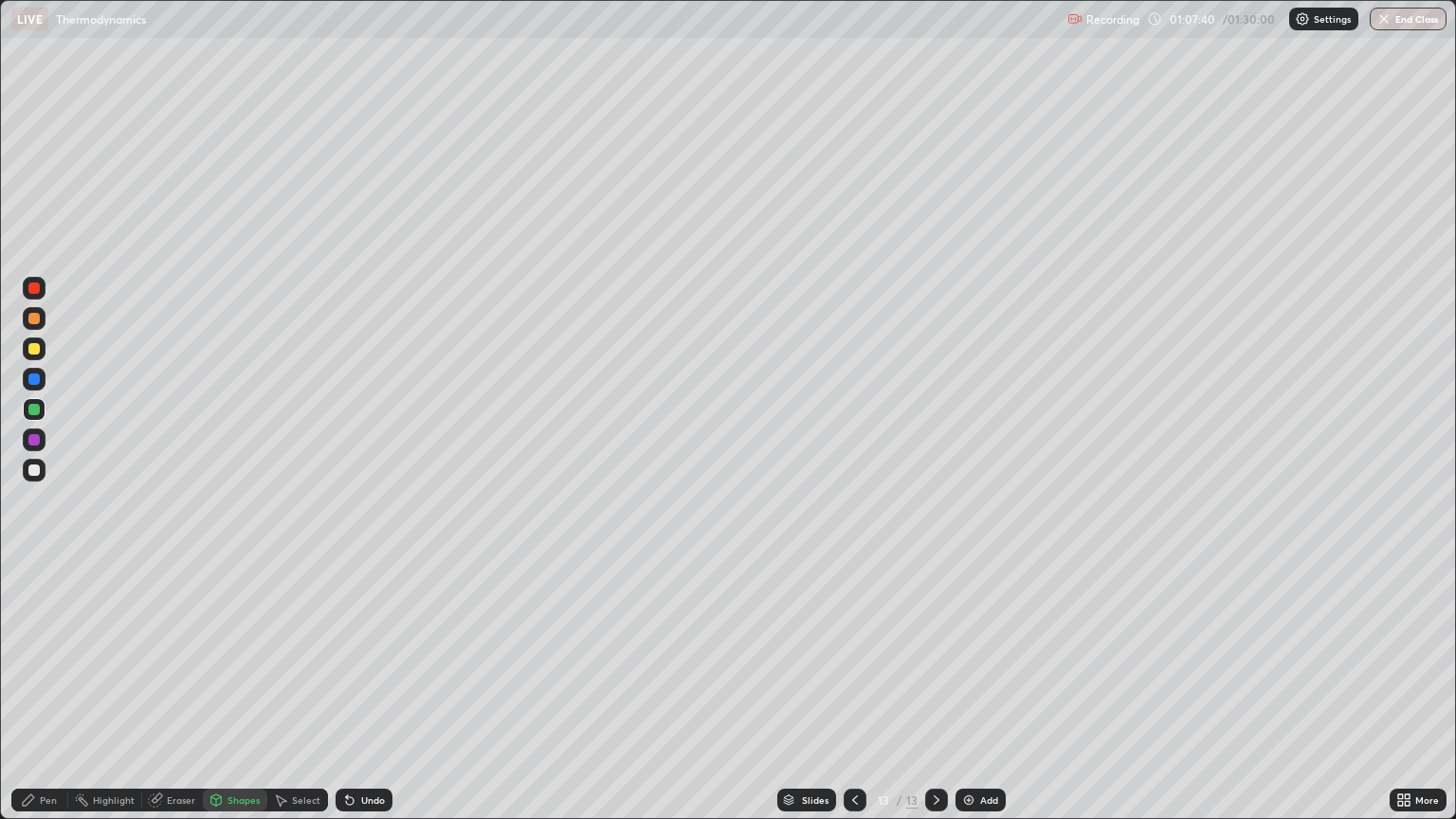 click on "Pen" at bounding box center [48, 800] 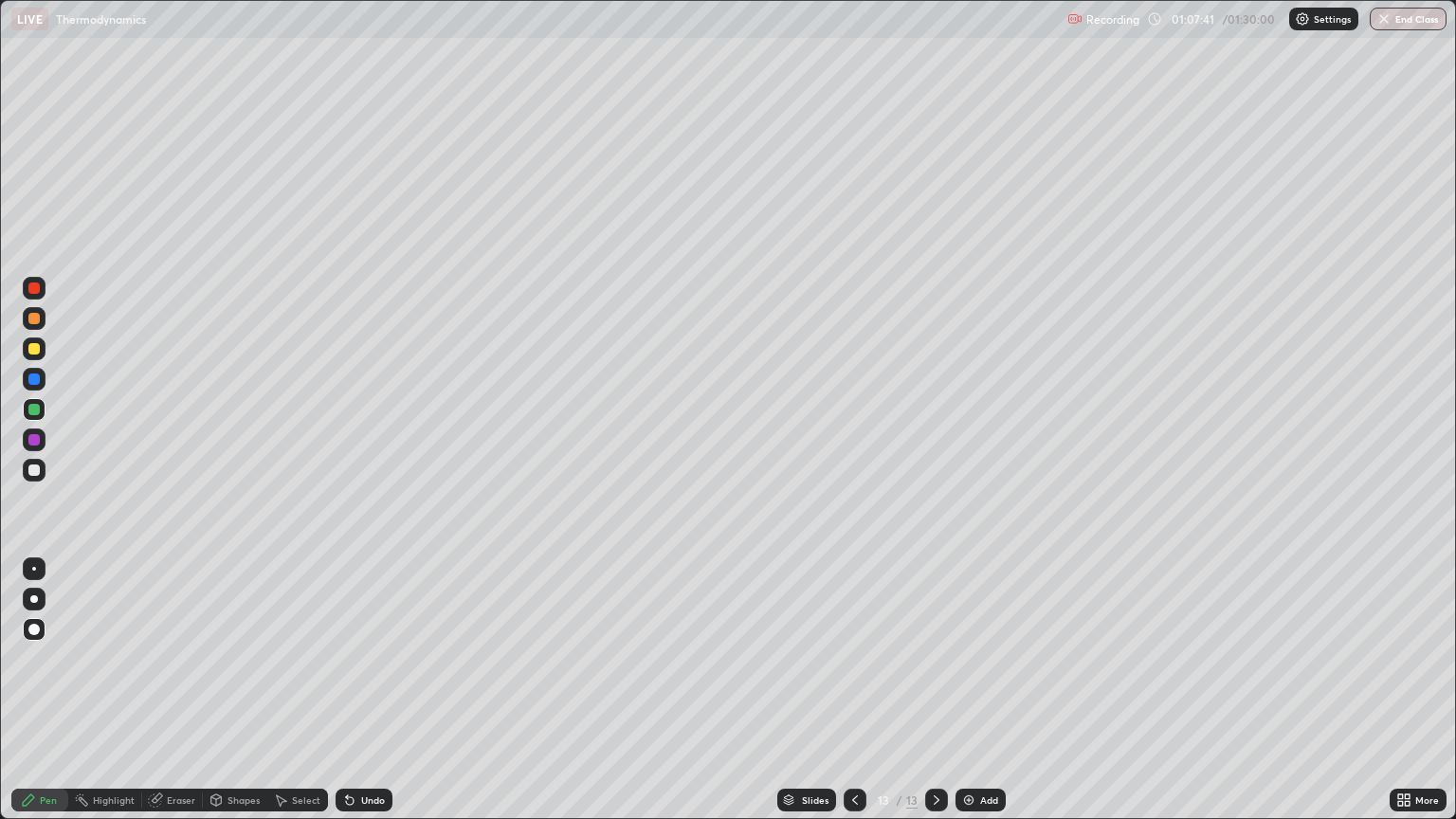 click at bounding box center (34, 470) 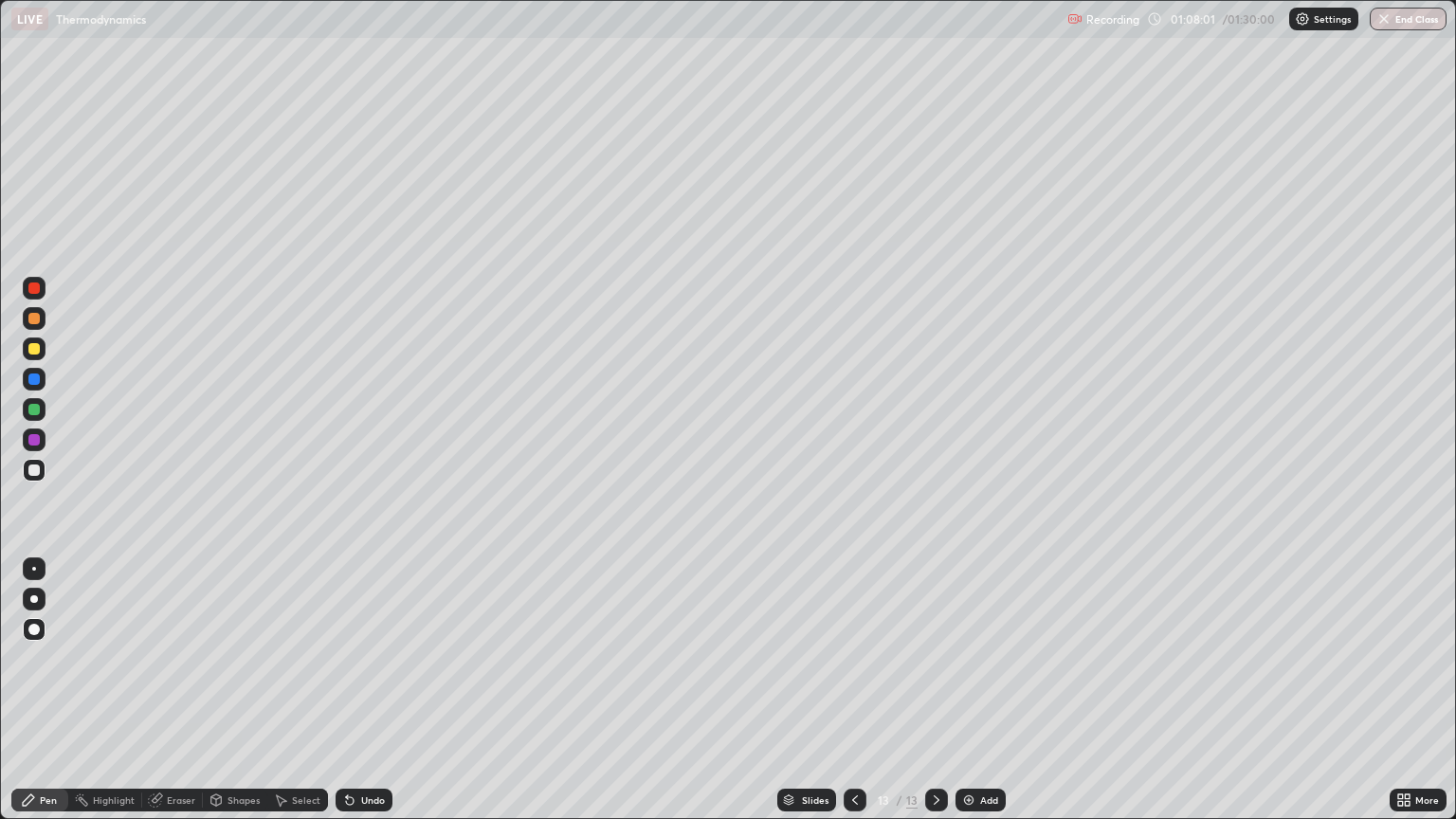 click at bounding box center [34, 349] 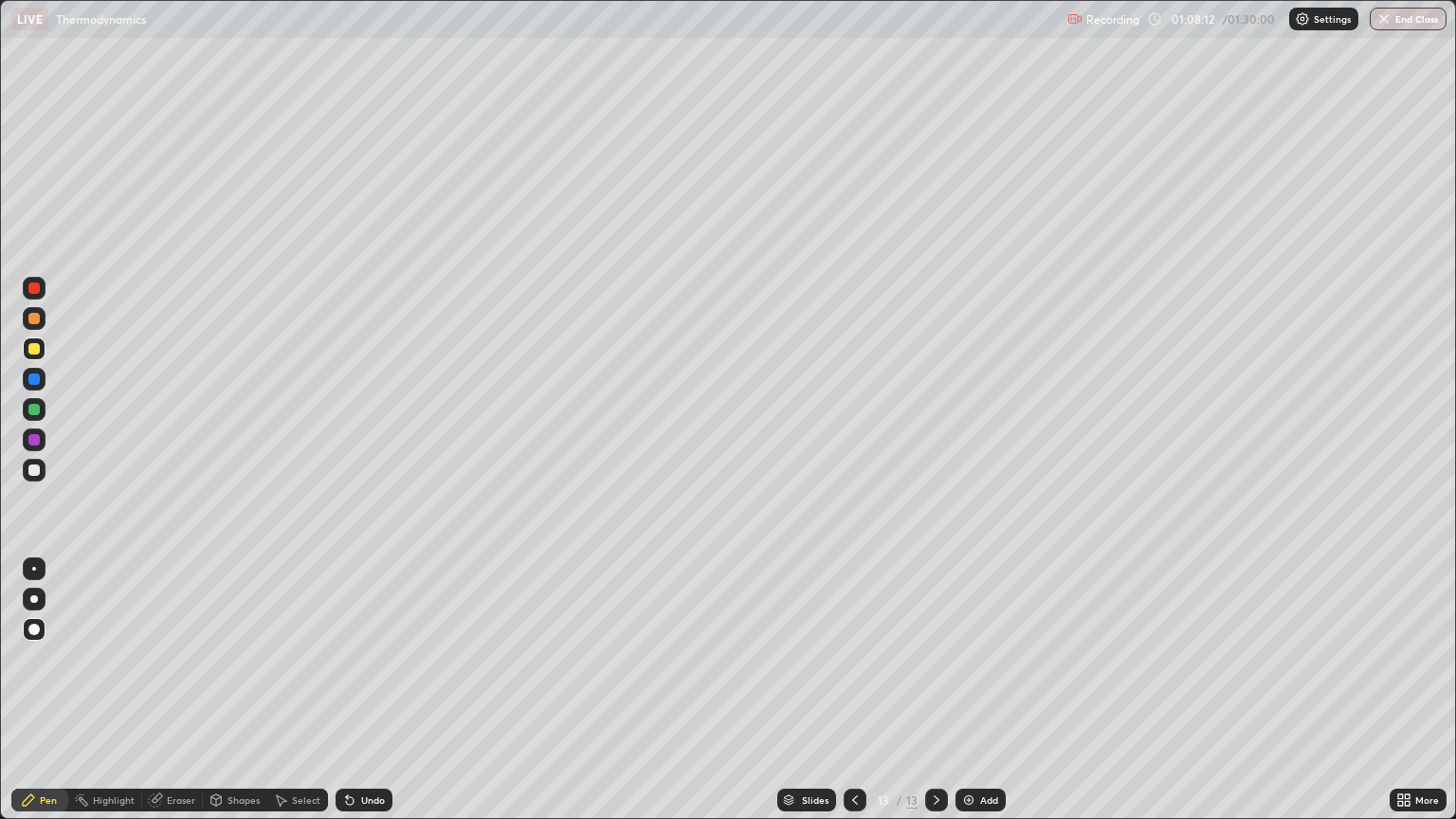click on "Undo" at bounding box center (364, 800) 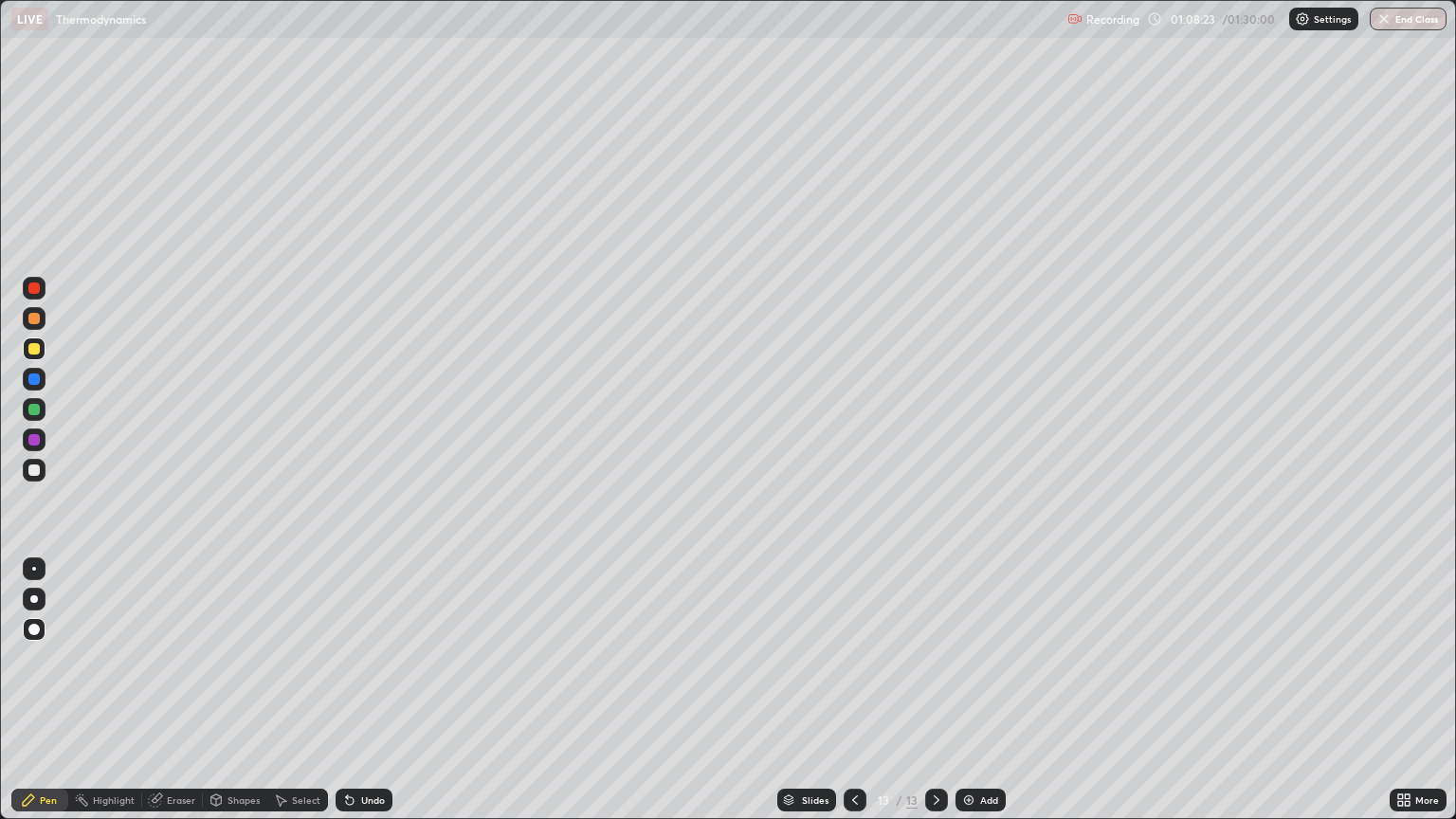 click 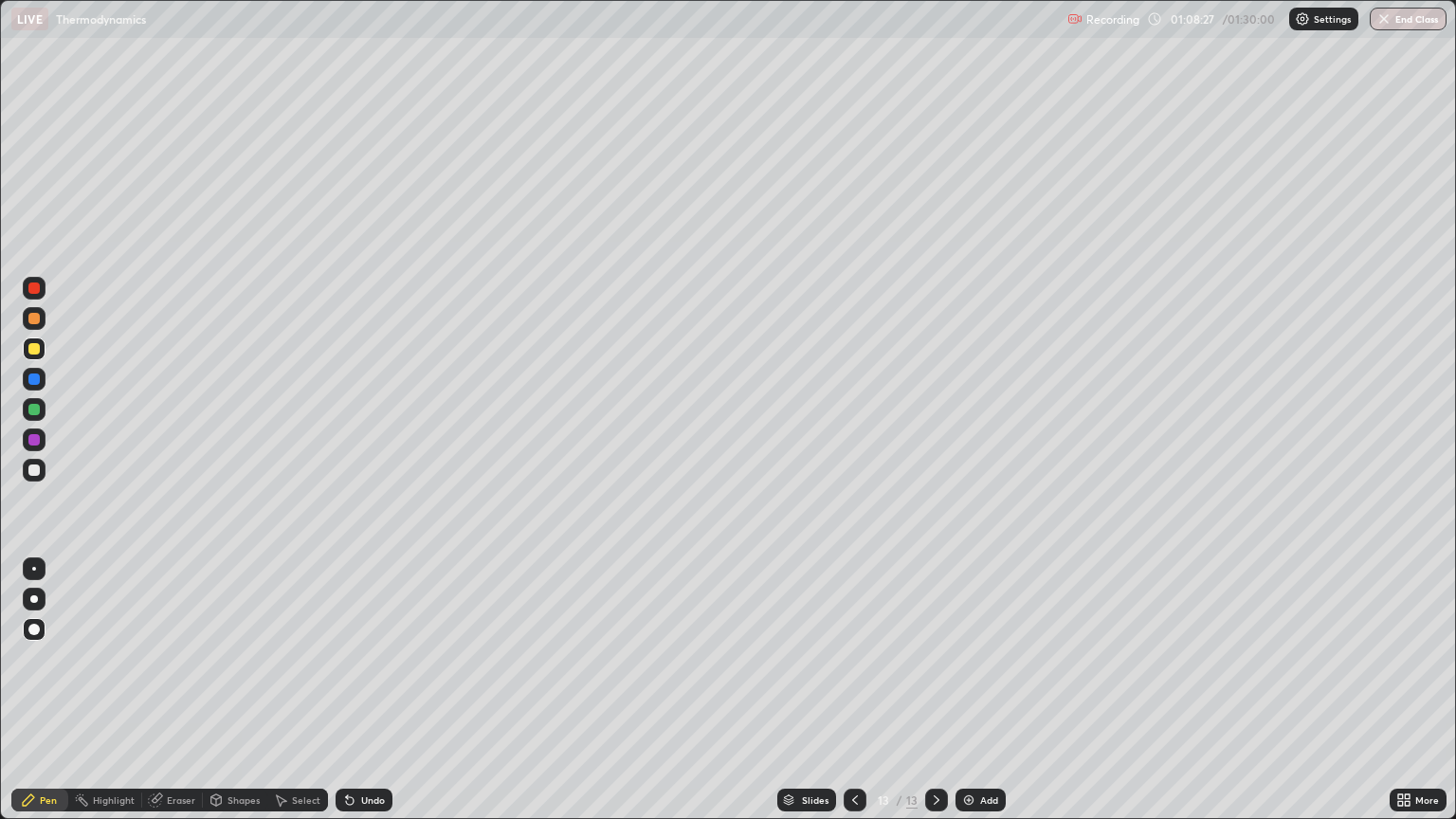 click on "Undo" at bounding box center (364, 800) 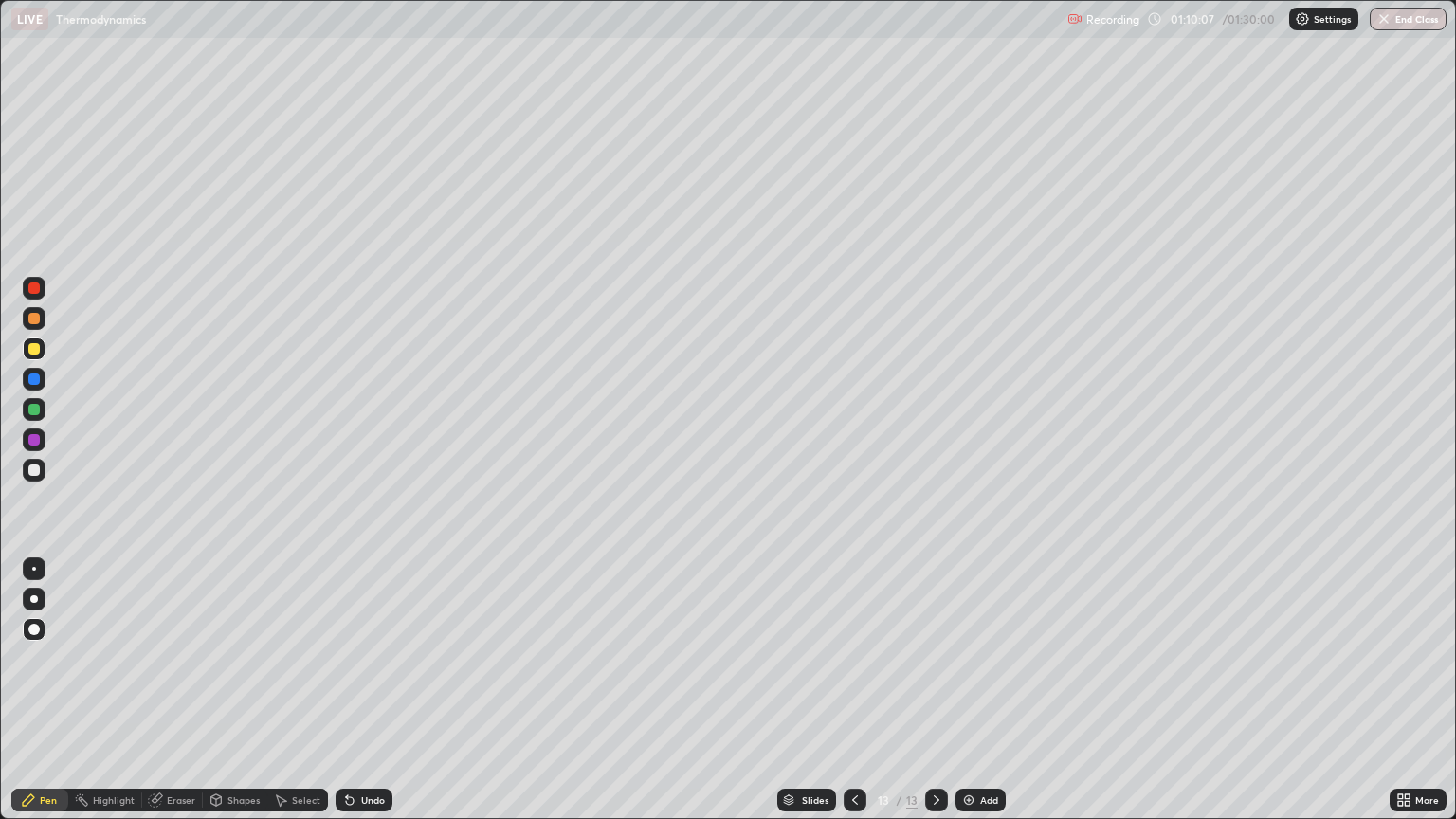 click on "Undo" at bounding box center (364, 800) 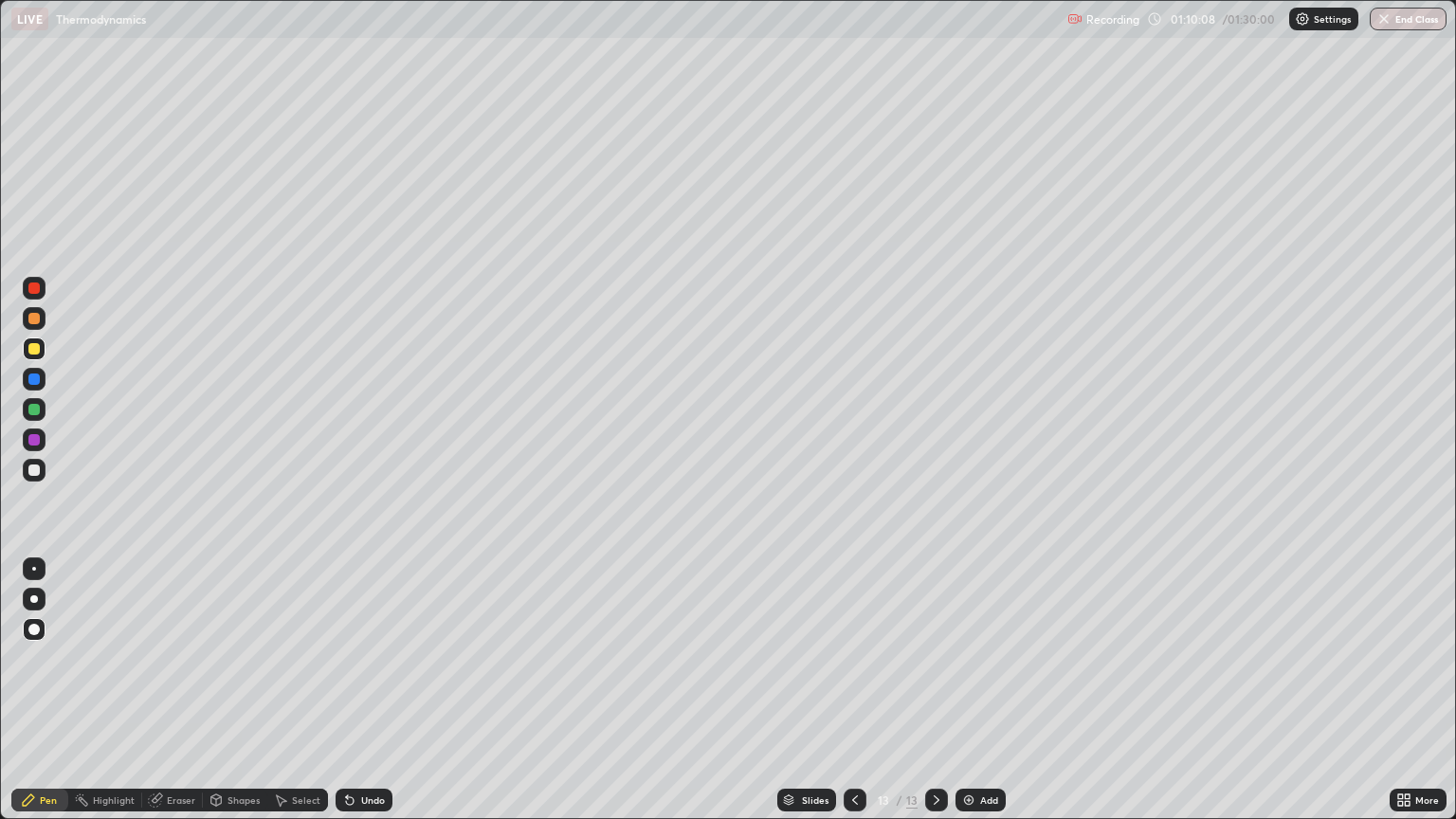 click 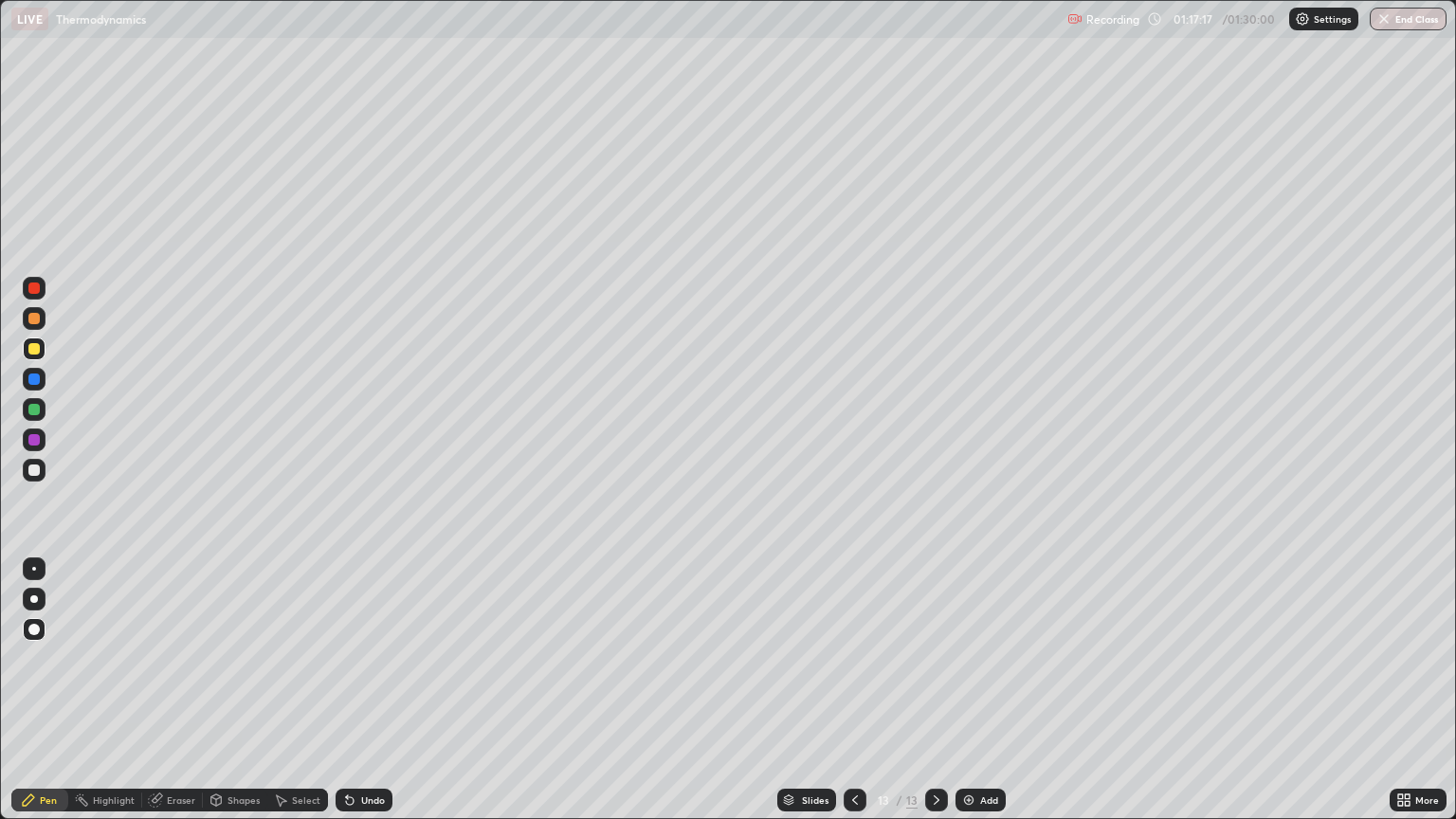 click on "Add" at bounding box center [989, 800] 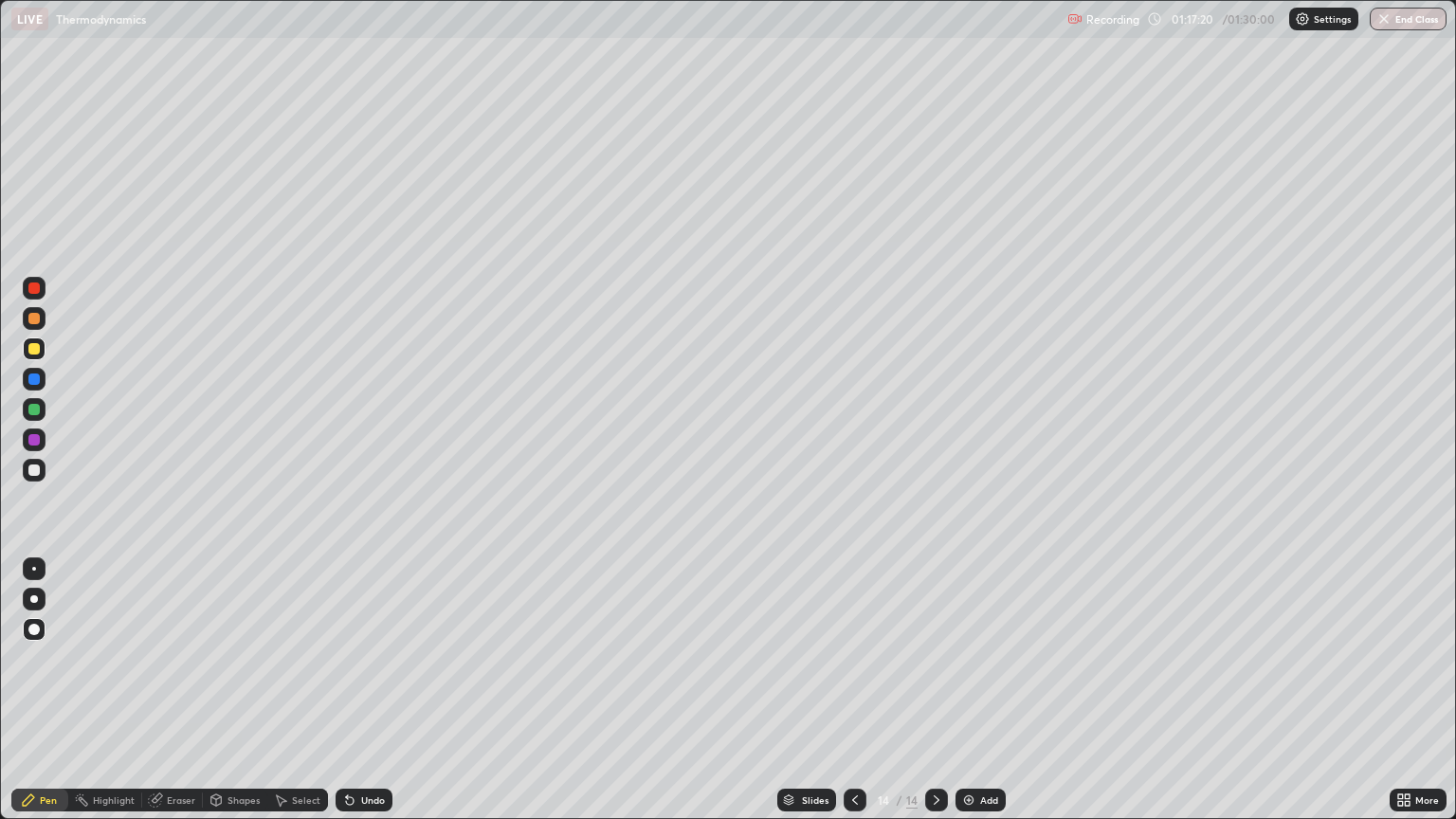 click on "Shapes" at bounding box center [244, 800] 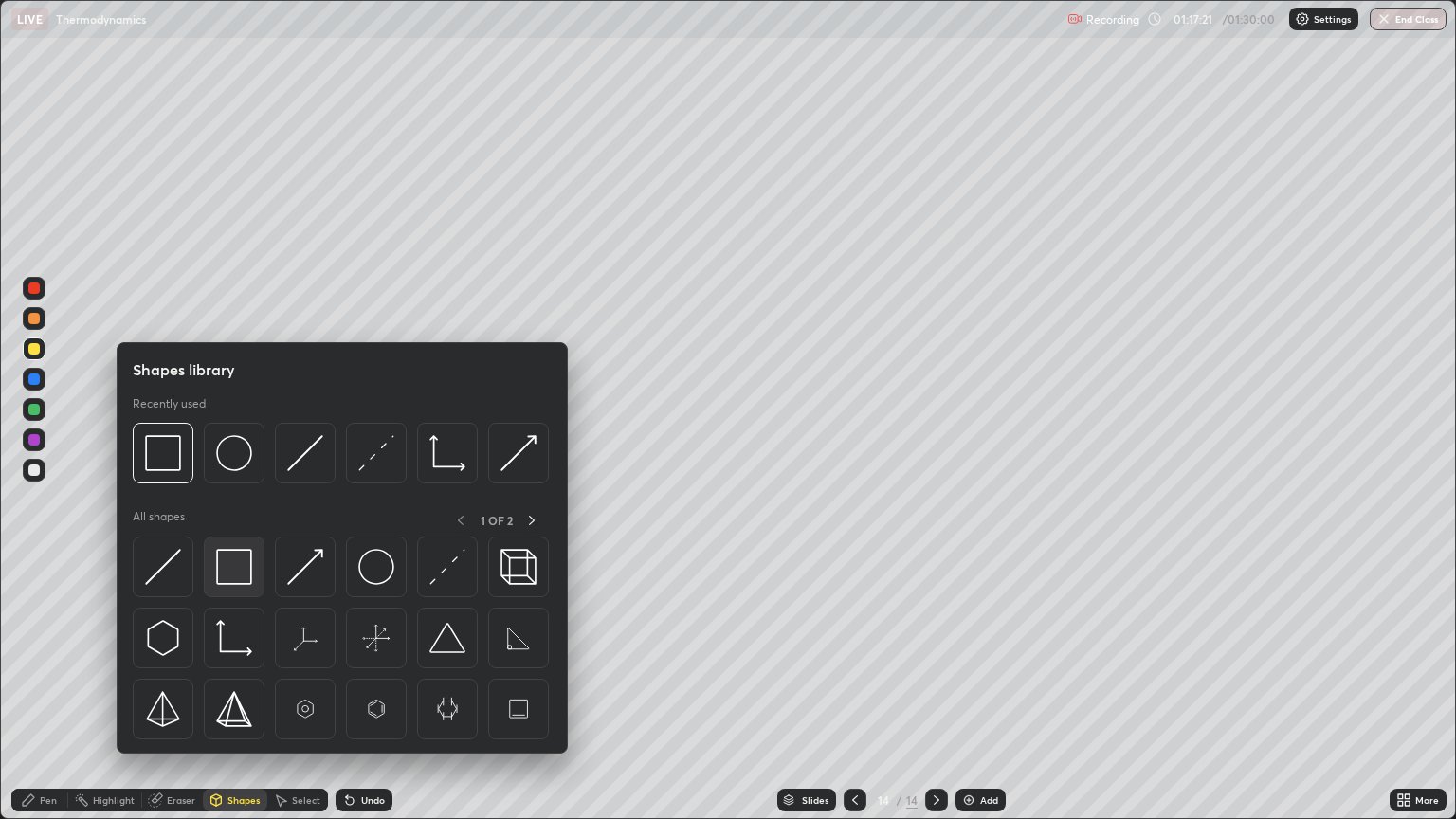 click at bounding box center (234, 567) 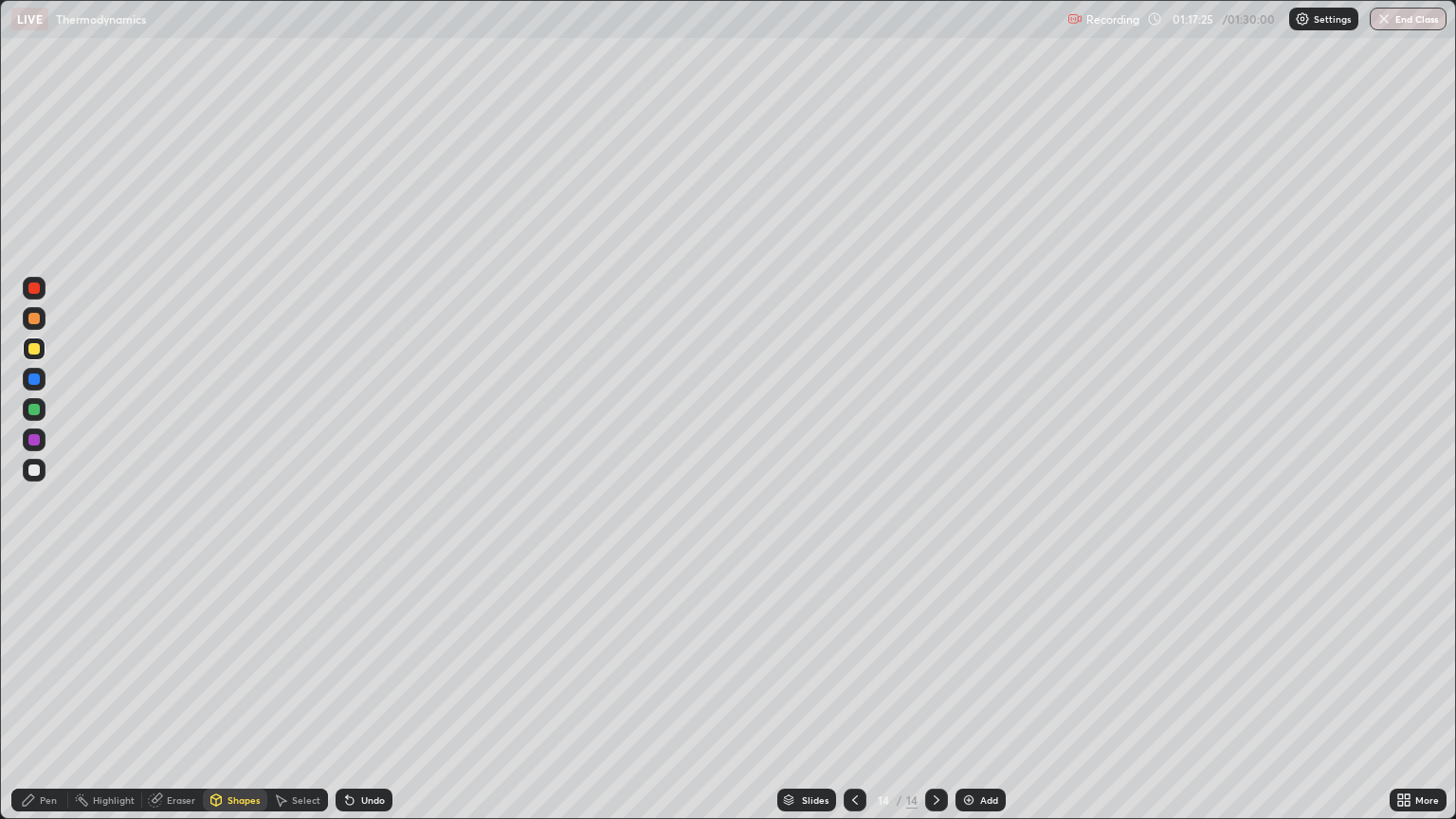 click on "Pen" at bounding box center (48, 800) 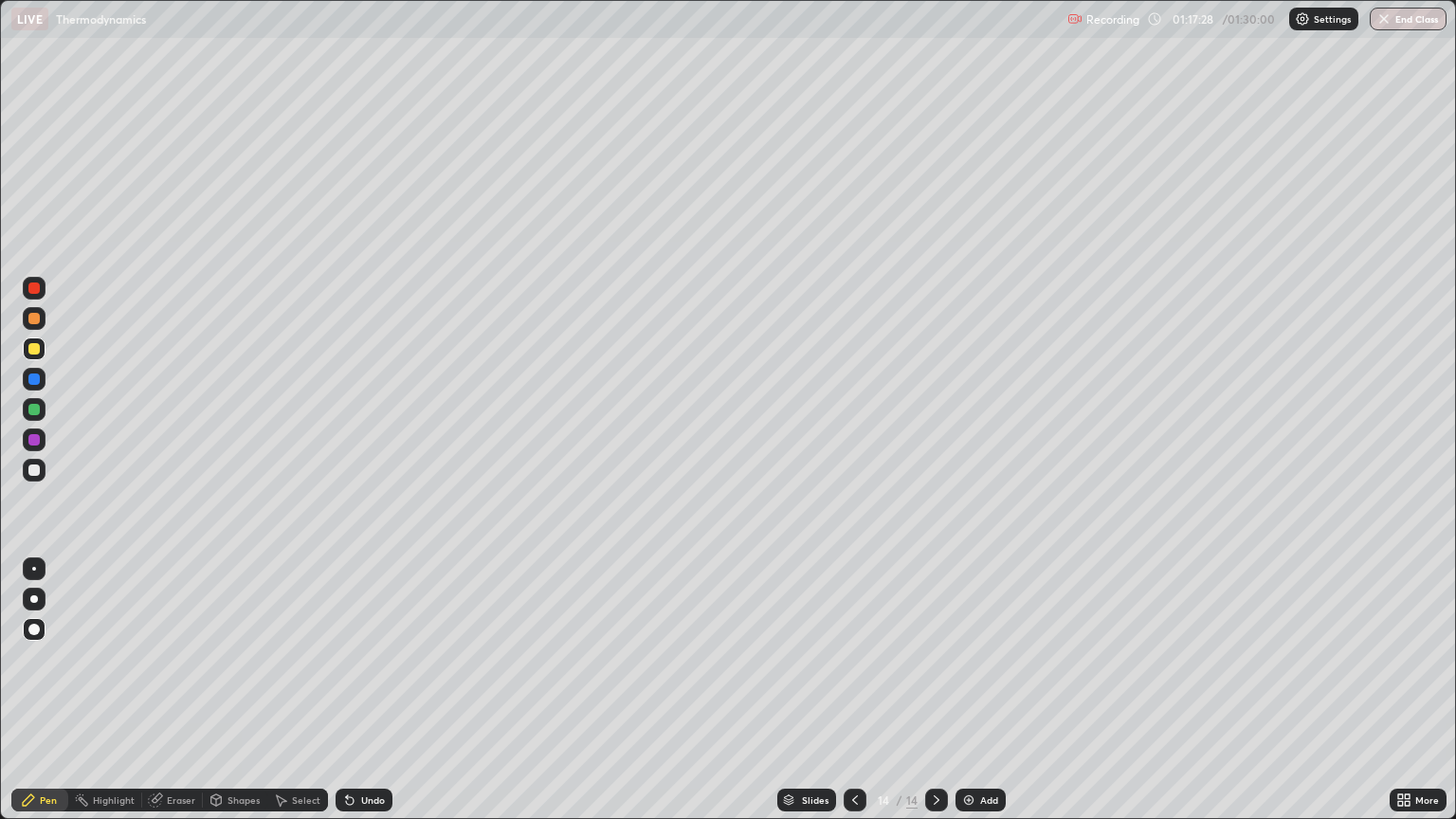 click 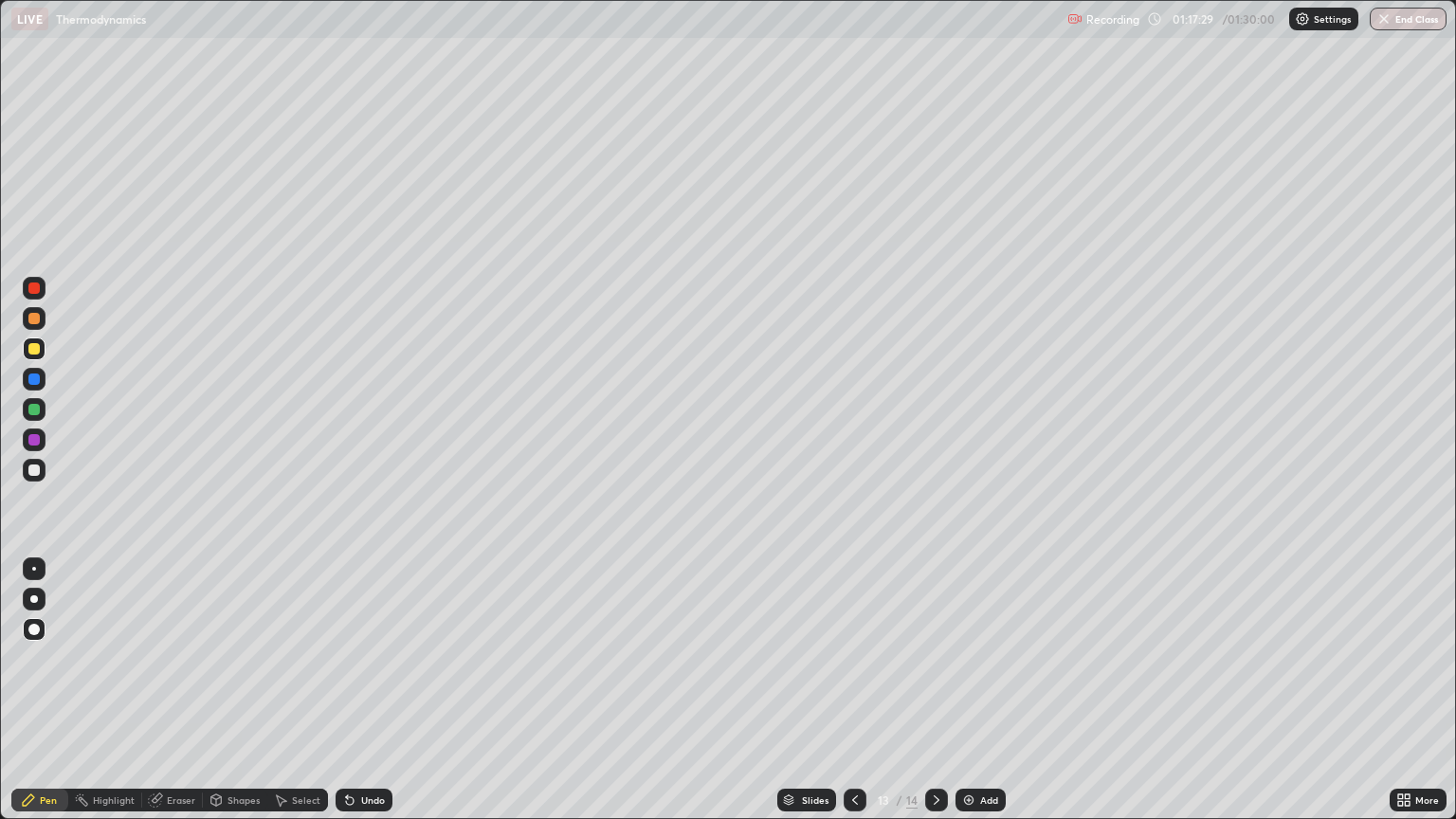 click 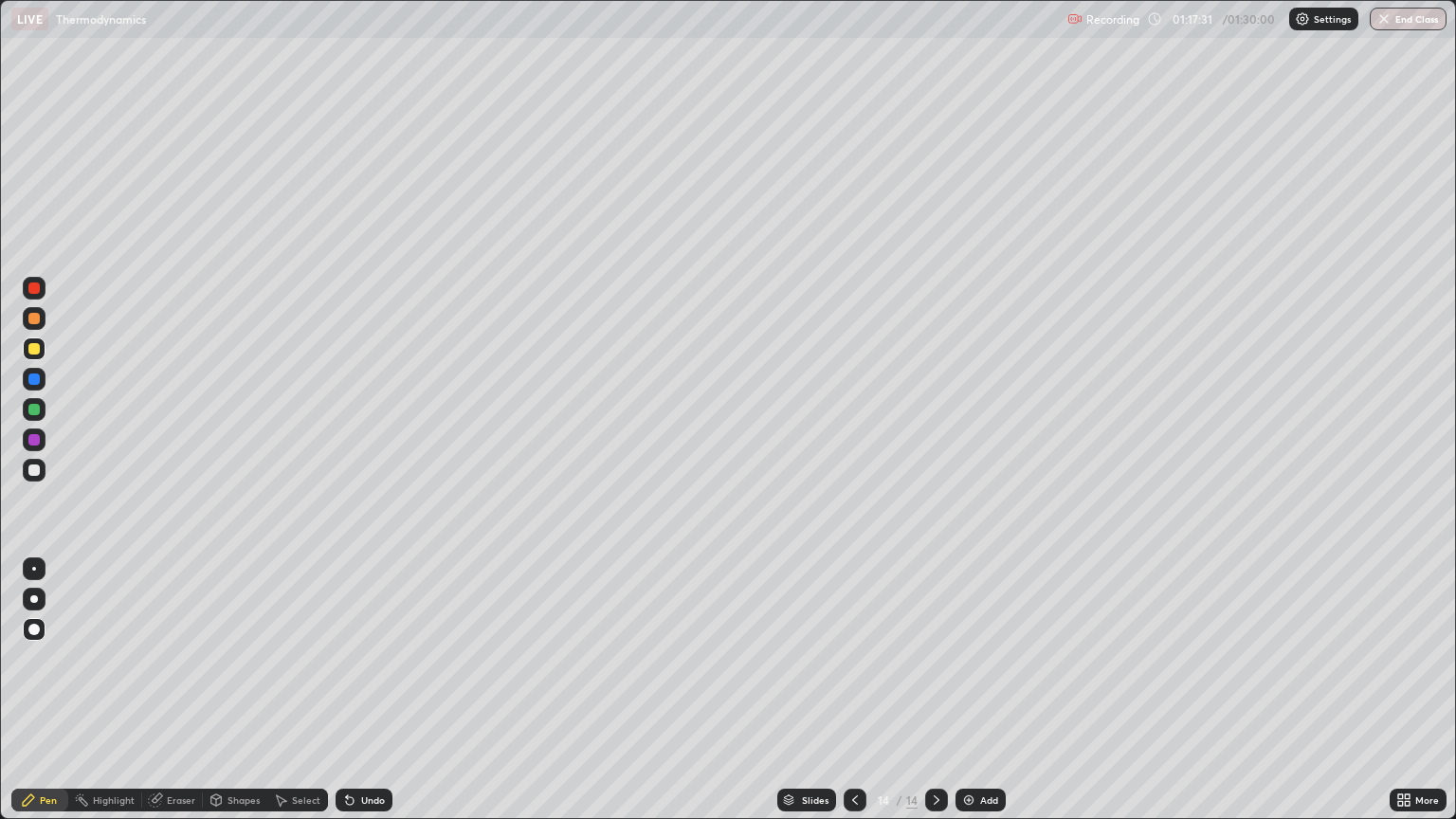 click at bounding box center [34, 349] 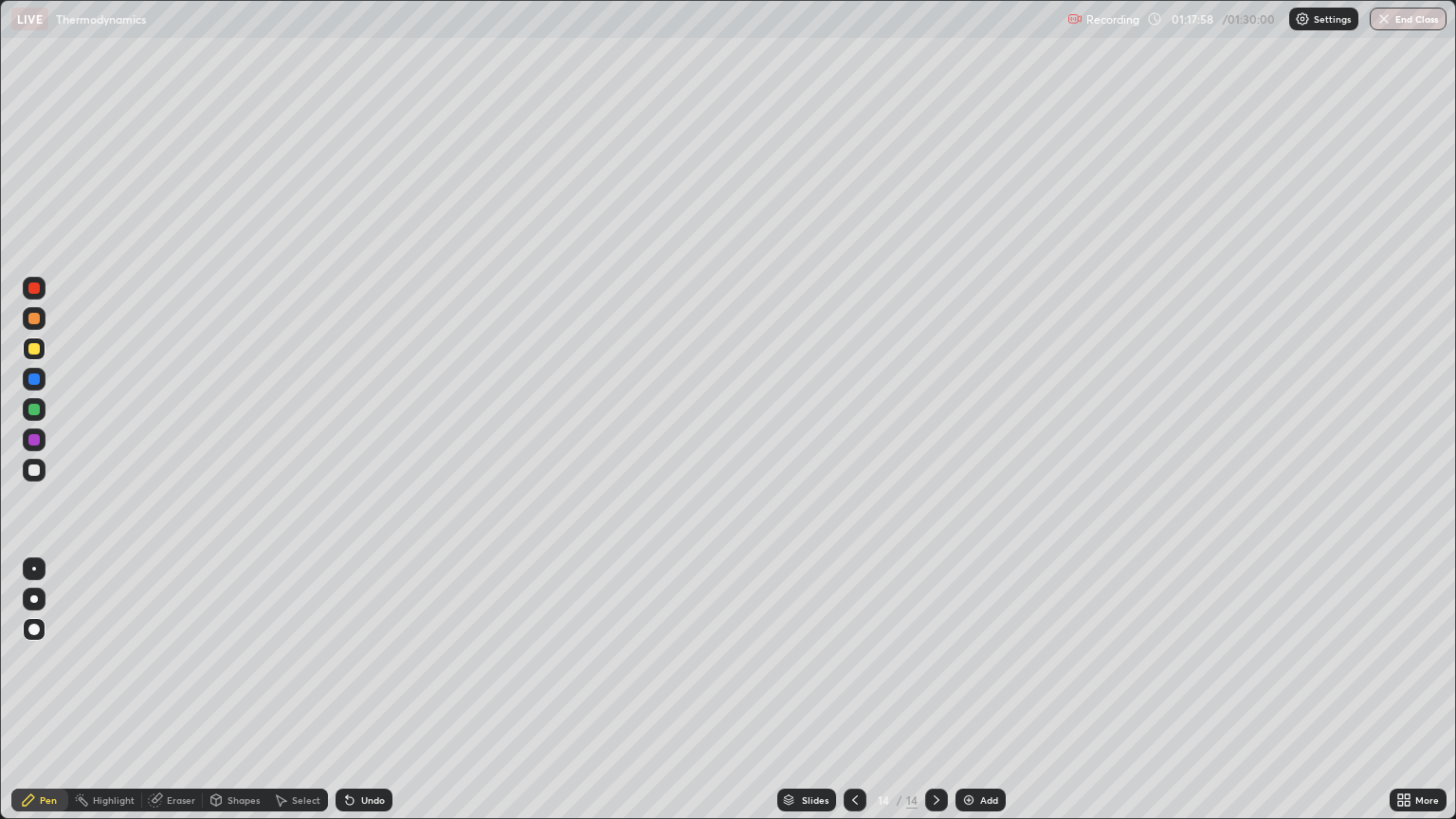 click on "Undo" at bounding box center [373, 800] 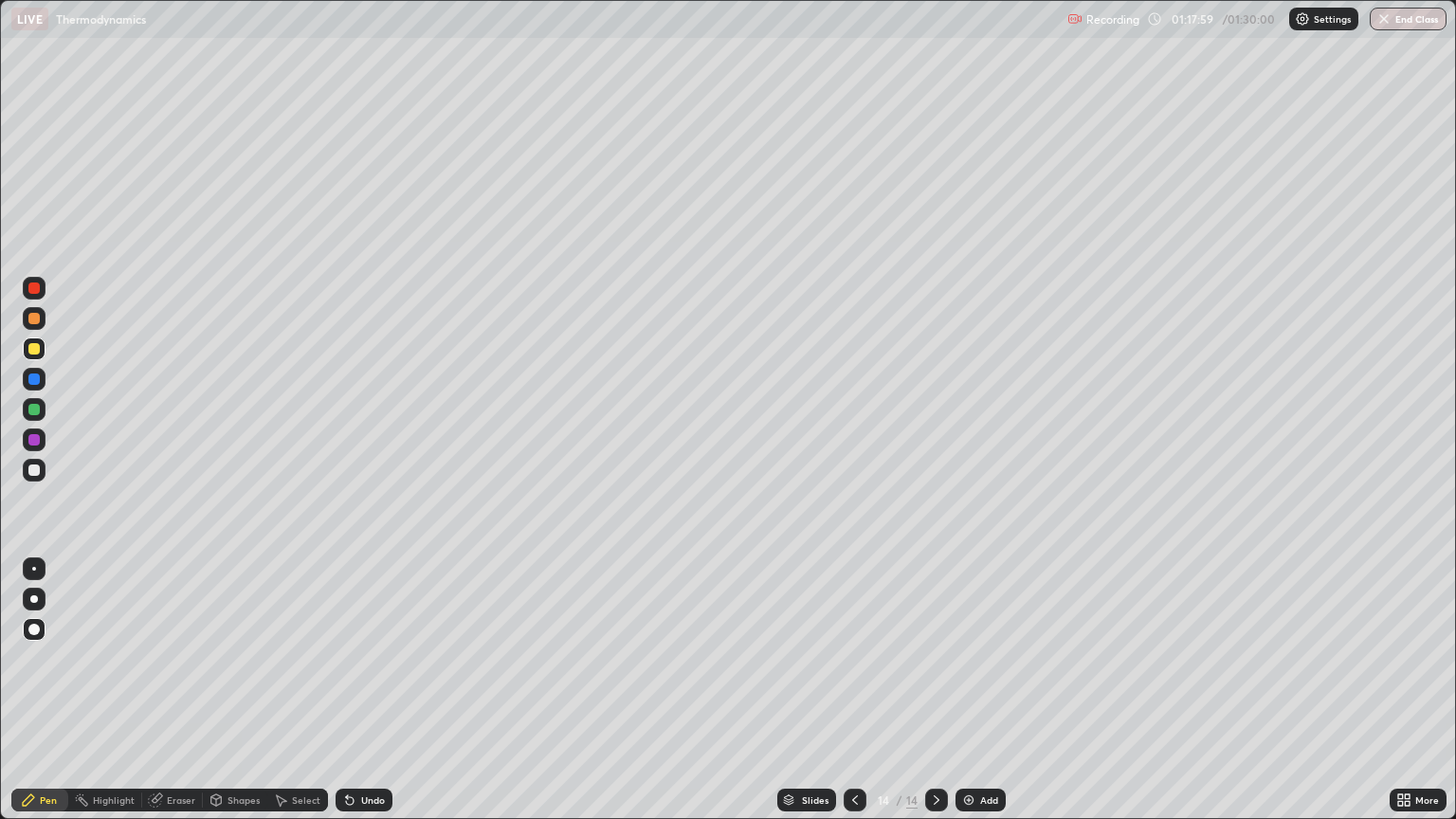 click on "Undo" at bounding box center [373, 800] 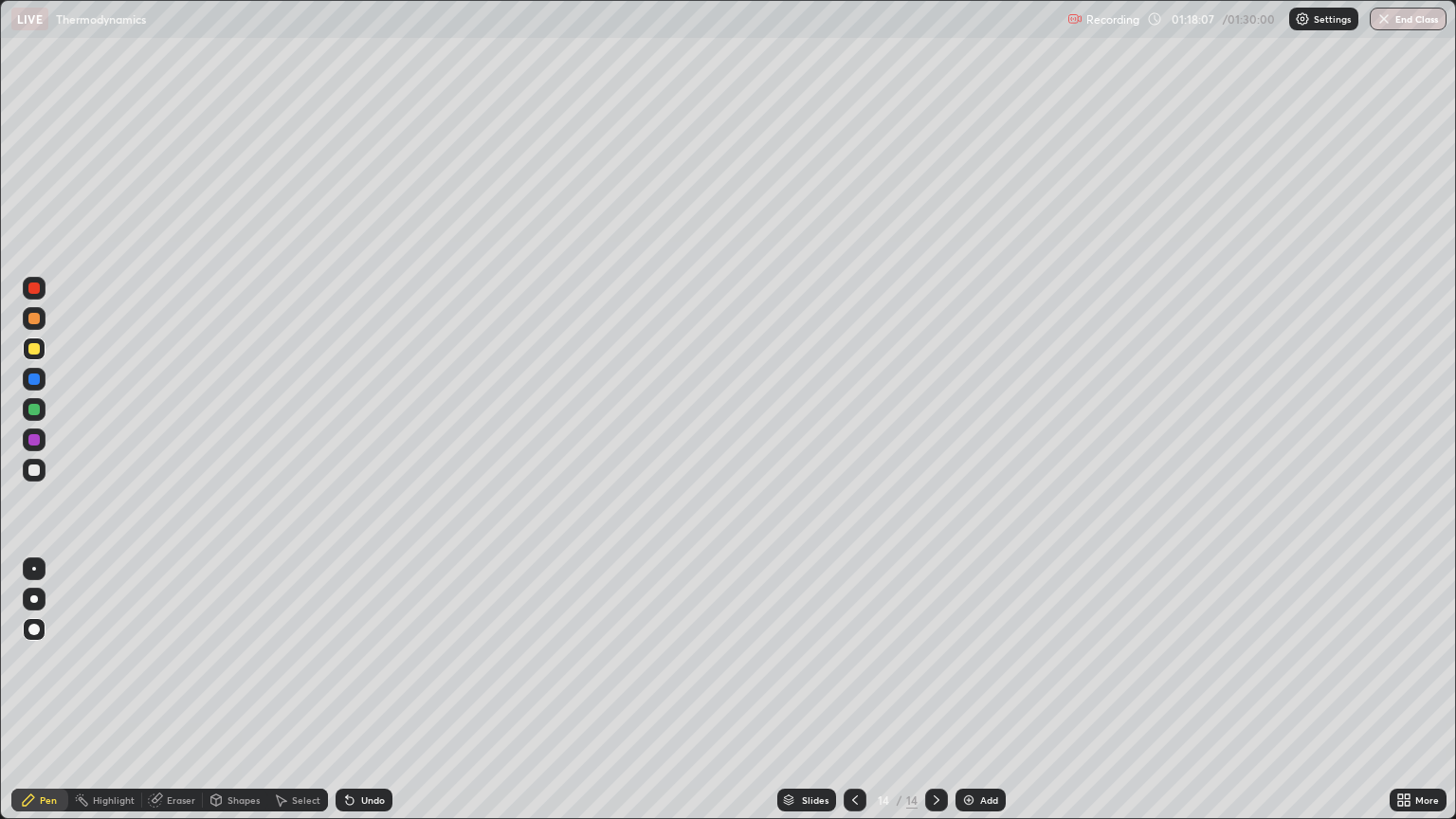 click on "Undo" at bounding box center (364, 800) 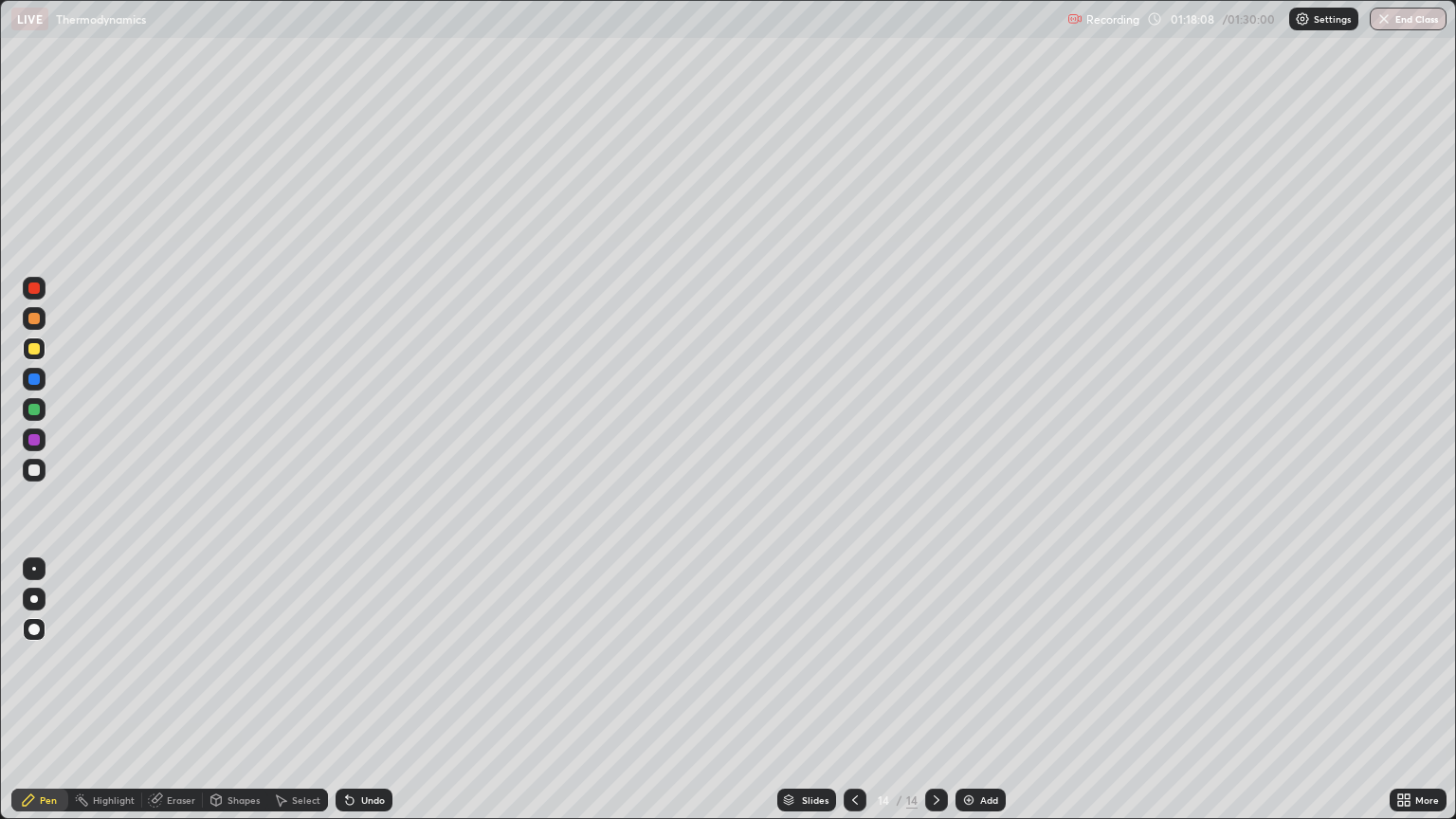 click on "Undo" at bounding box center (364, 800) 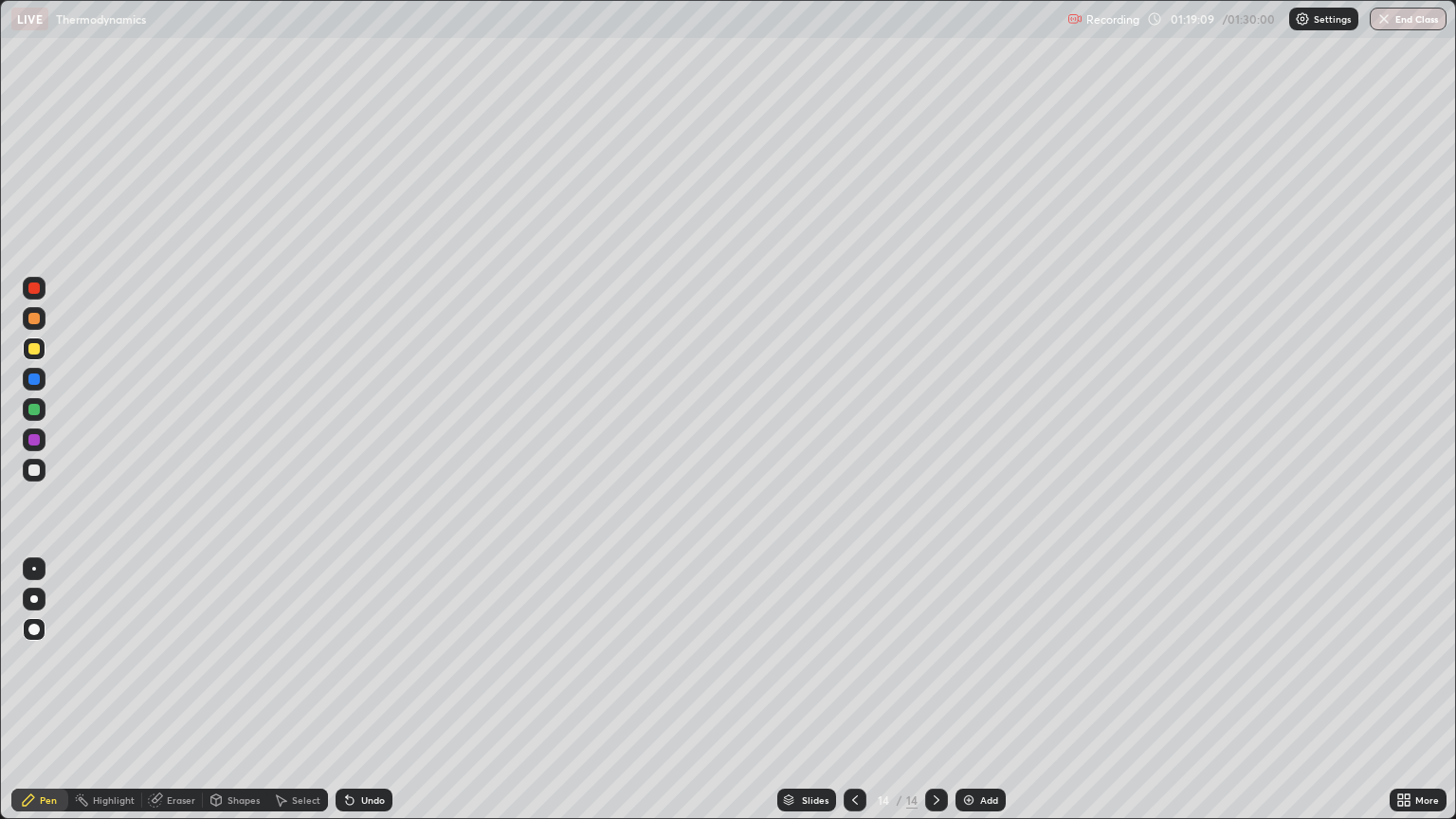 click on "Undo" at bounding box center [373, 800] 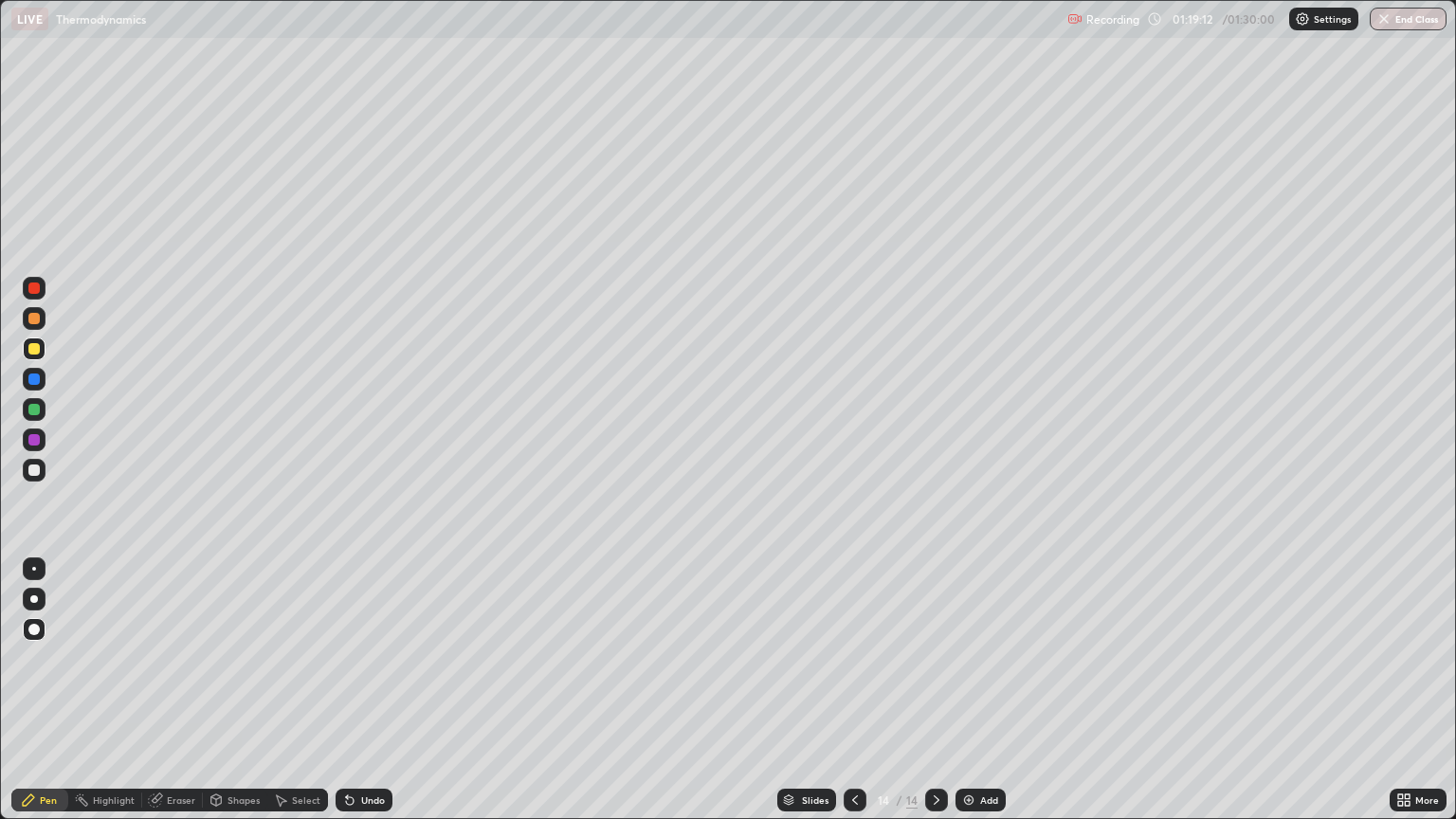 click on "Undo" at bounding box center (364, 800) 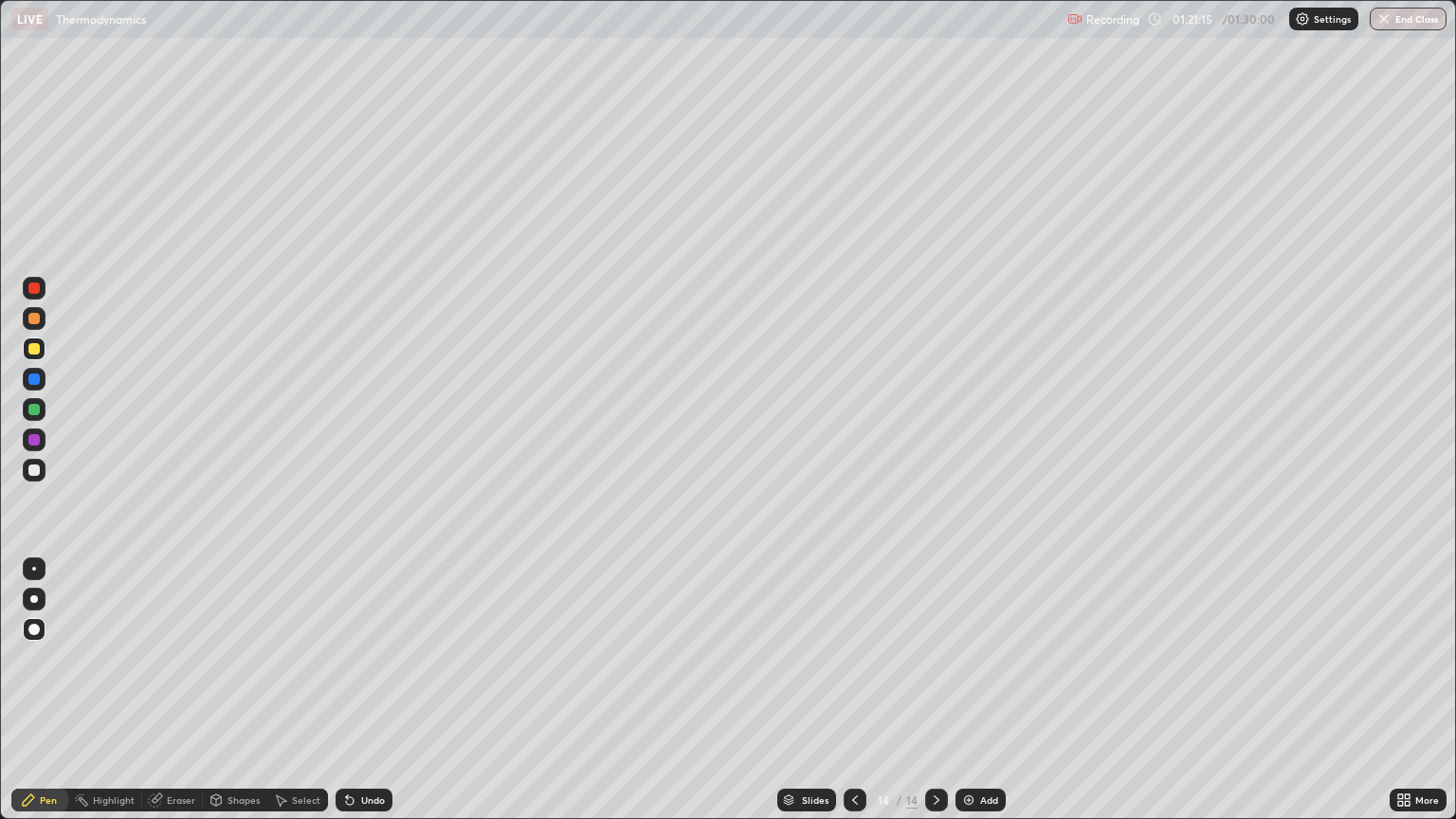 click at bounding box center [34, 470] 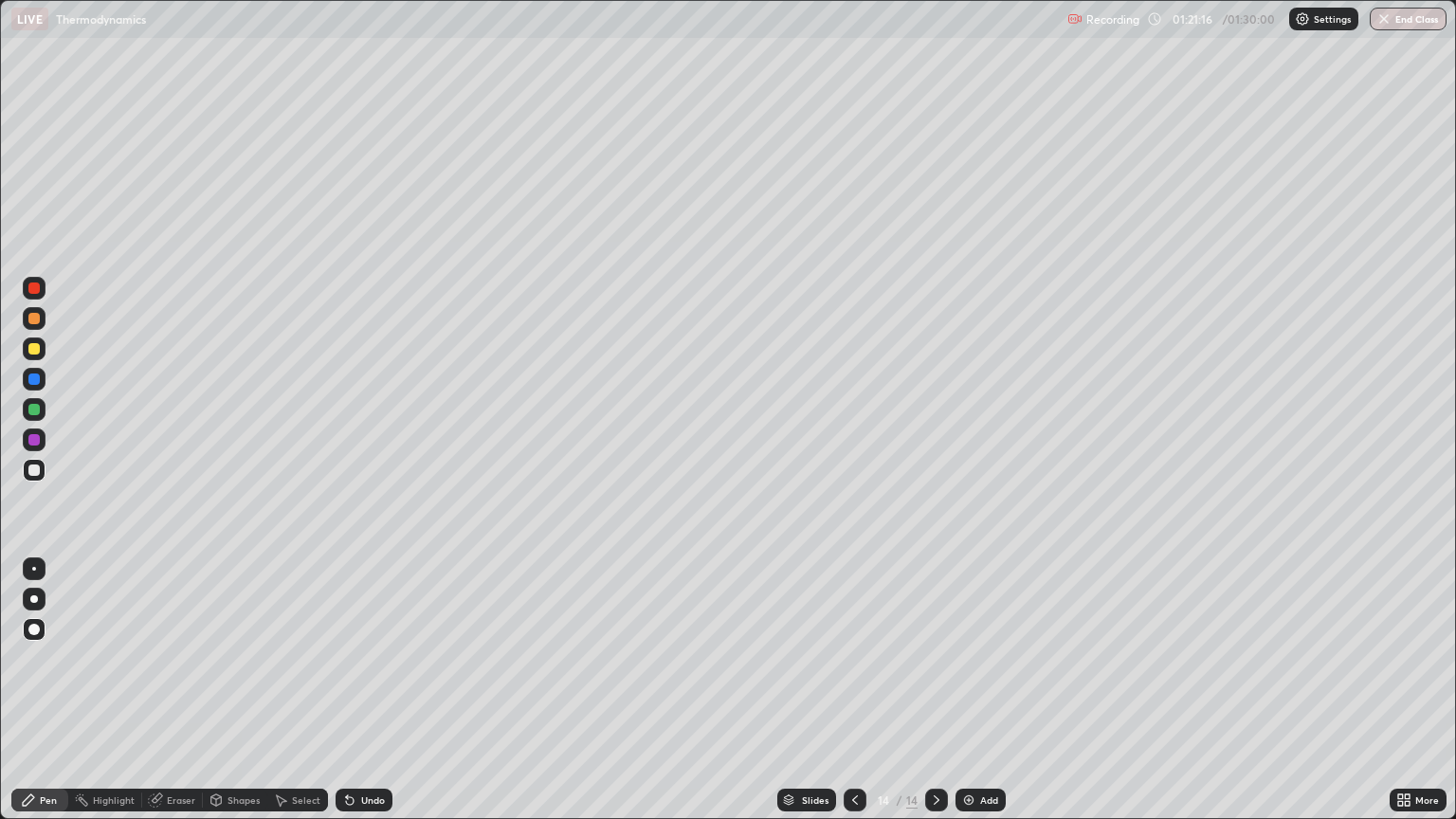 click at bounding box center (34, 410) 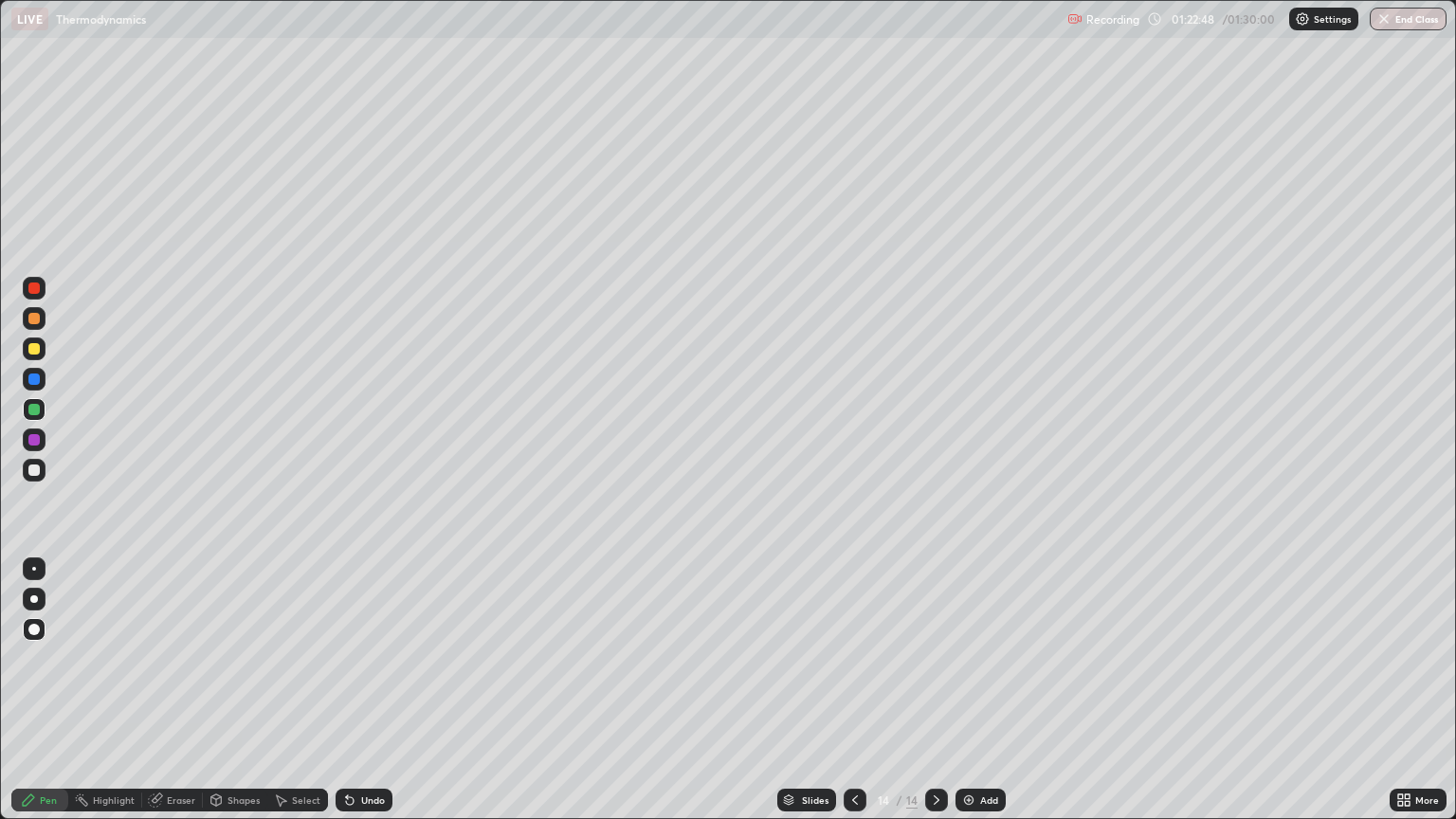 click on "Add" at bounding box center [989, 800] 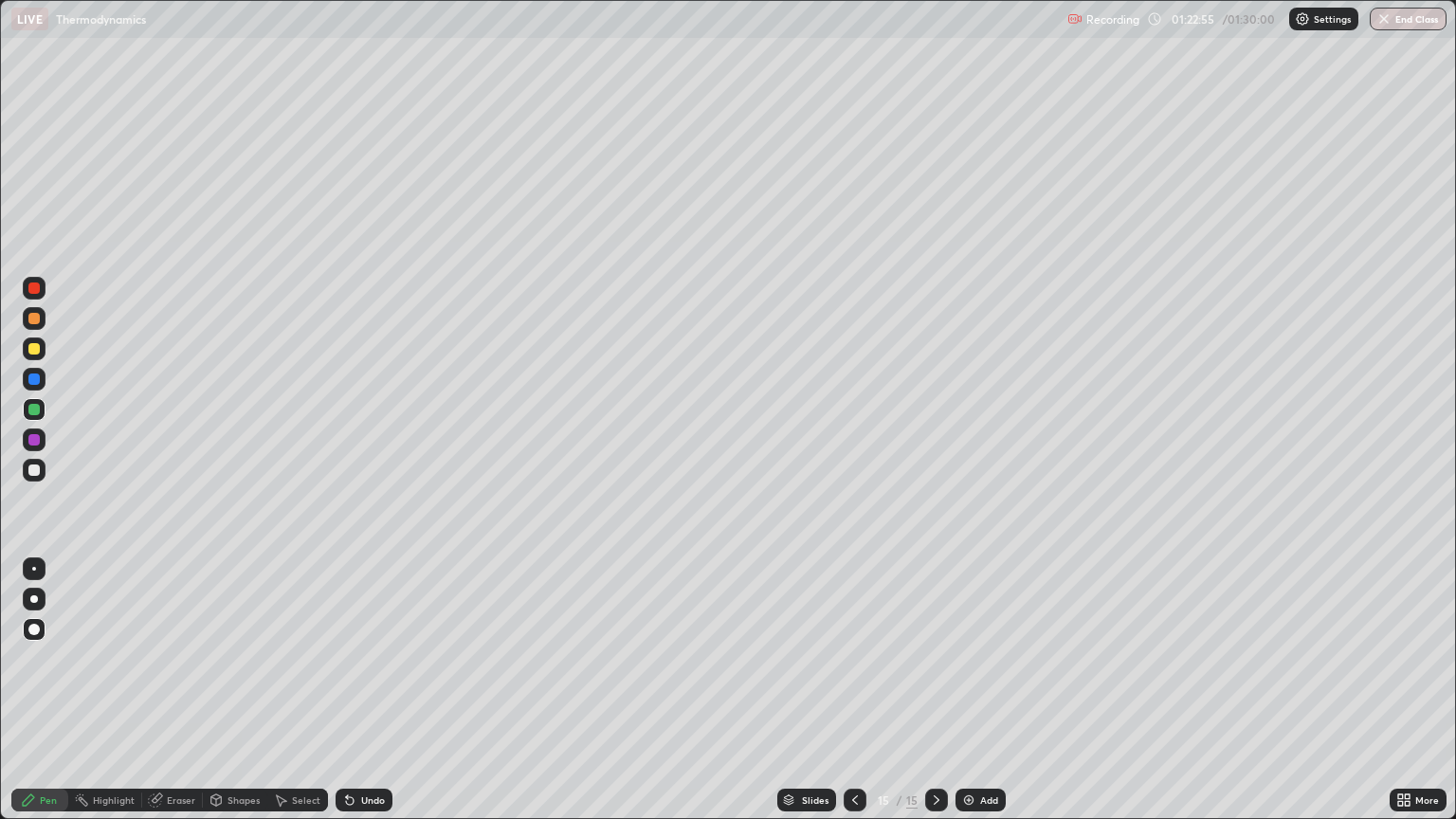 click on "Undo" at bounding box center (364, 800) 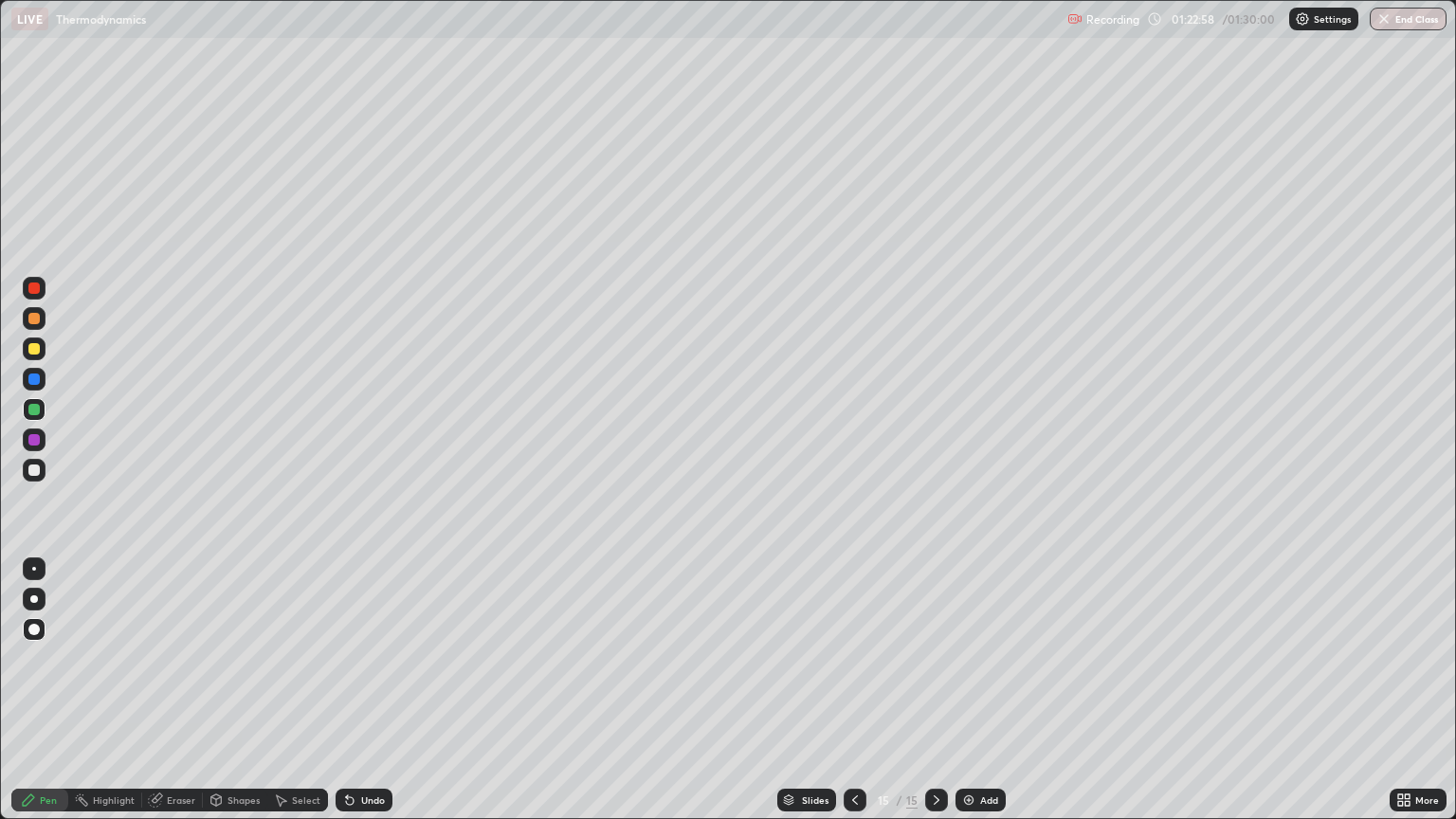 click on "Shapes" at bounding box center (235, 800) 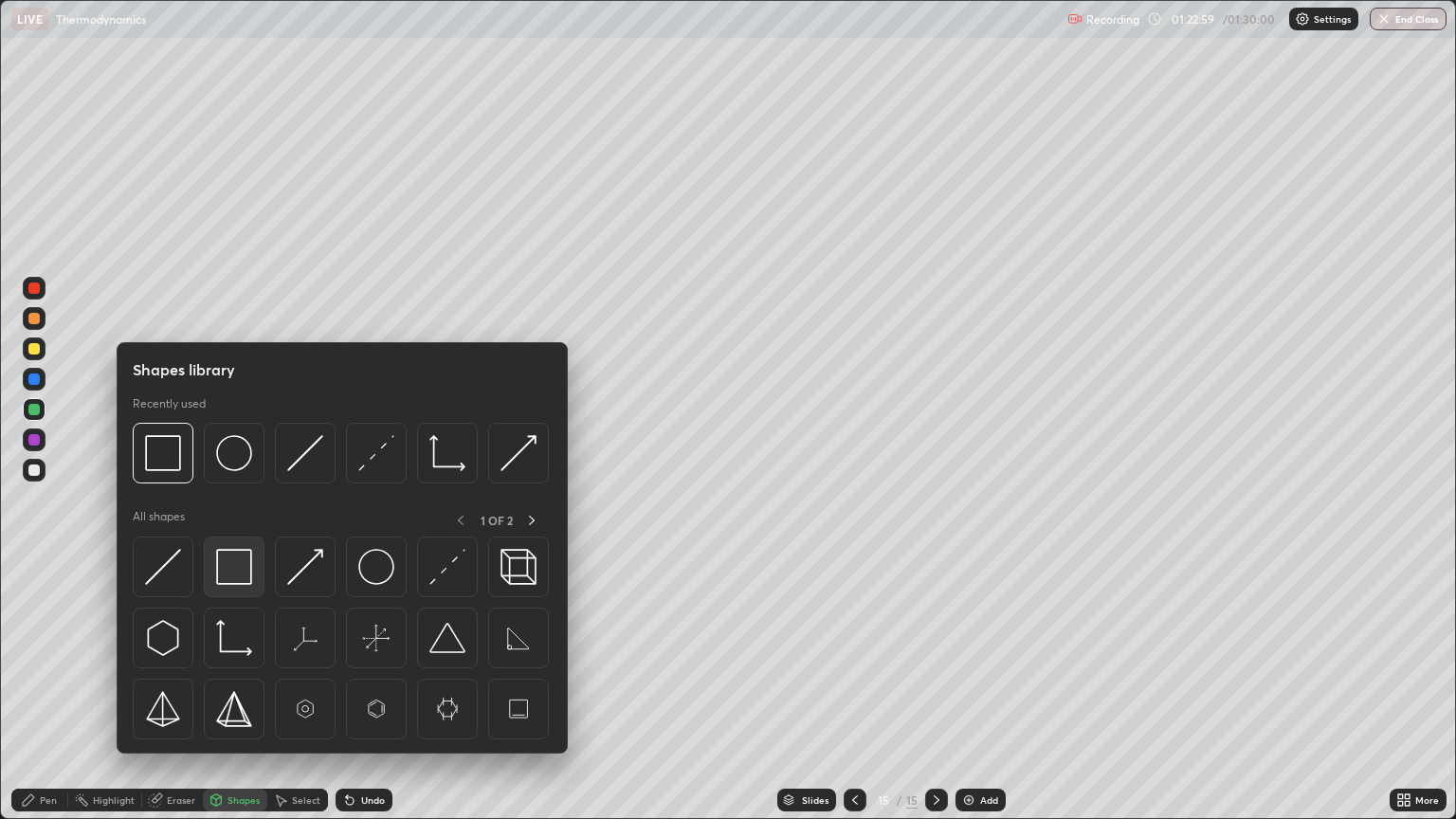 click at bounding box center (234, 567) 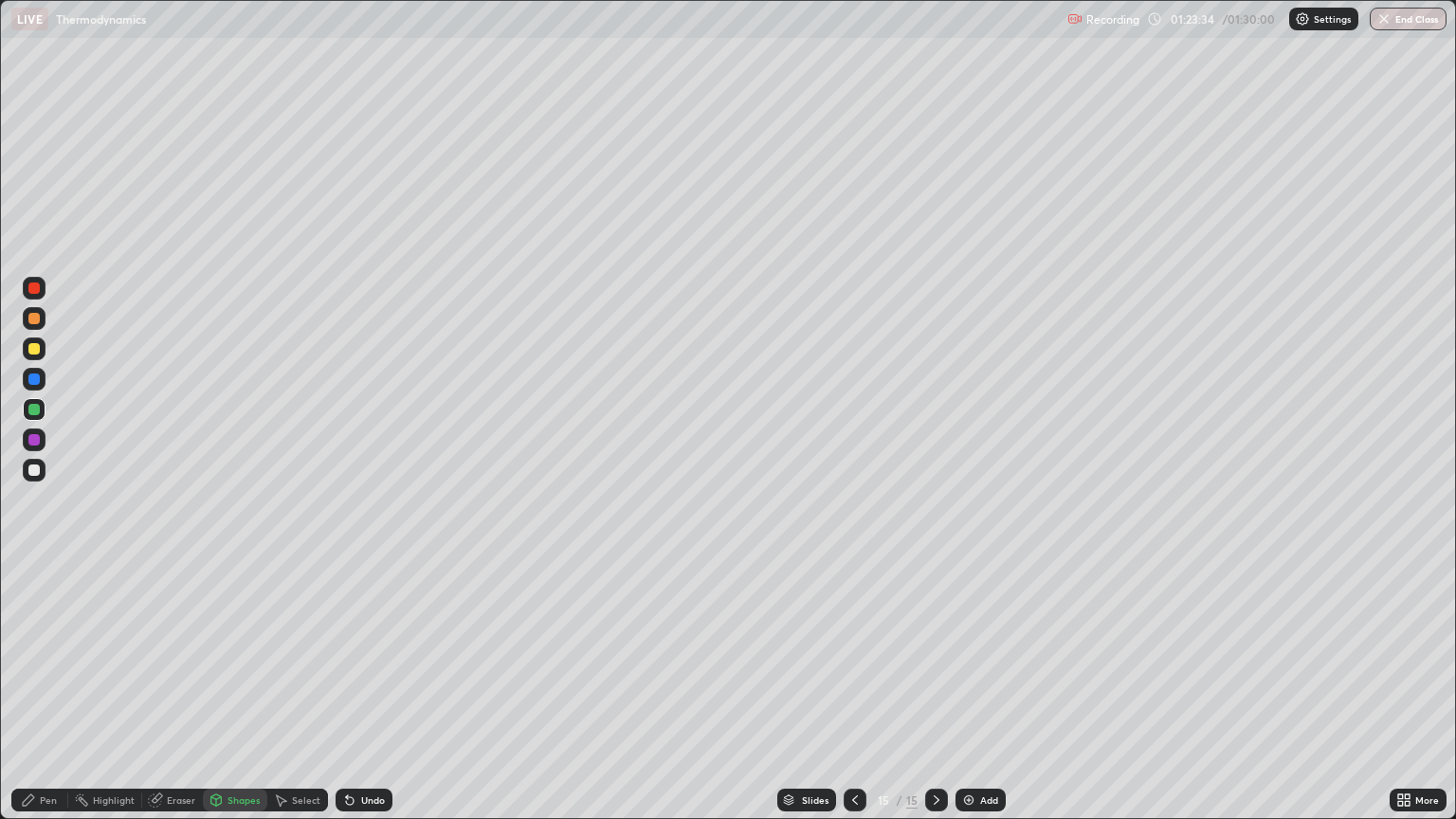 click on "Pen" at bounding box center (48, 800) 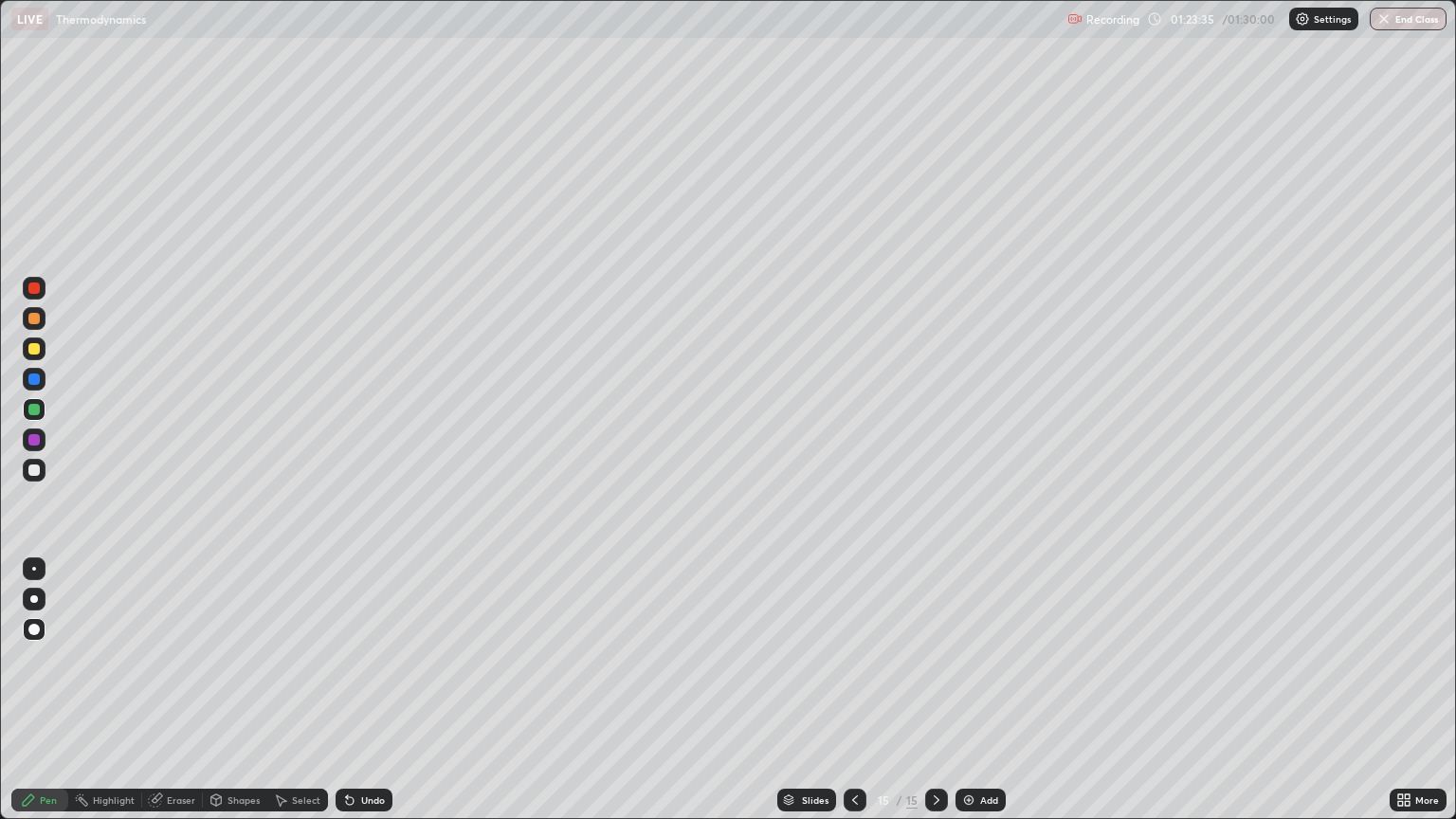 click at bounding box center [34, 470] 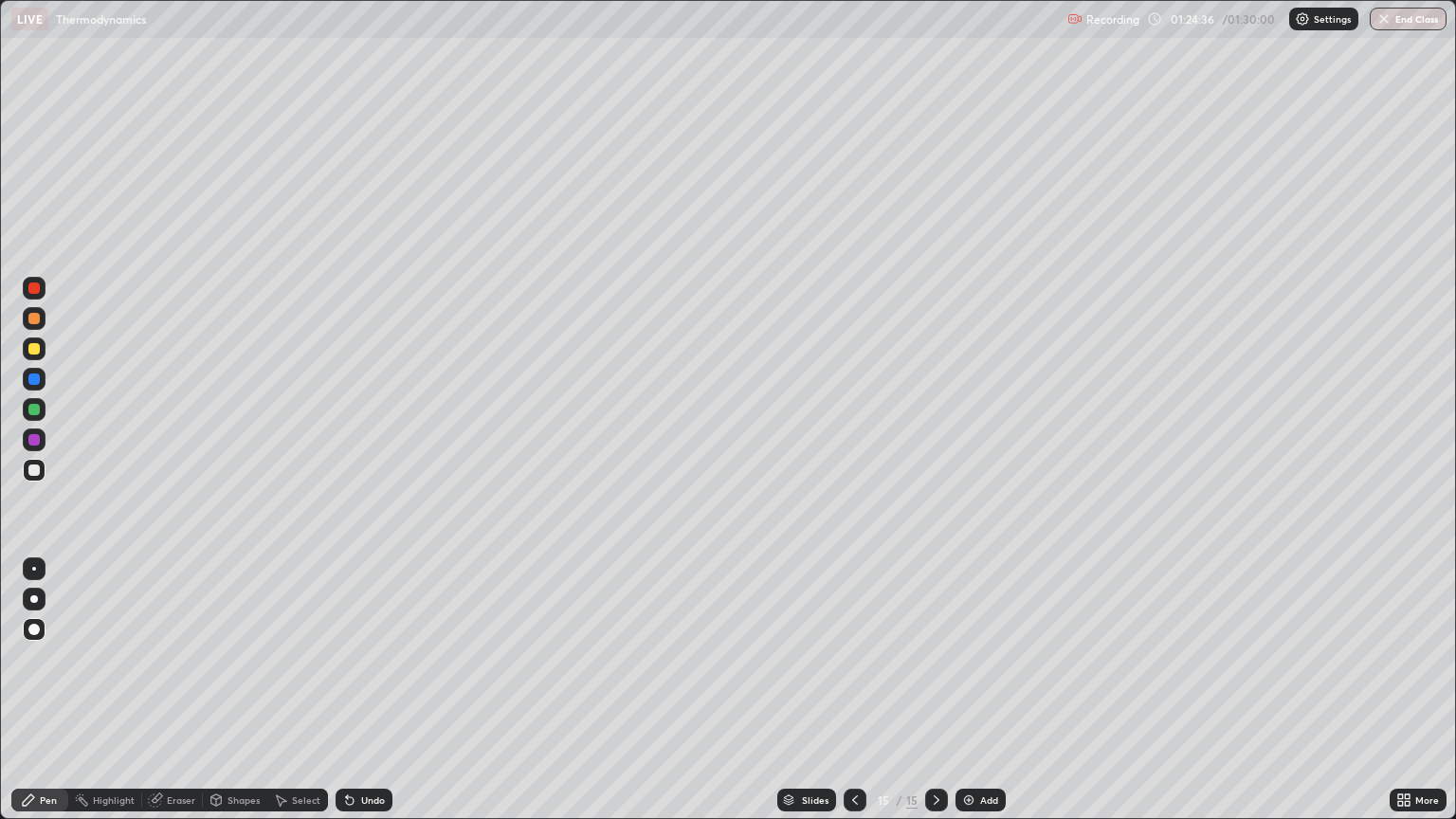 click on "Undo" at bounding box center [364, 800] 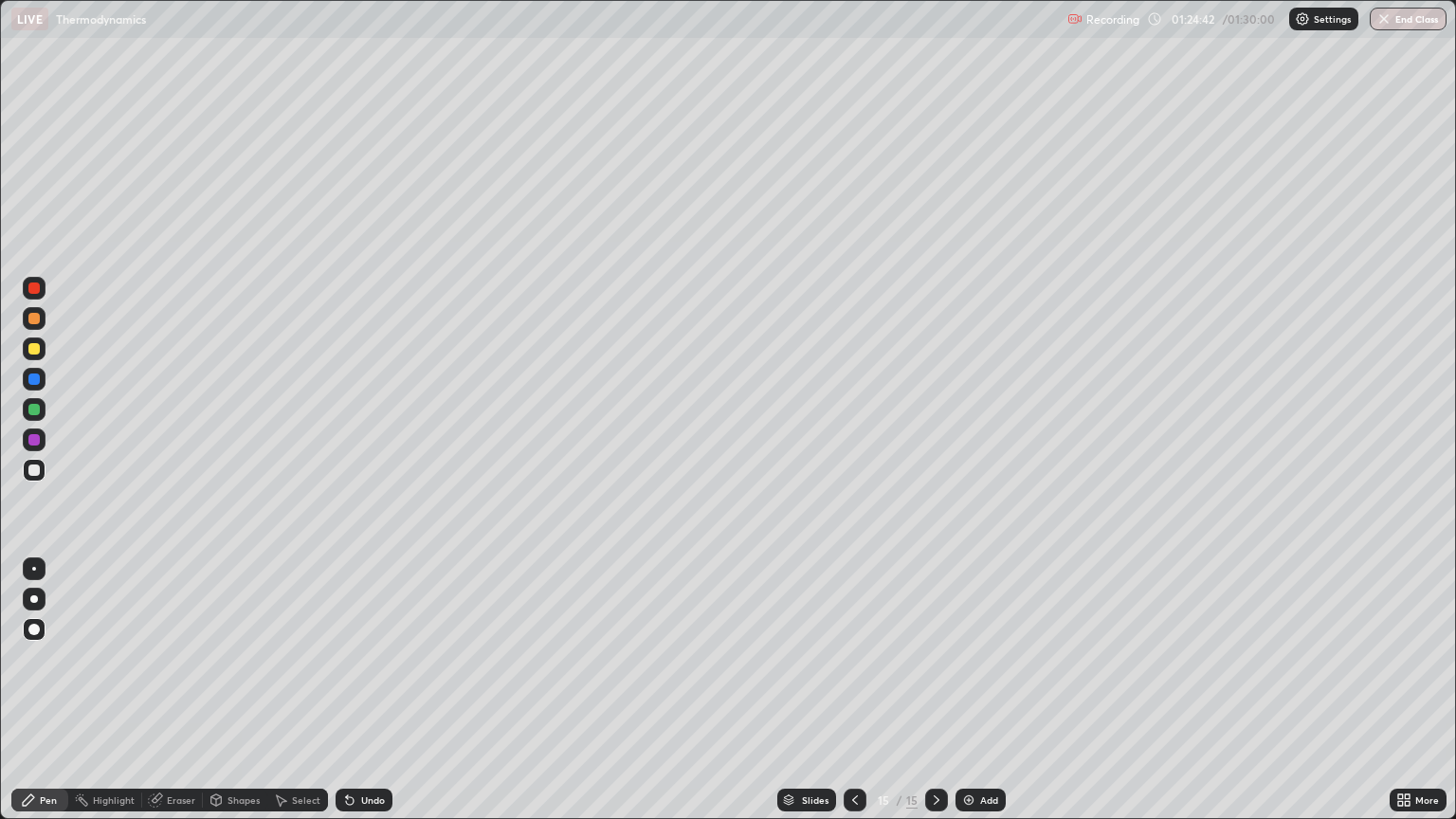 click 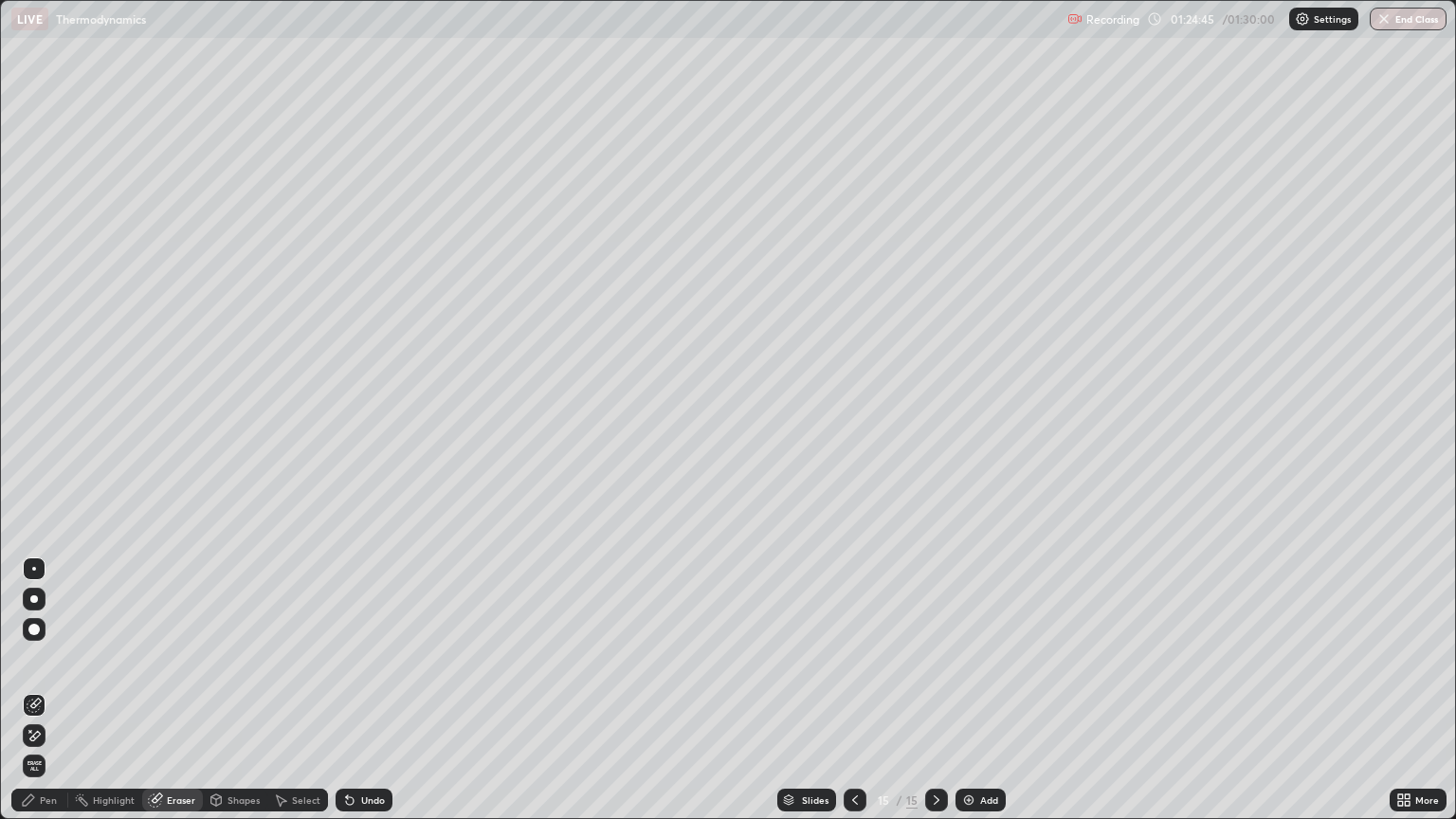 click on "Pen" at bounding box center (48, 800) 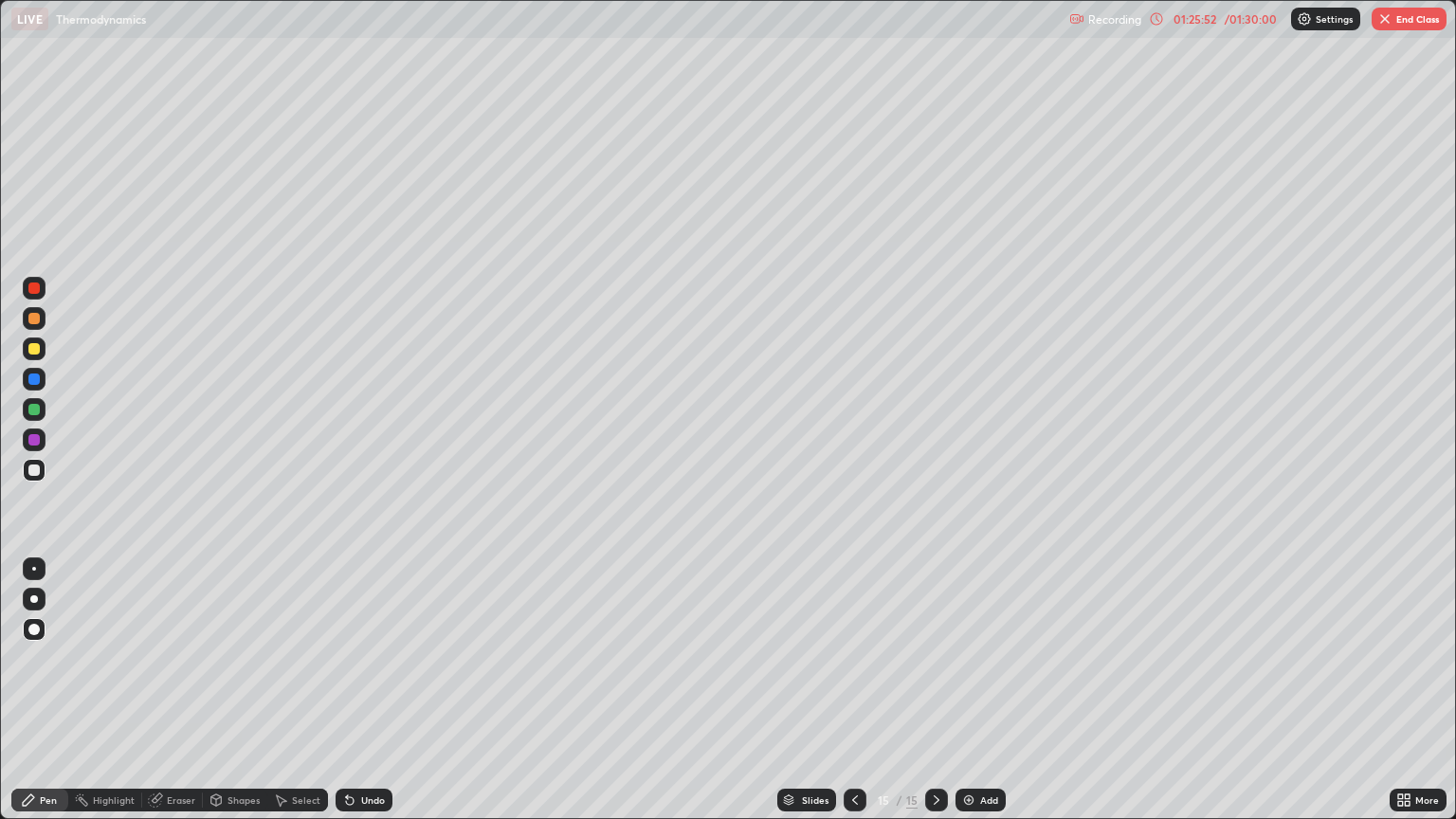 click on "Undo" at bounding box center [373, 800] 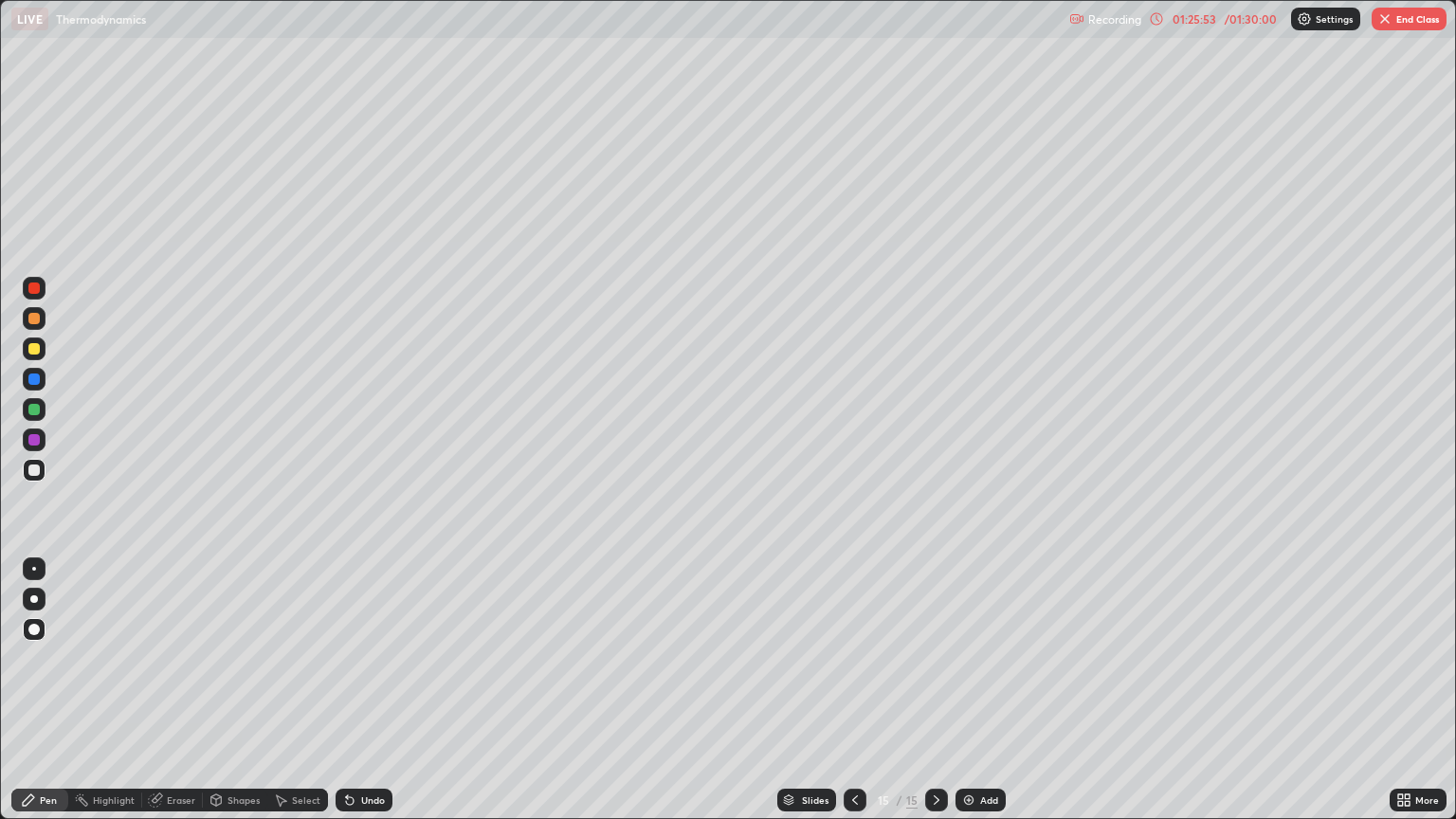 click on "Undo" at bounding box center (364, 800) 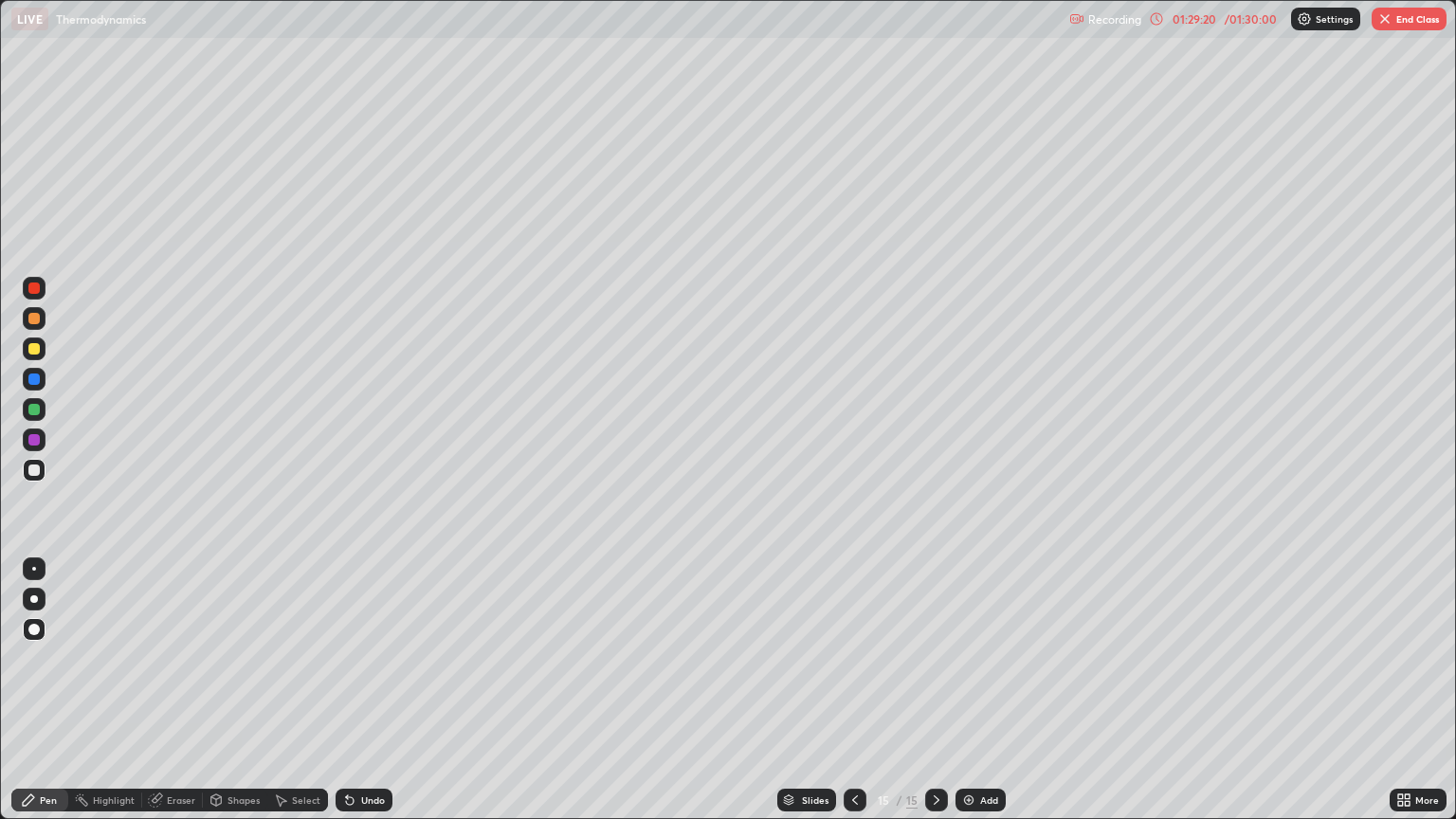 click on "End Class" at bounding box center (1409, 19) 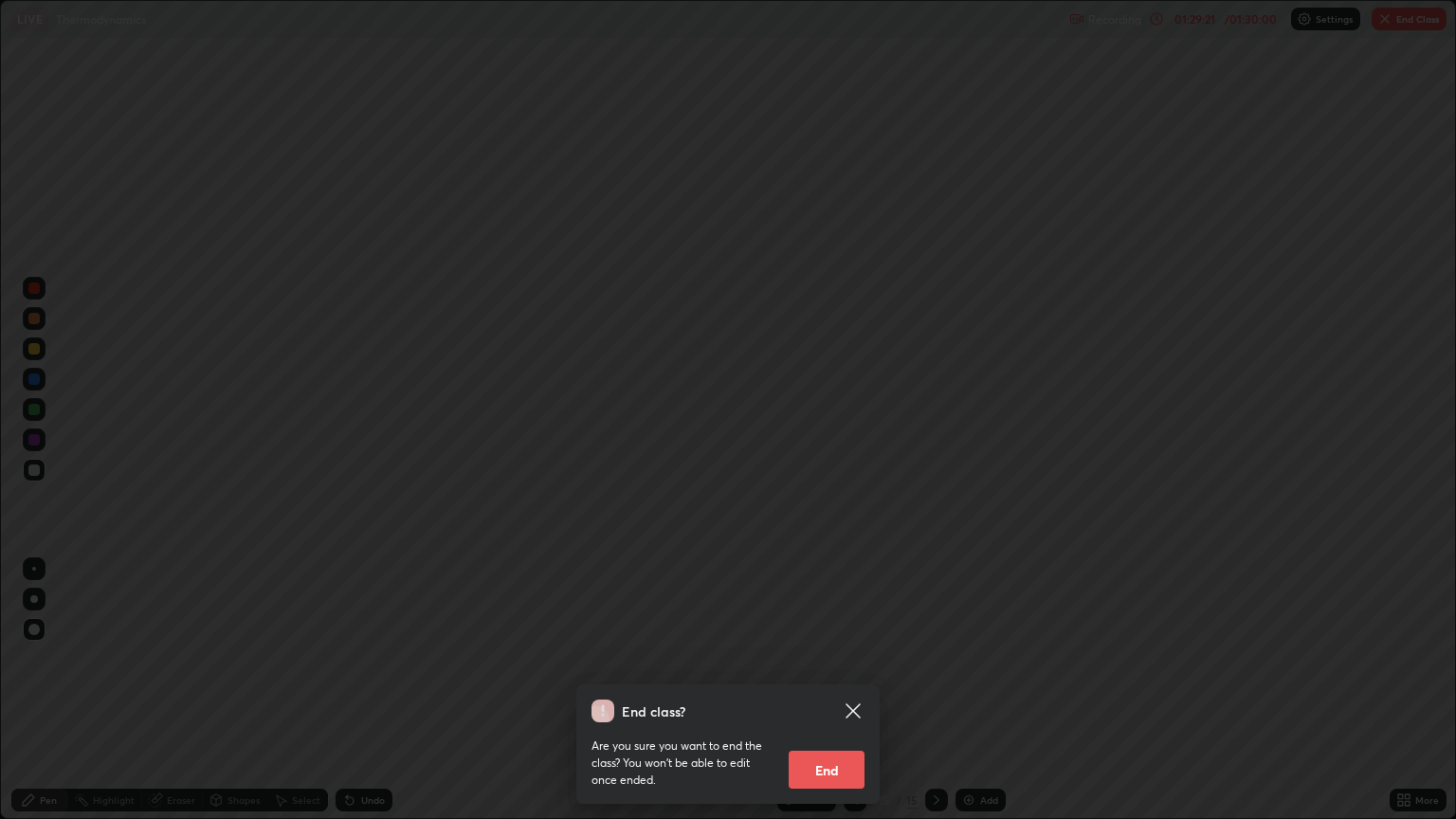 click on "End" at bounding box center (827, 770) 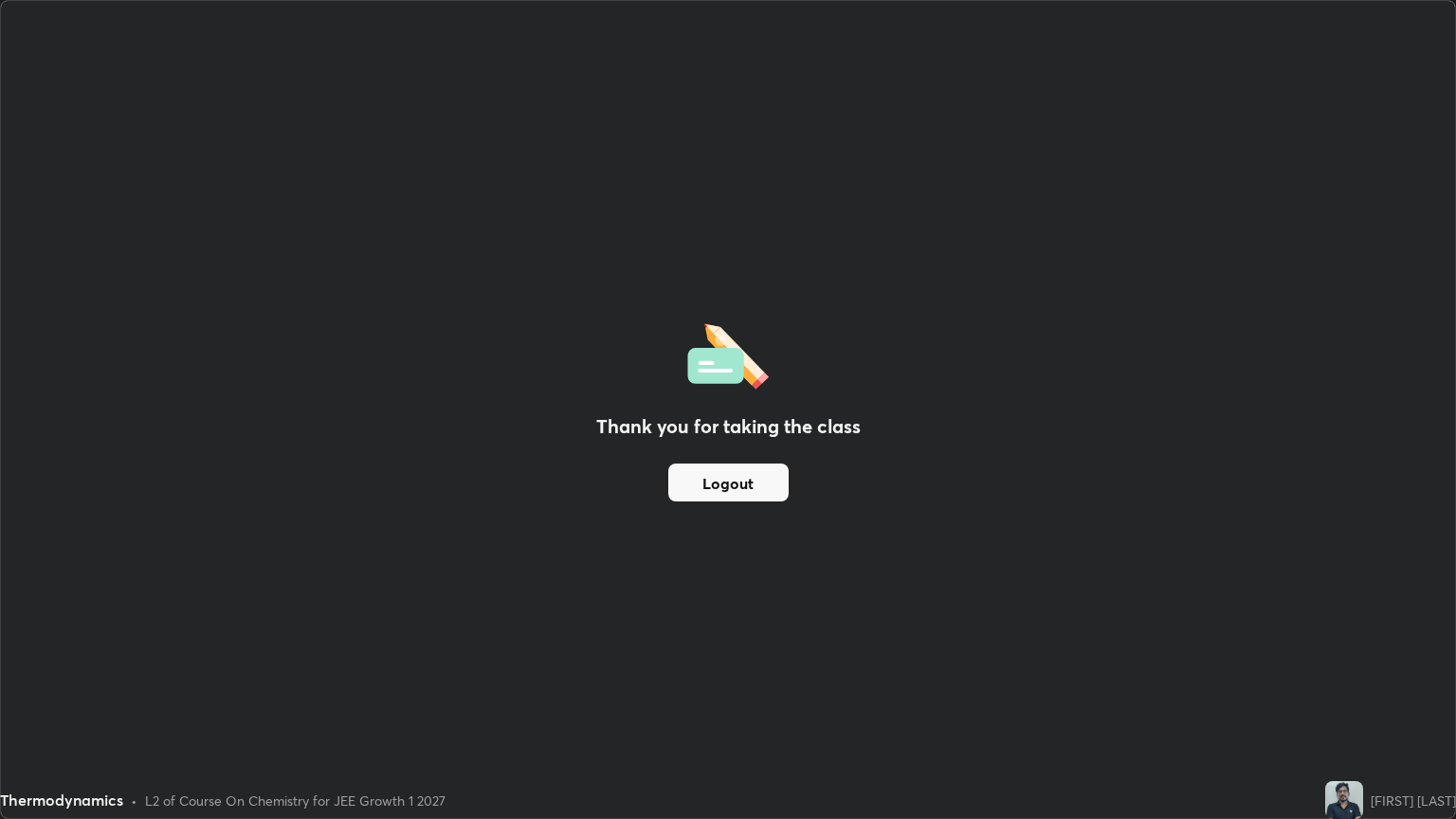 click on "Thank you for taking the class Logout" at bounding box center (728, 410) 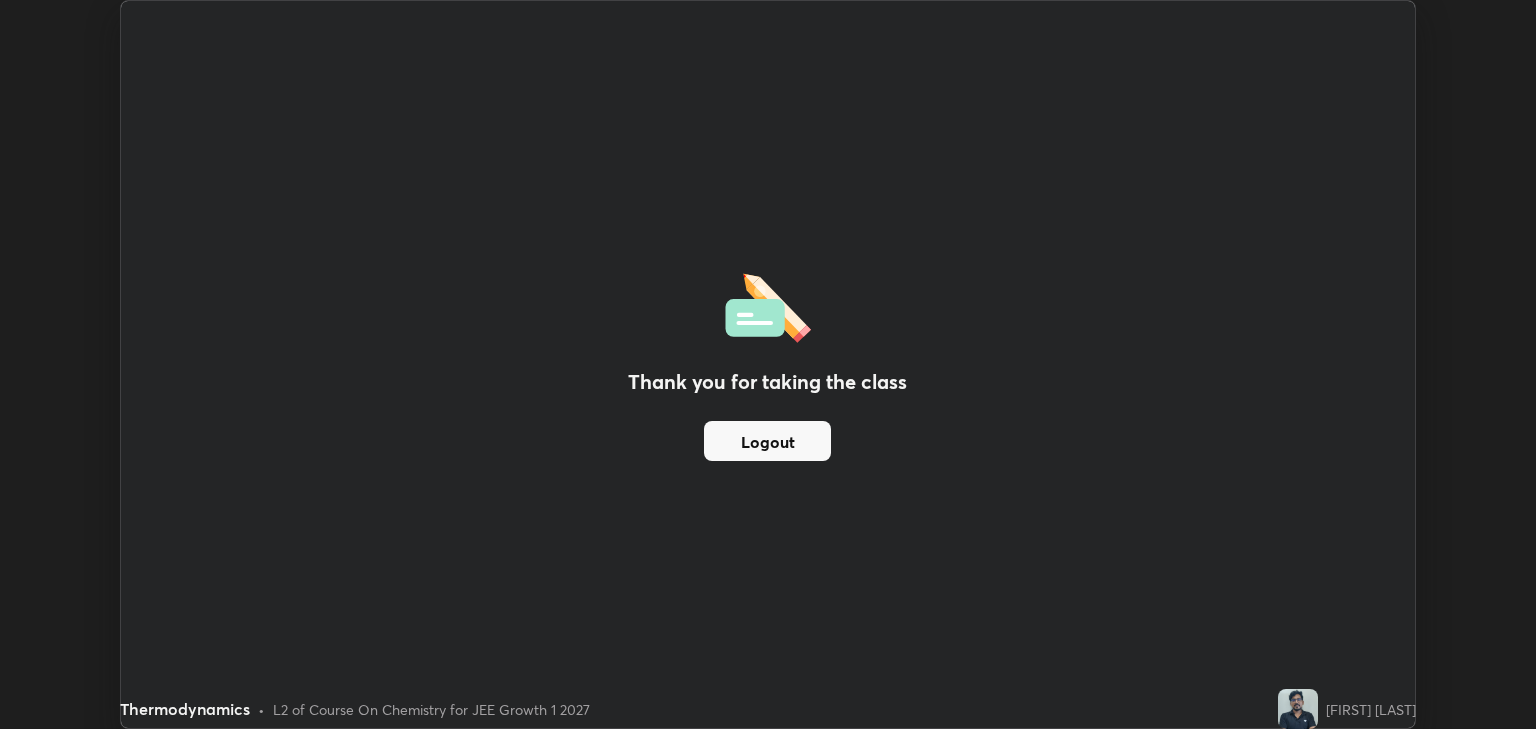 scroll, scrollTop: 729, scrollLeft: 1536, axis: both 